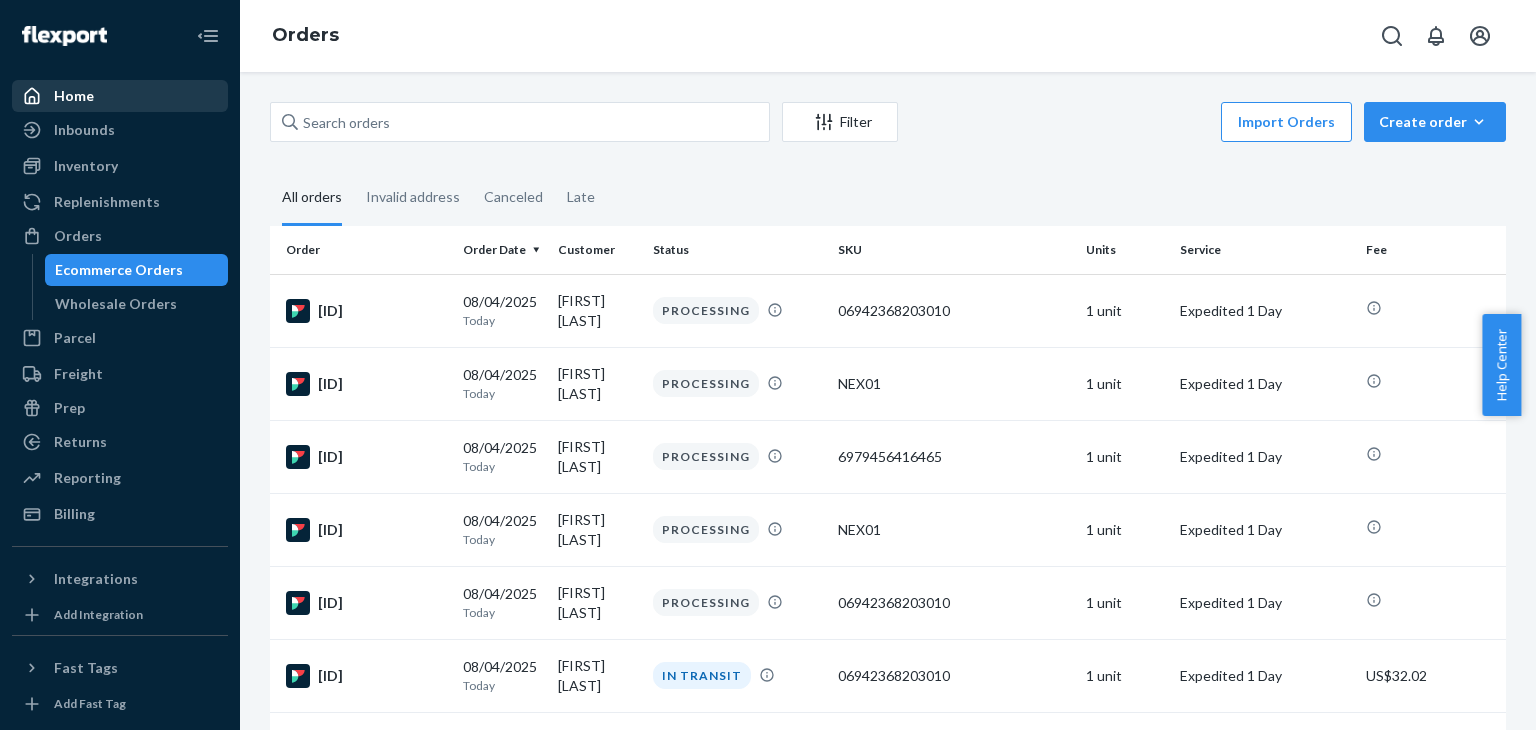 scroll, scrollTop: 0, scrollLeft: 0, axis: both 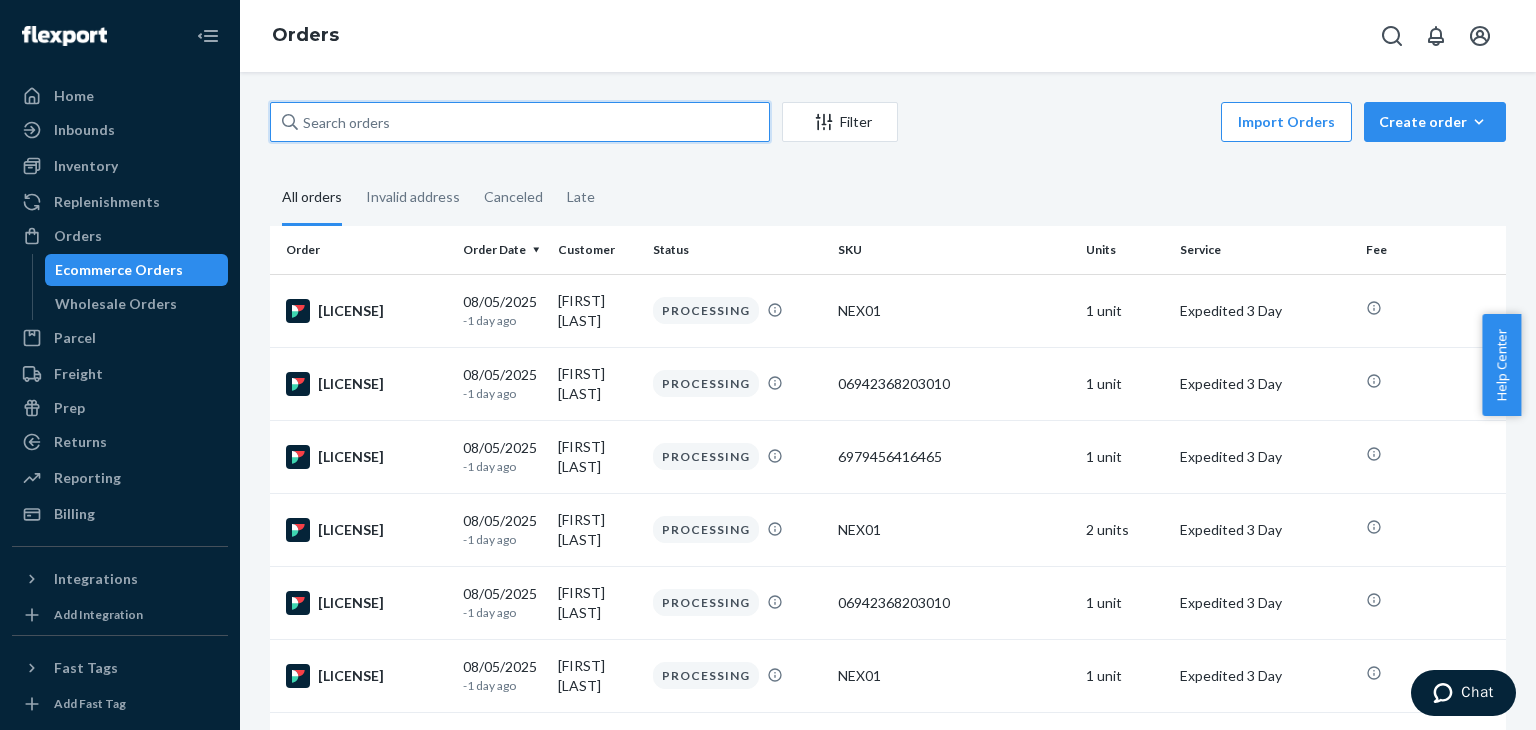 click at bounding box center [520, 122] 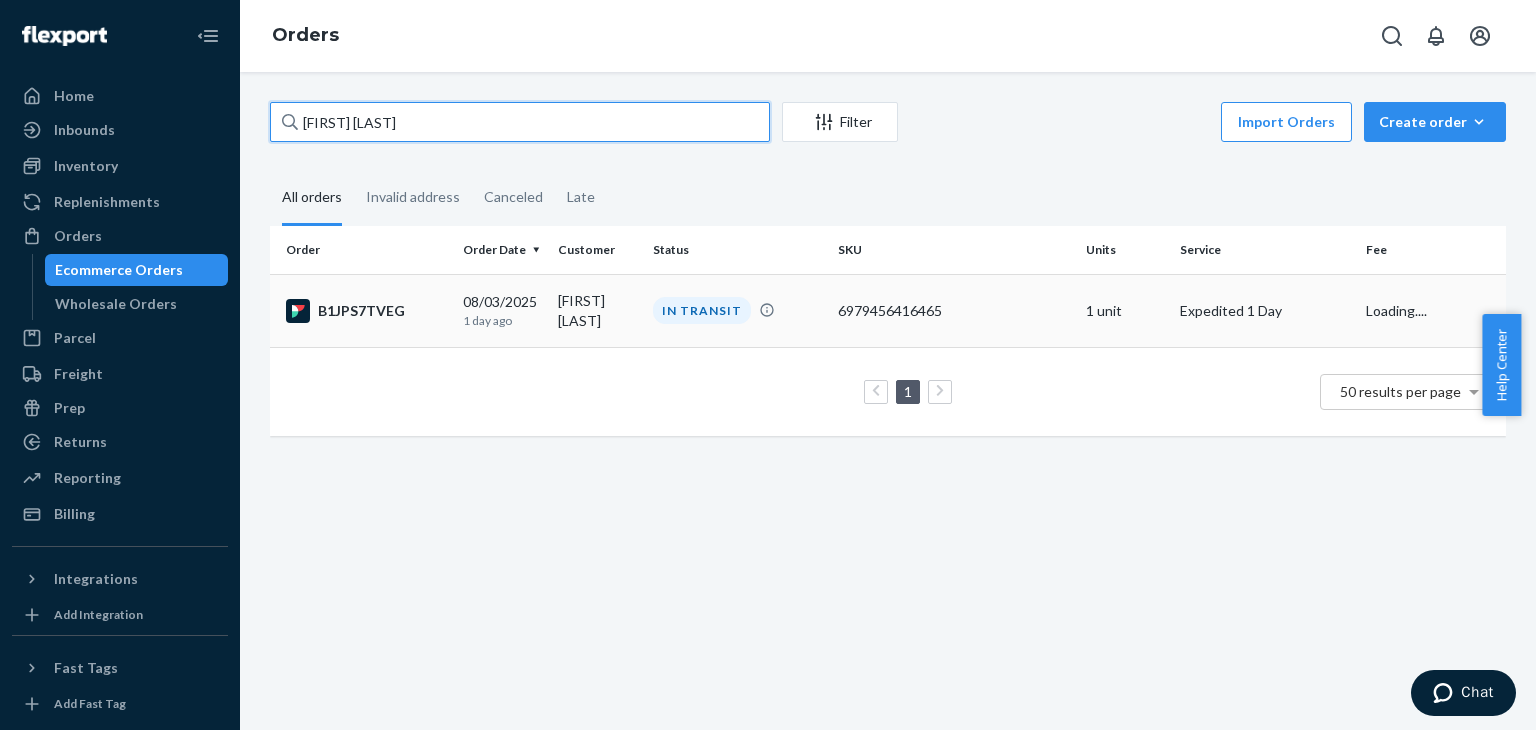 type on "[FIRST] [LAST]" 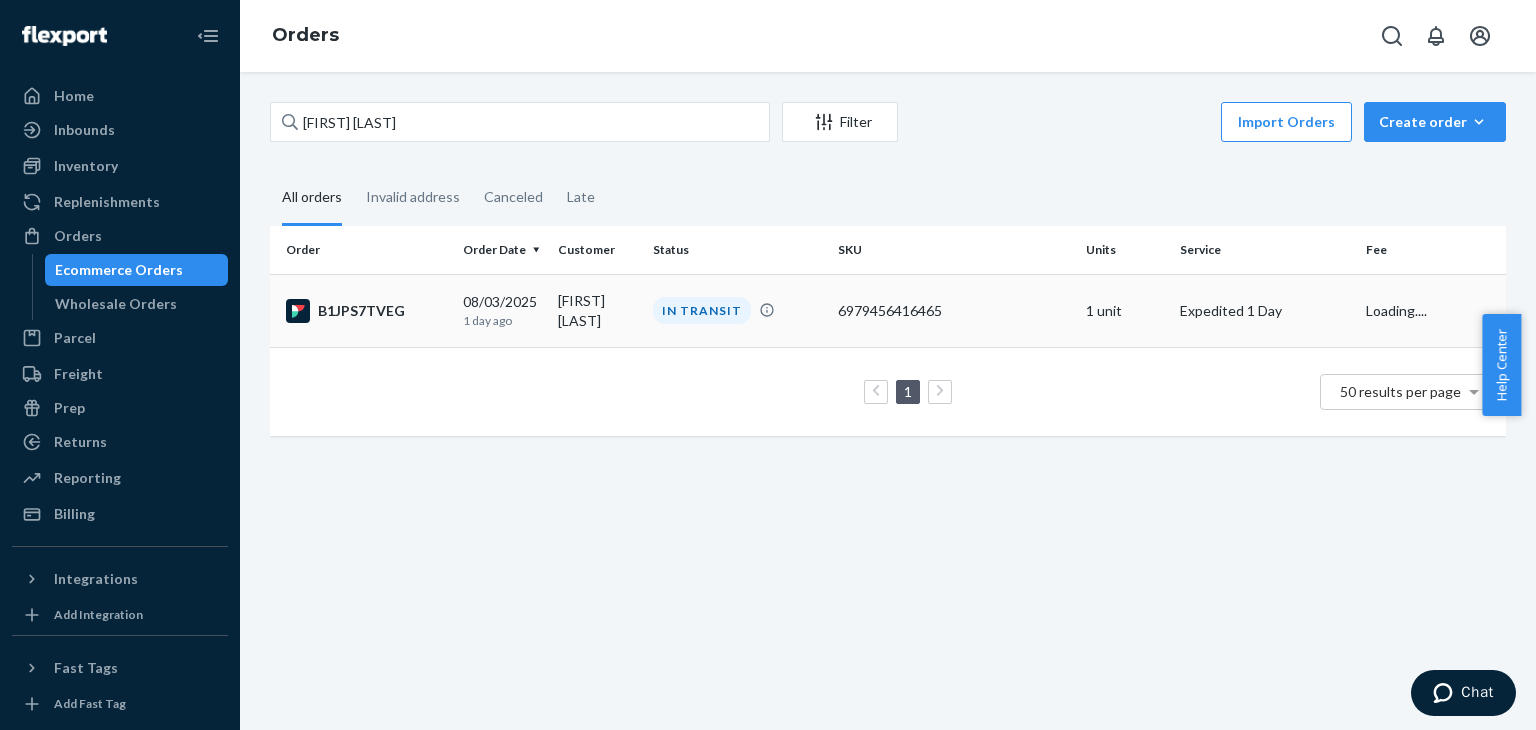 click on "B1JPS7TVEG" at bounding box center (366, 311) 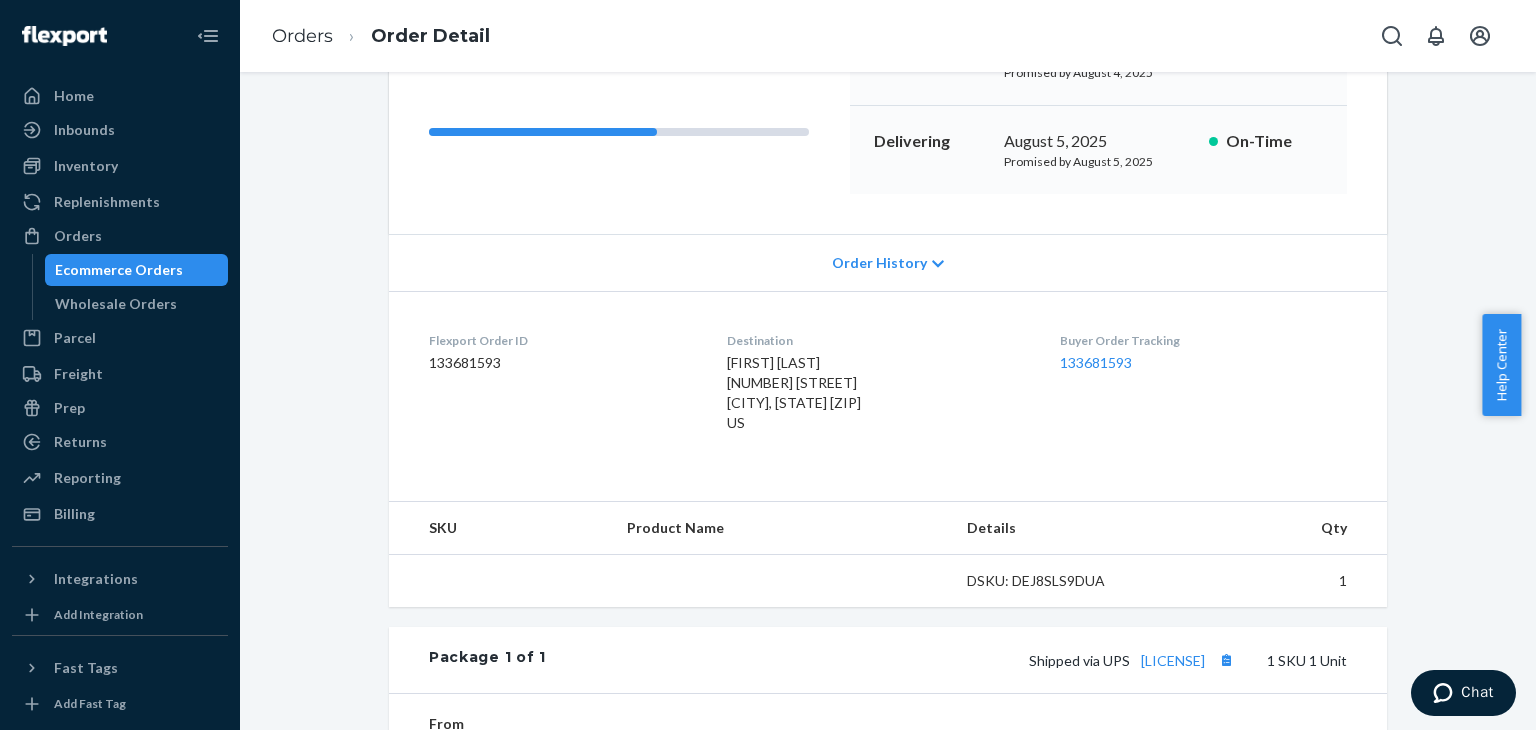 scroll, scrollTop: 300, scrollLeft: 0, axis: vertical 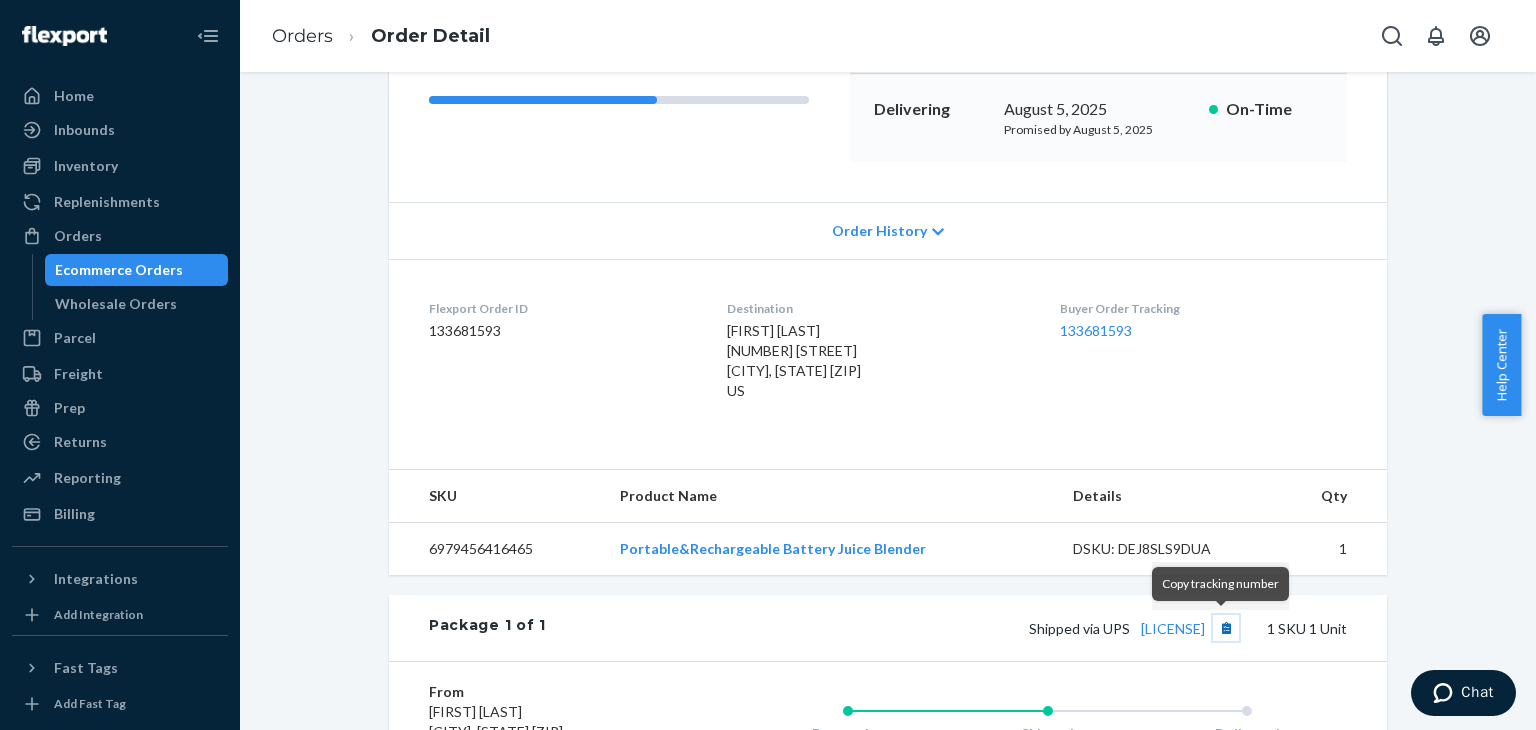 click at bounding box center (1226, 628) 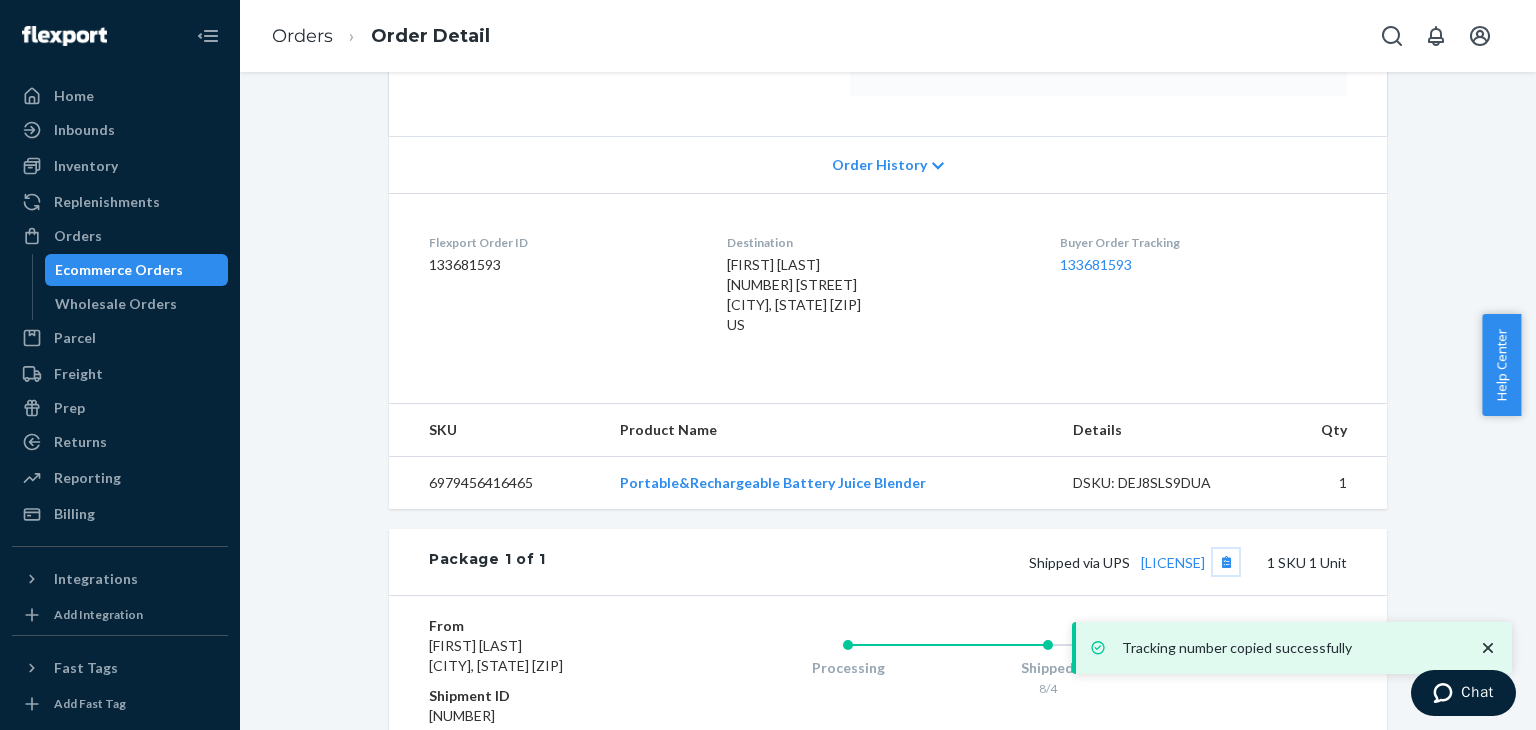 scroll, scrollTop: 400, scrollLeft: 0, axis: vertical 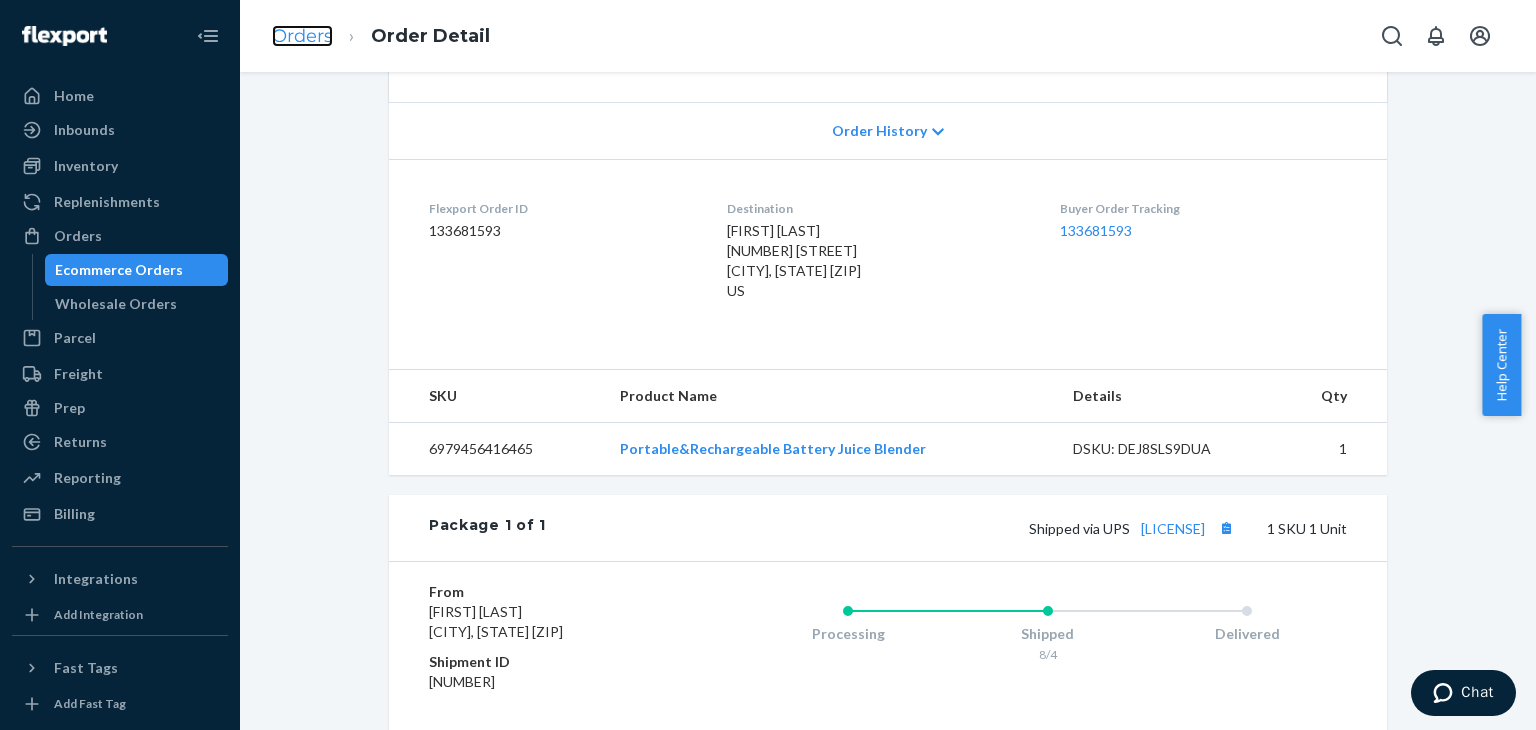 click on "Orders" at bounding box center [302, 36] 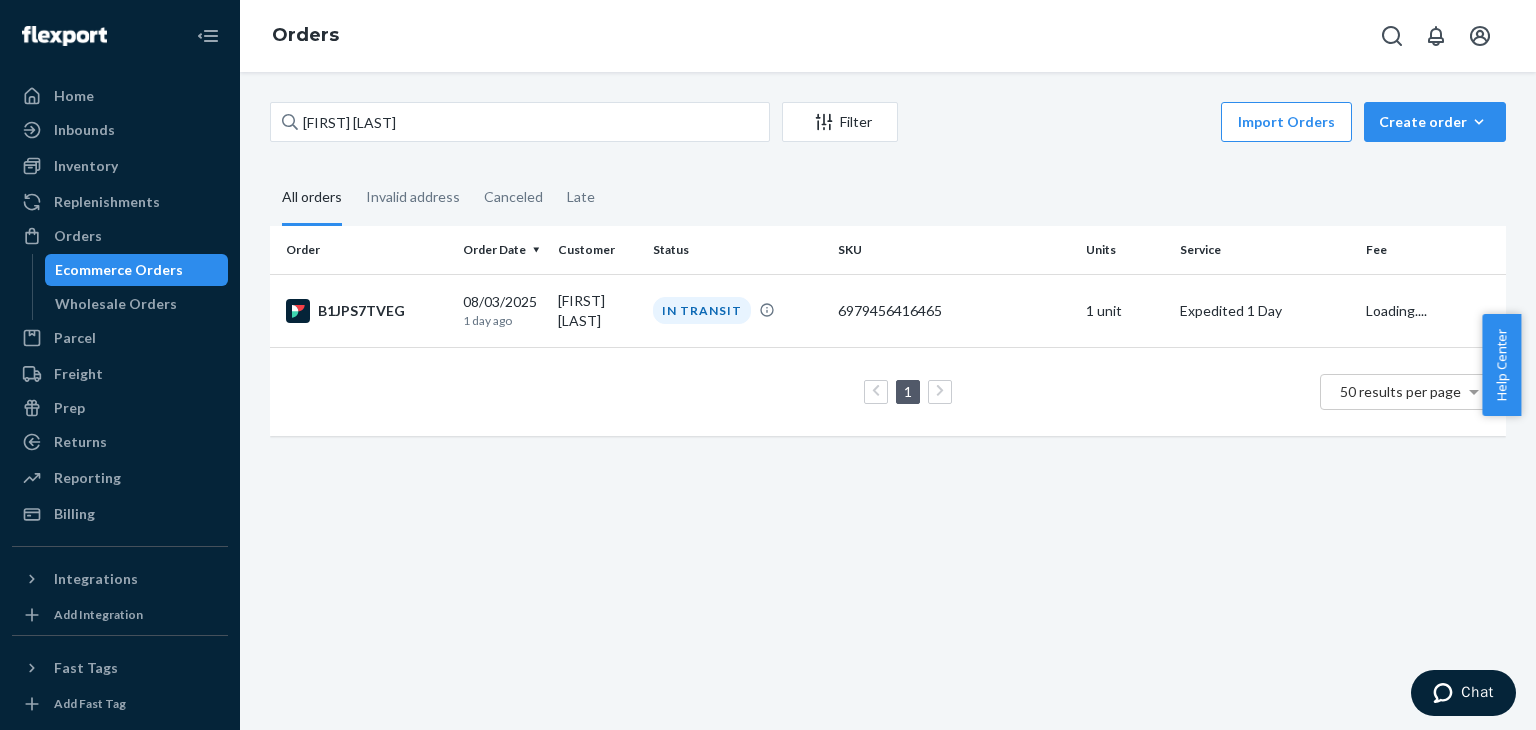 scroll, scrollTop: 0, scrollLeft: 0, axis: both 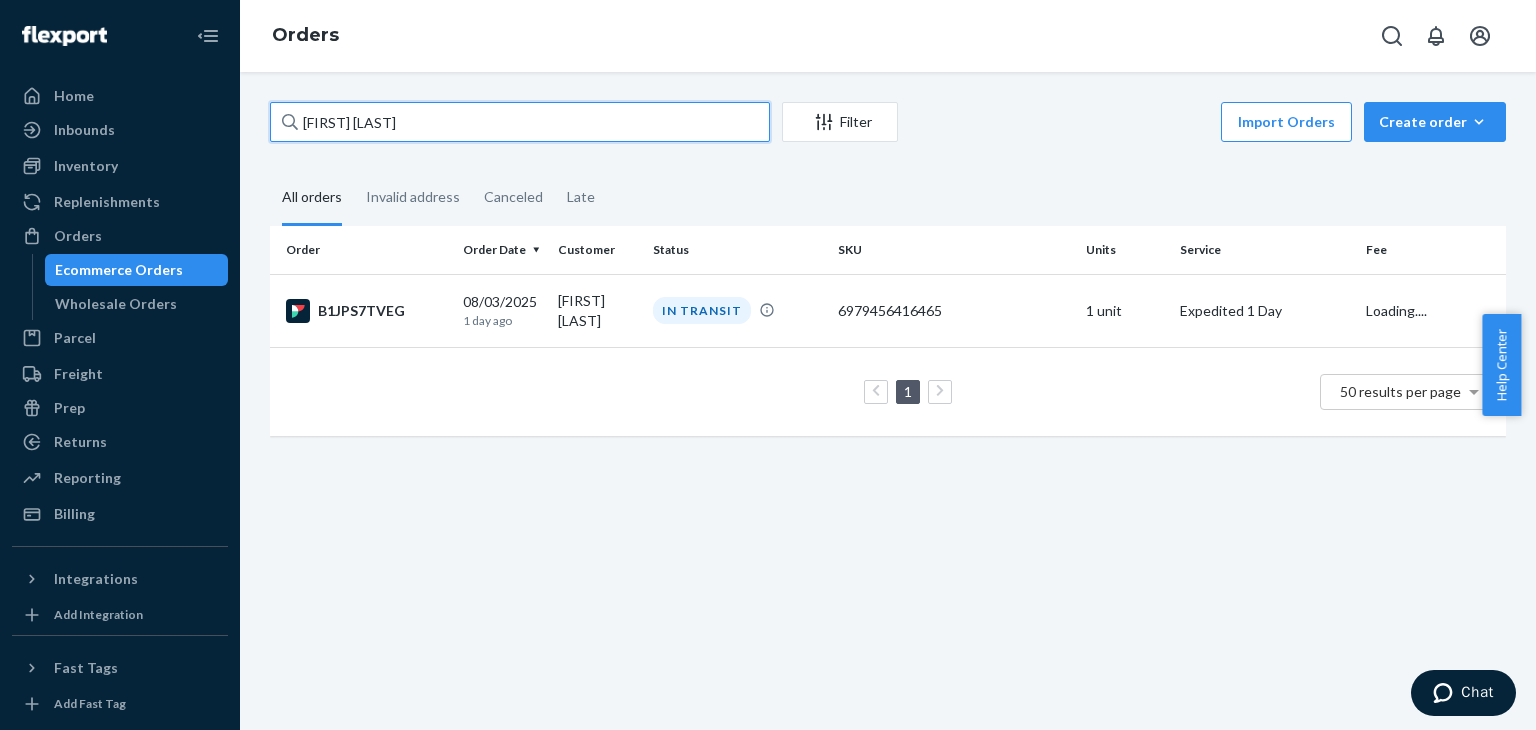 click on "[FIRST] [LAST]" at bounding box center (520, 122) 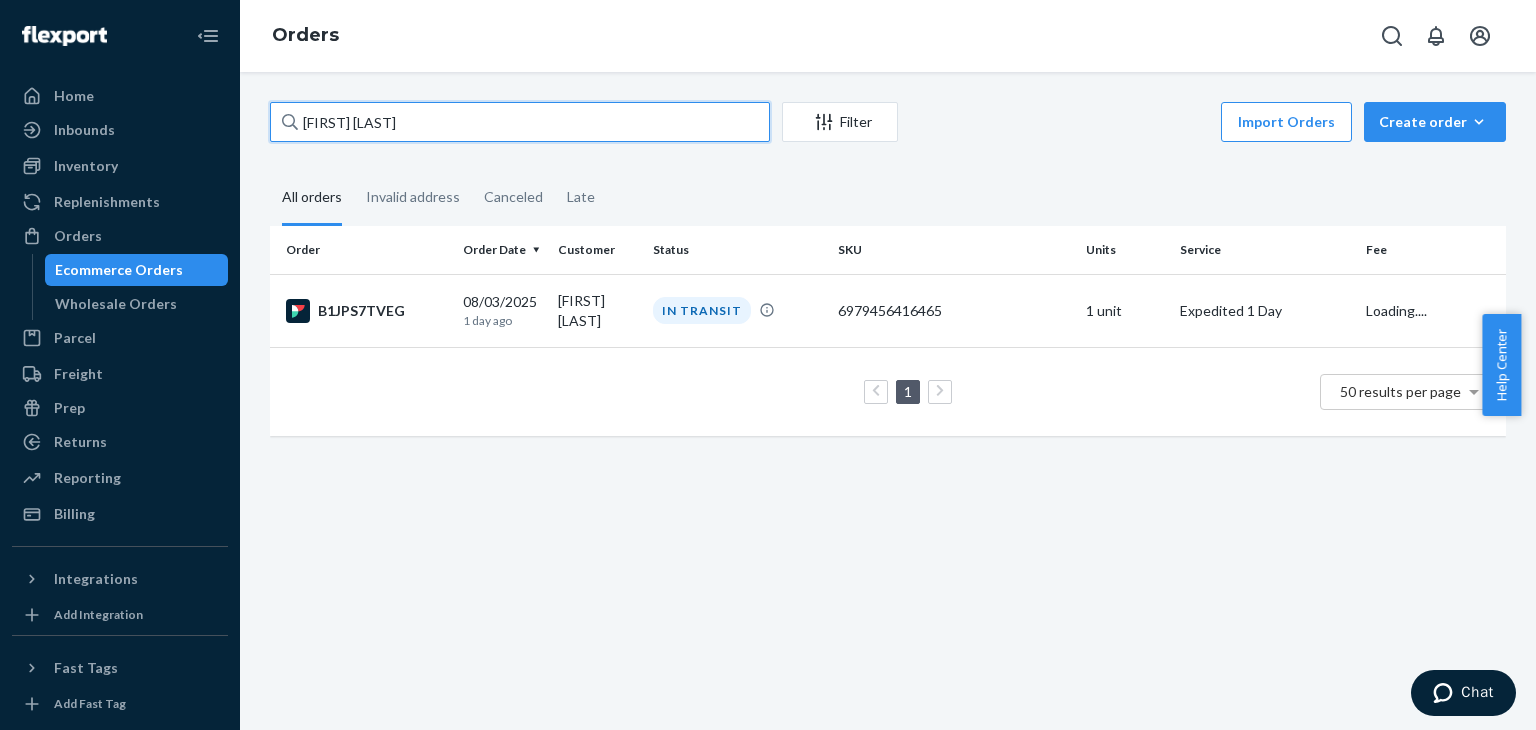 click on "[FIRST] [LAST]" at bounding box center (520, 122) 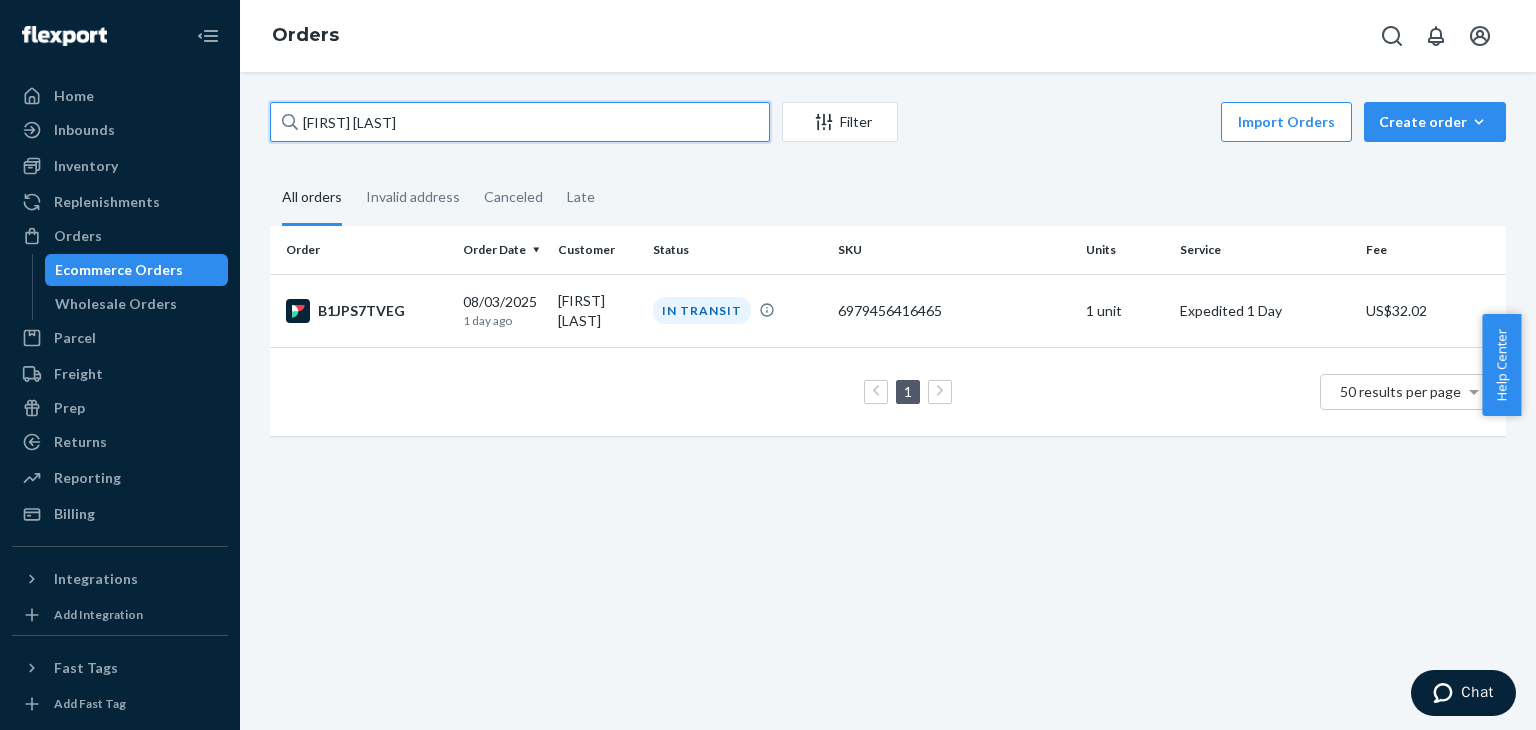 paste on "[FIRST] [LAST]" 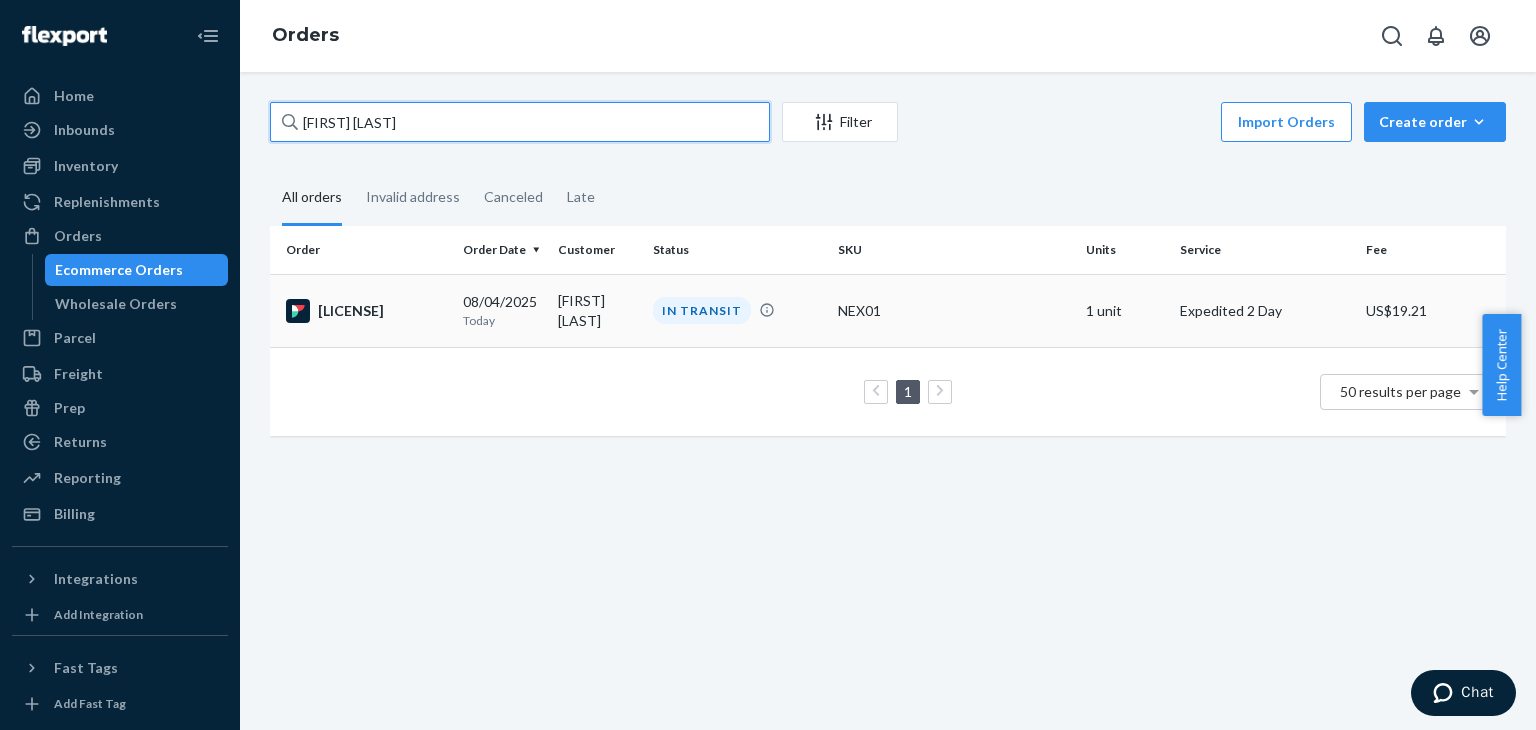 type on "[FIRST] [LAST]" 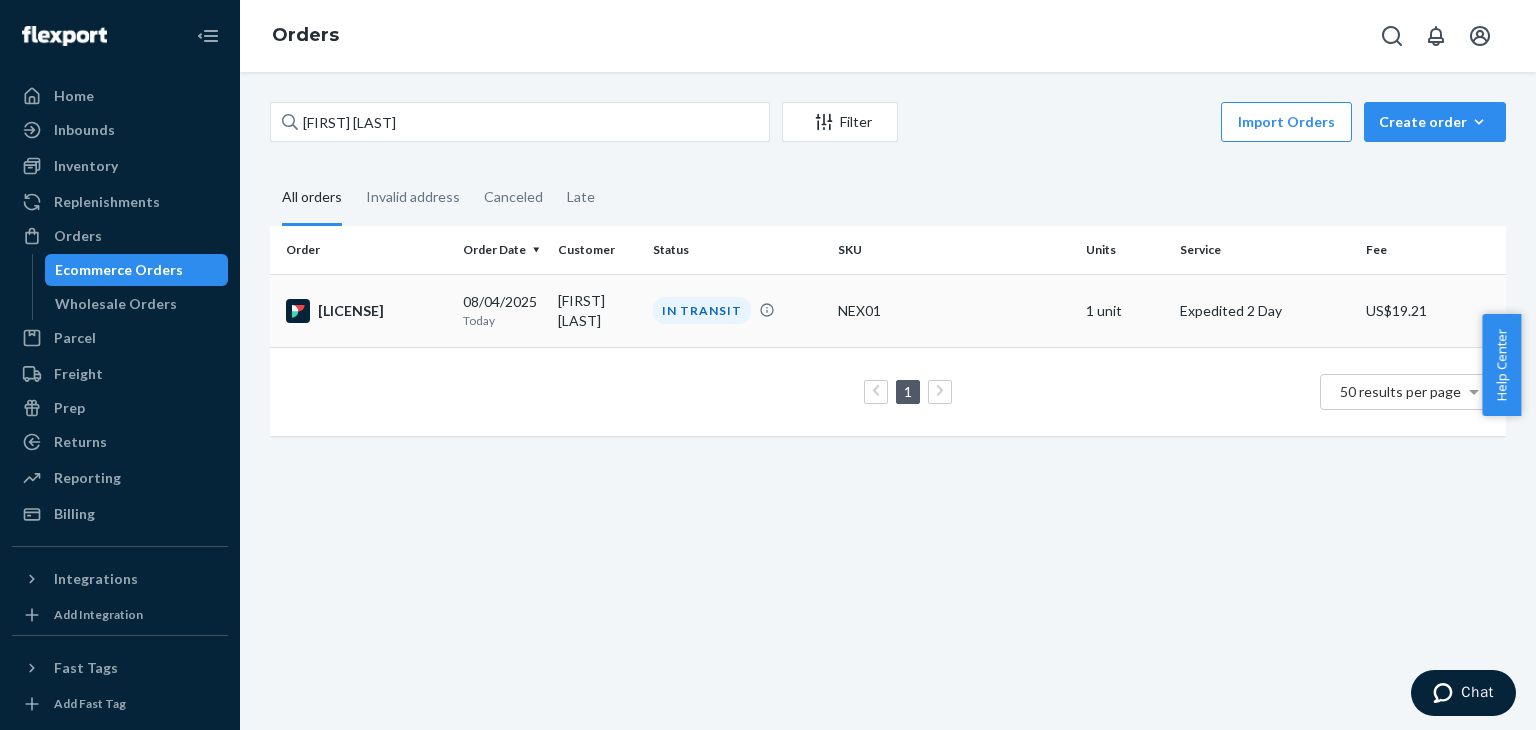 click on "[LICENSE]" at bounding box center (362, 310) 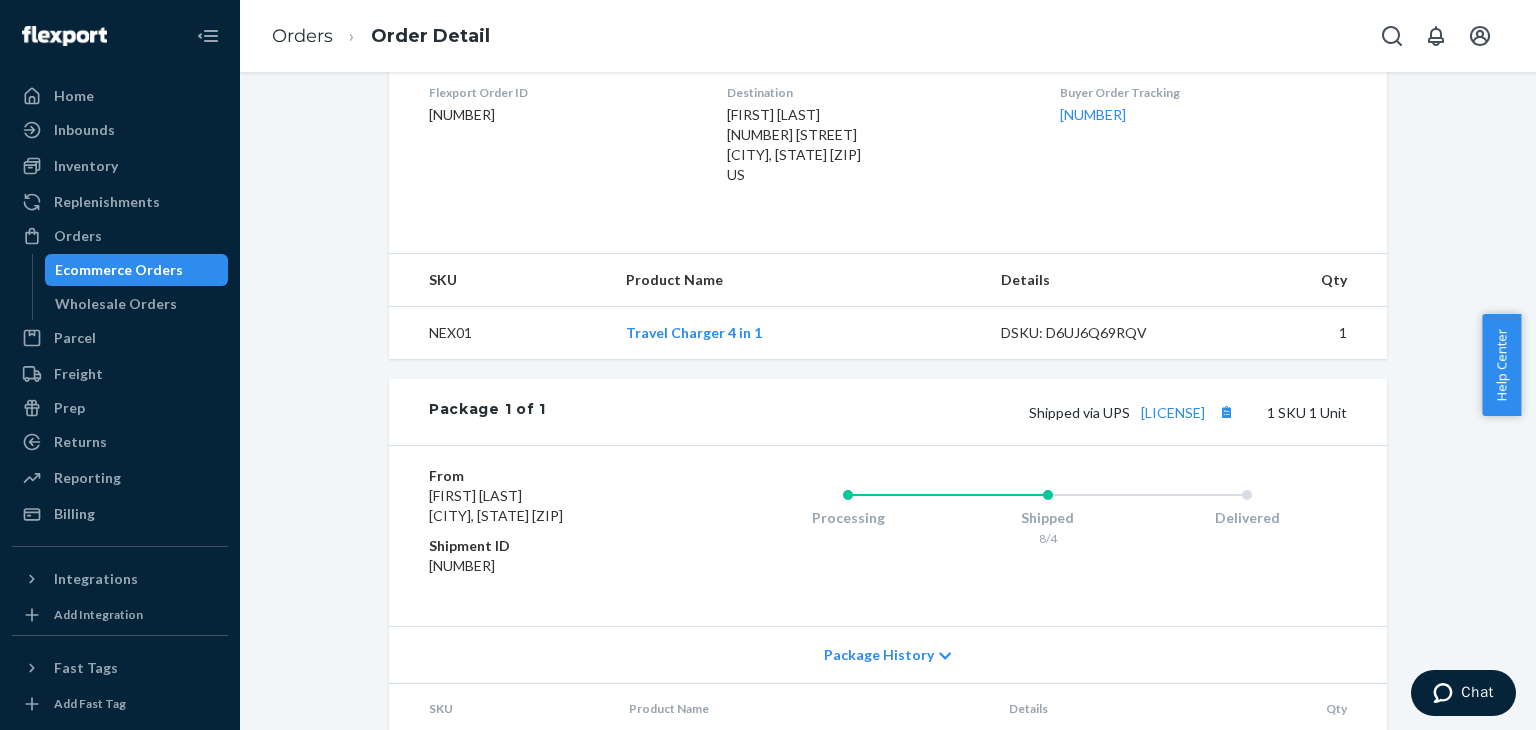 scroll, scrollTop: 594, scrollLeft: 0, axis: vertical 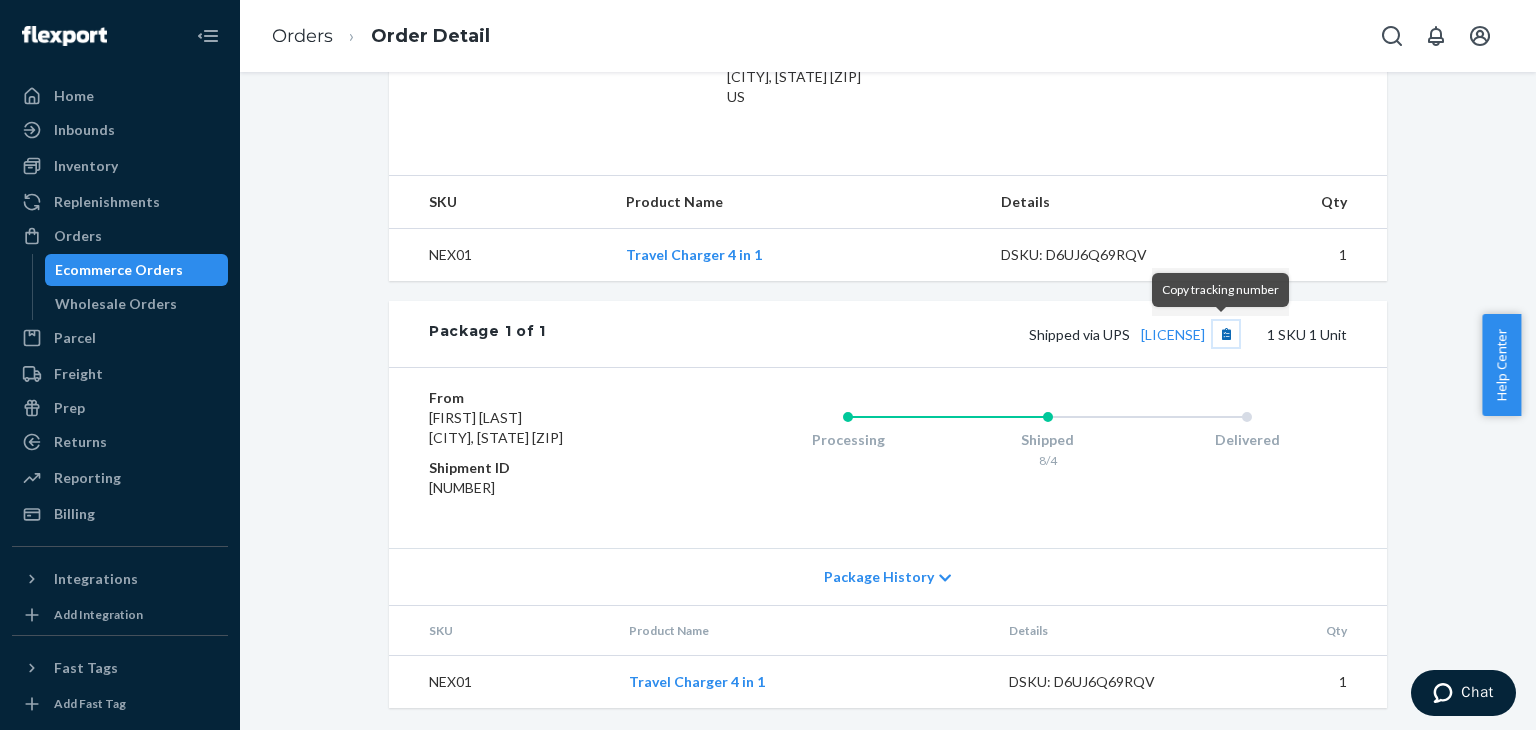 click at bounding box center (1226, 334) 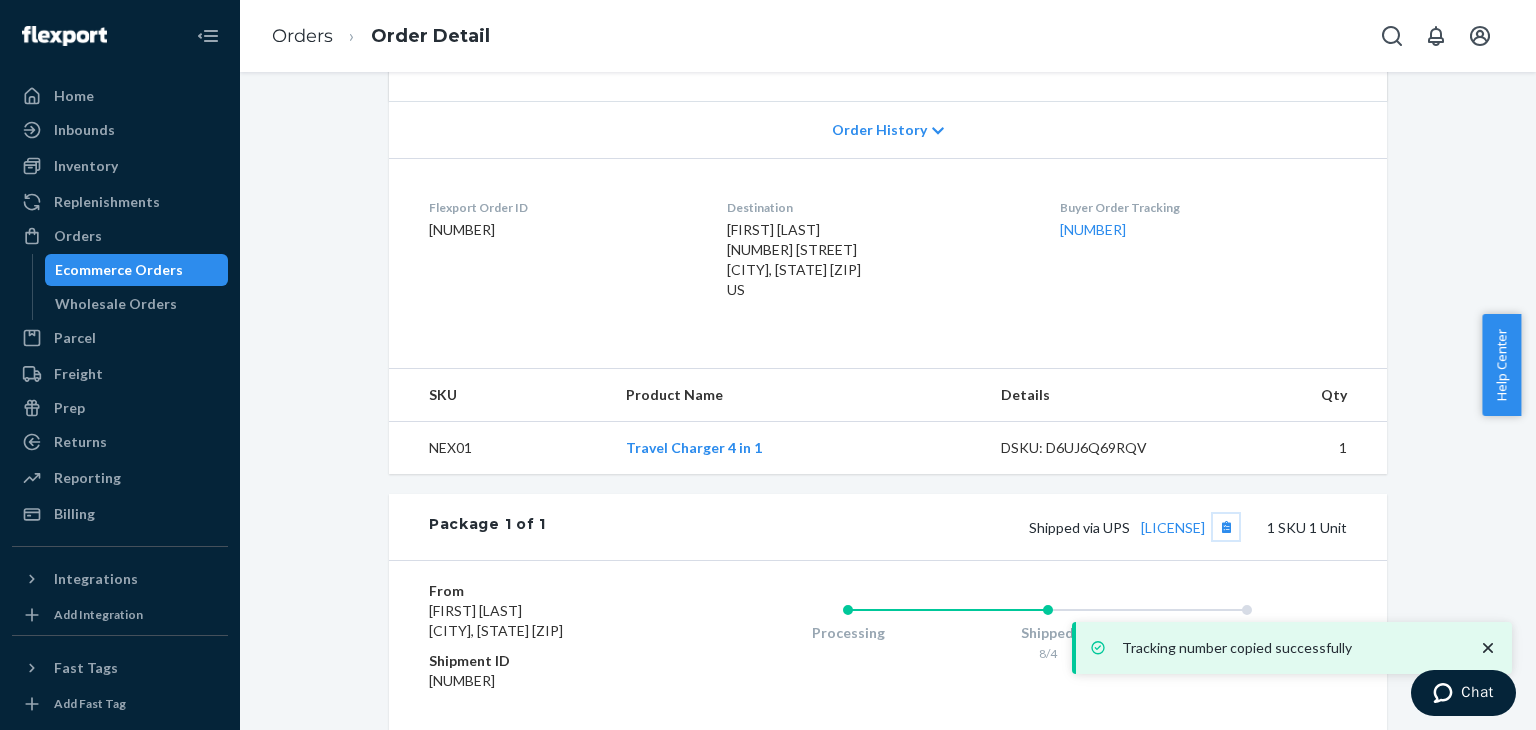 scroll, scrollTop: 394, scrollLeft: 0, axis: vertical 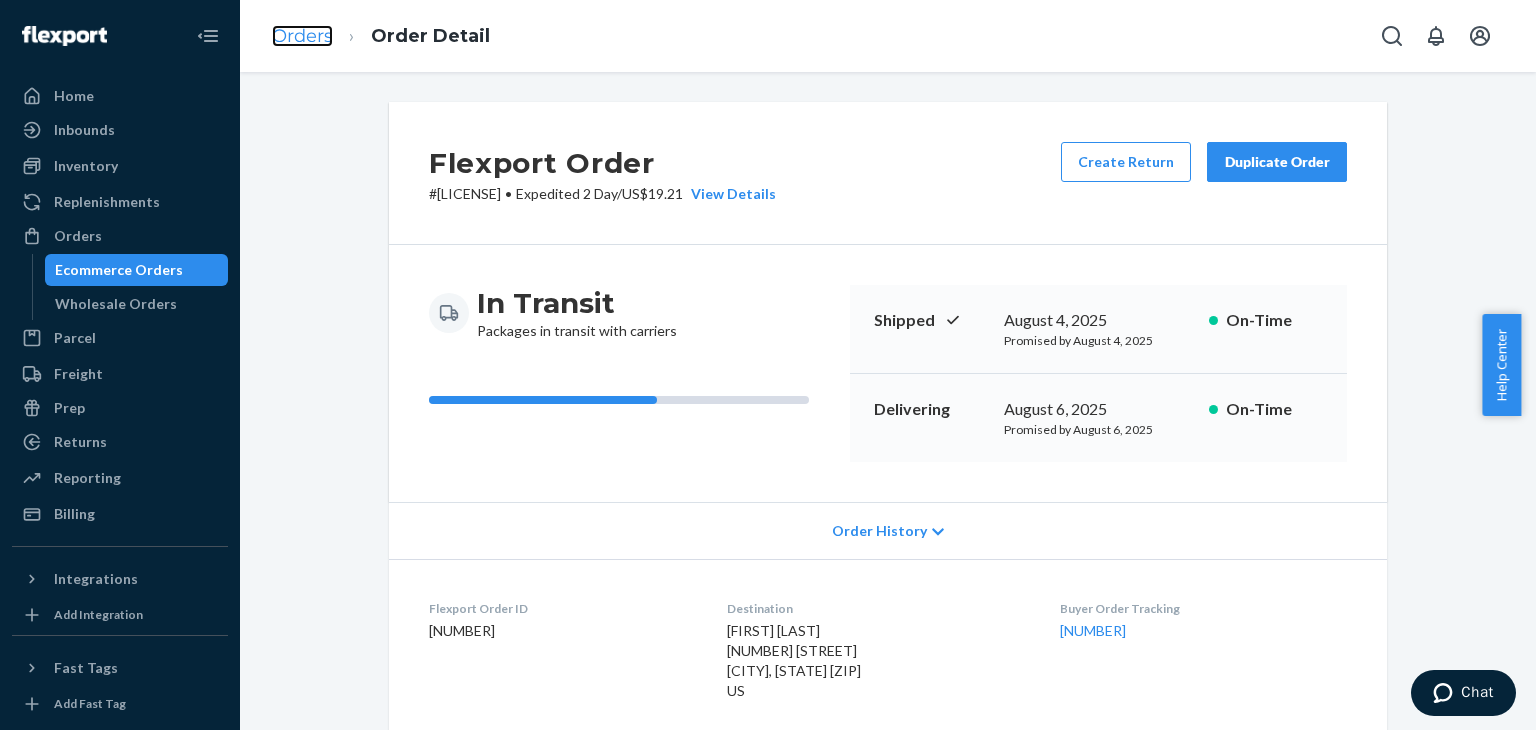 click on "Orders" at bounding box center (302, 36) 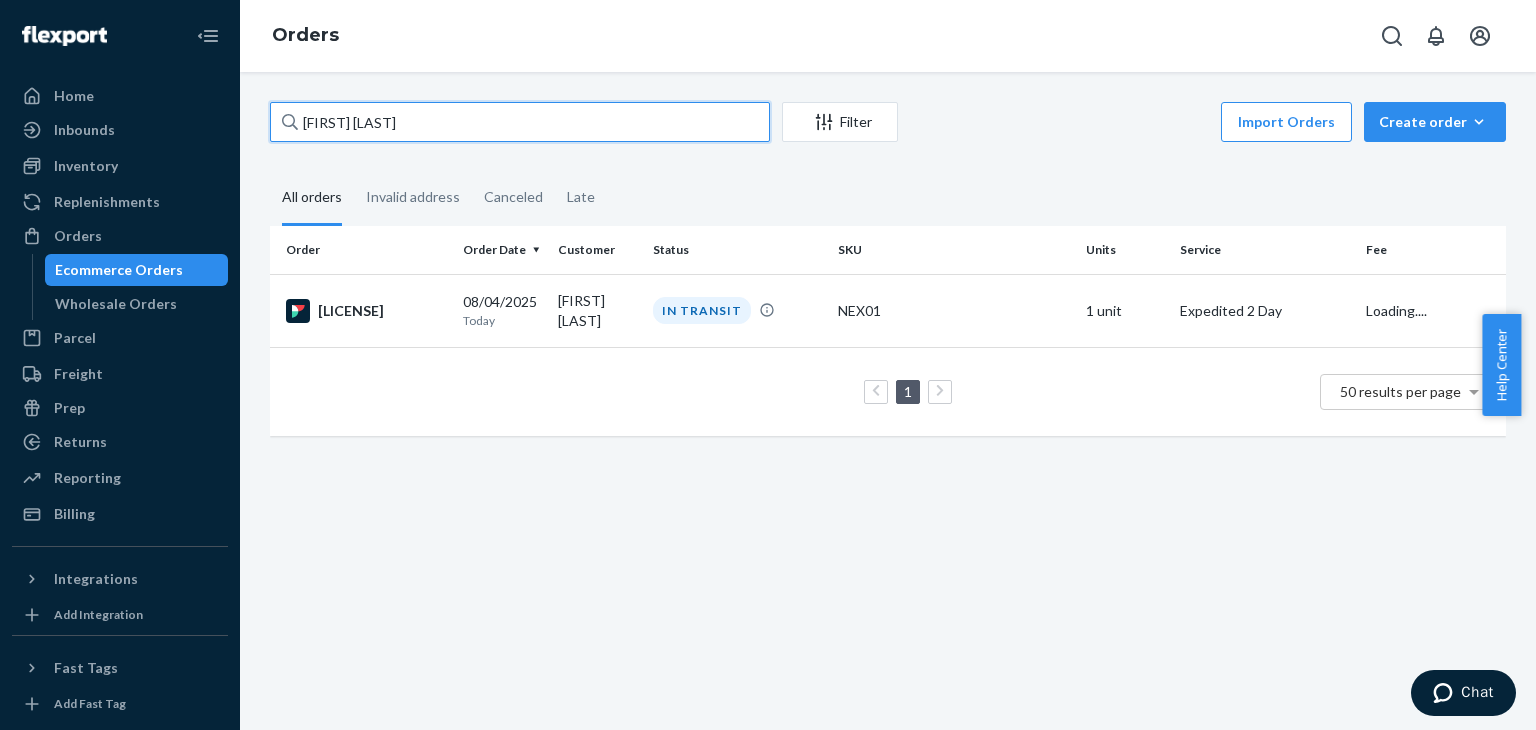 click on "[FIRST] [LAST]" at bounding box center (520, 122) 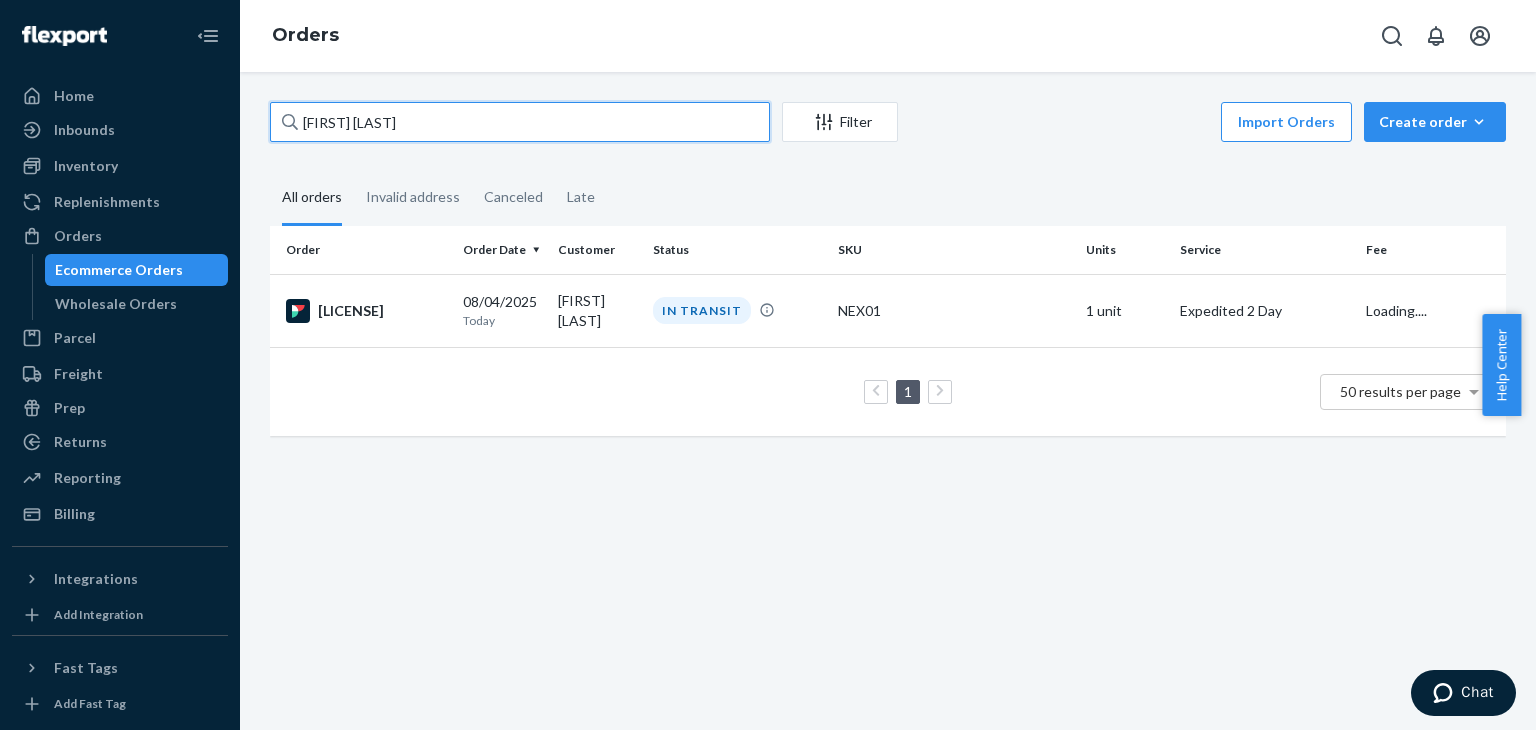 click on "[FIRST] [LAST]" at bounding box center (520, 122) 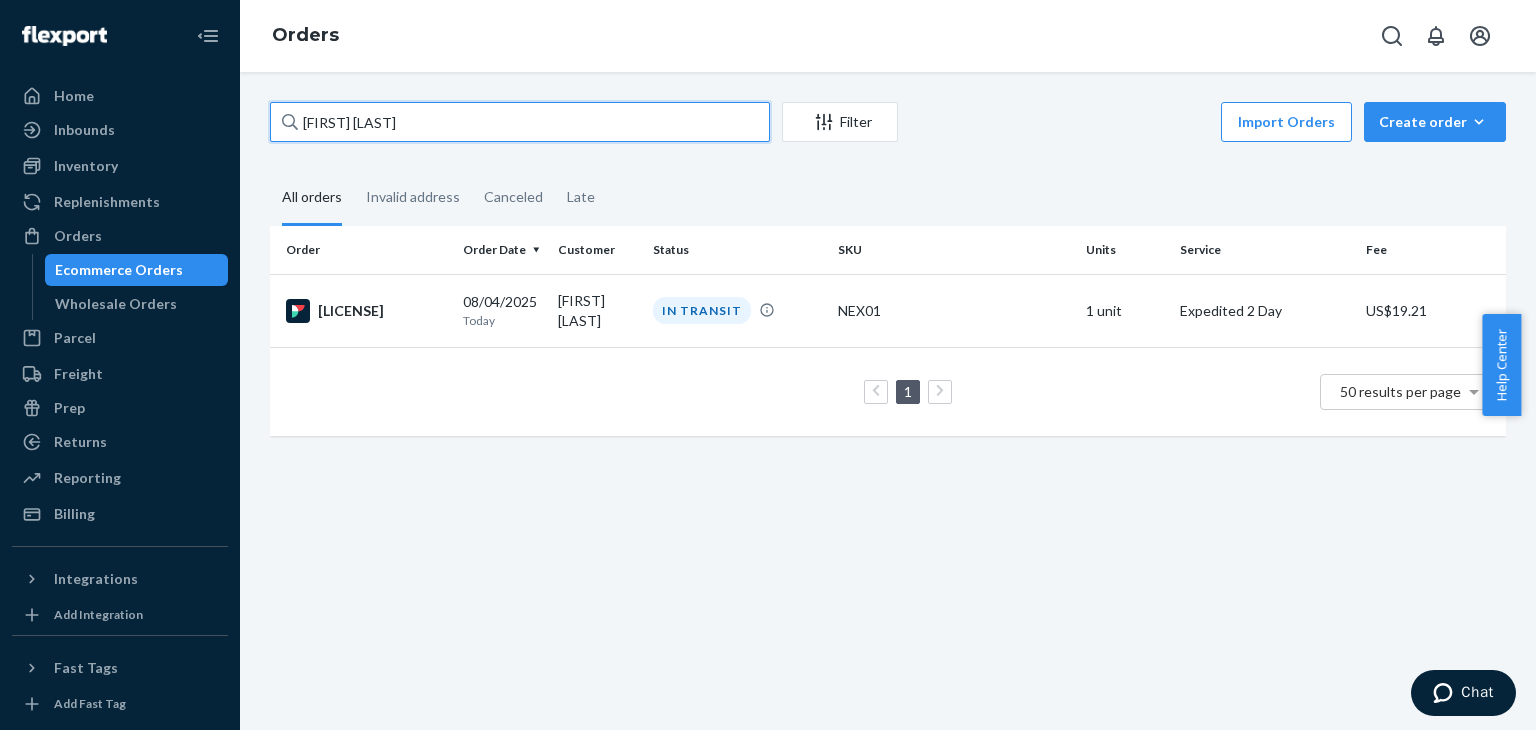 paste on "[FIRST] [LAST]" 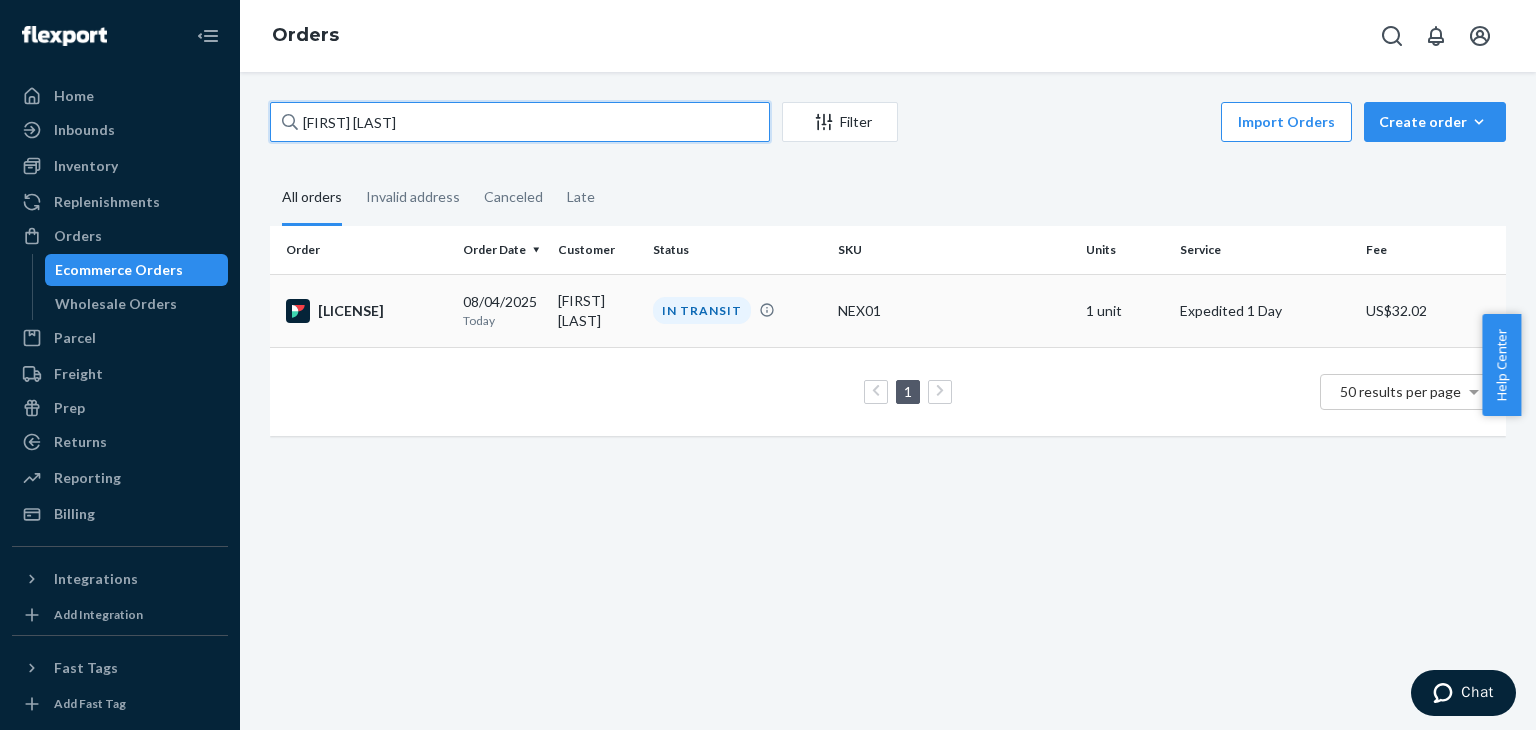 type on "[FIRST] [LAST]" 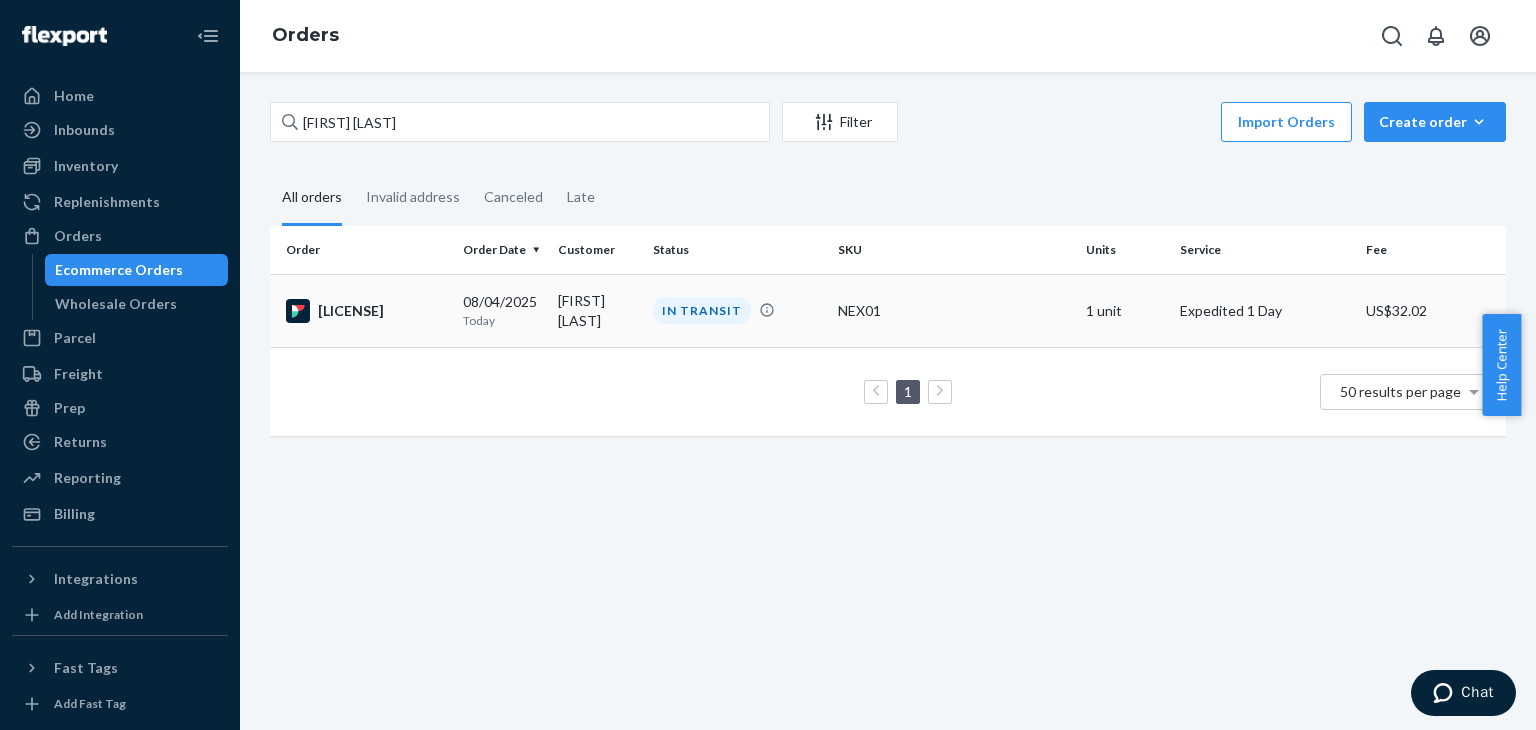 click on "[LICENSE]" at bounding box center (366, 311) 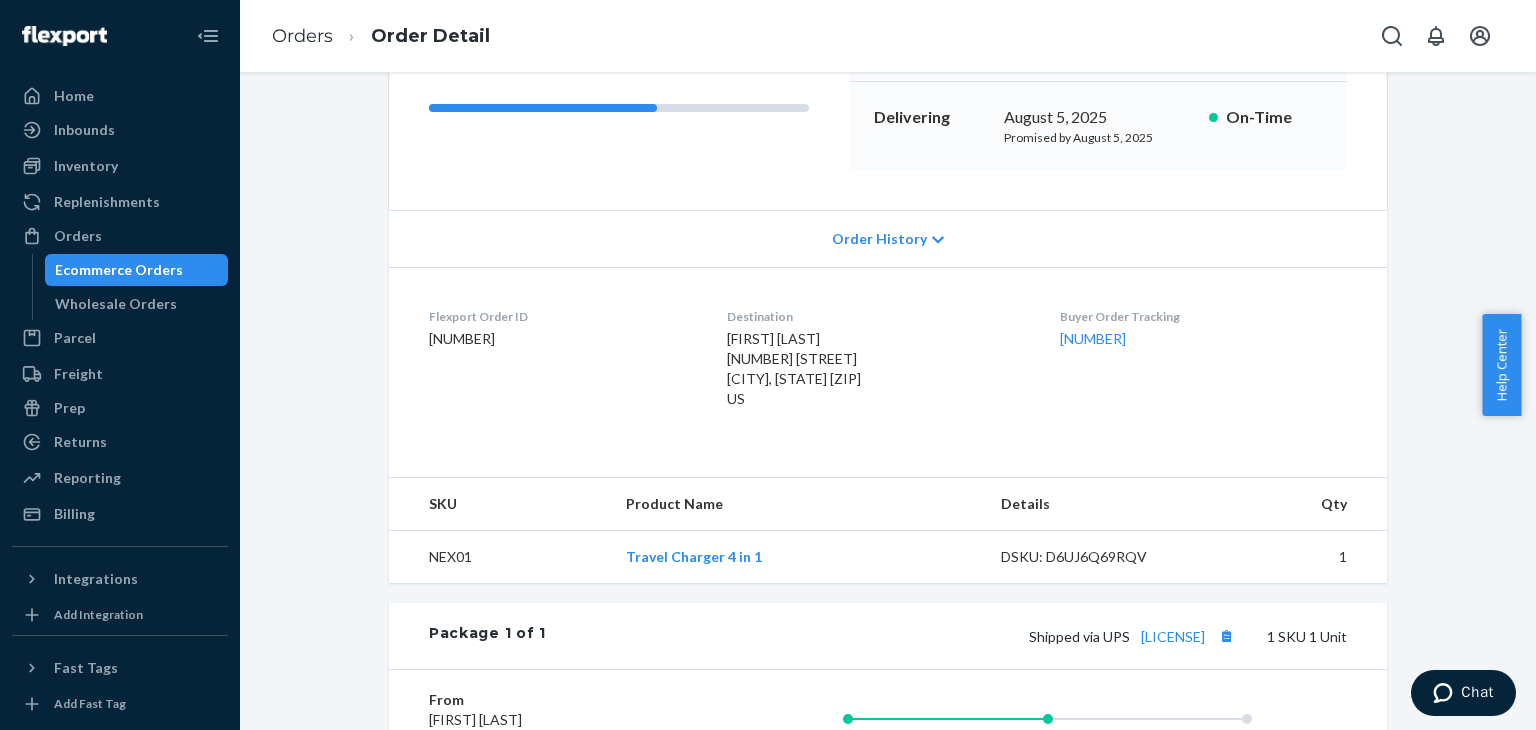 scroll, scrollTop: 300, scrollLeft: 0, axis: vertical 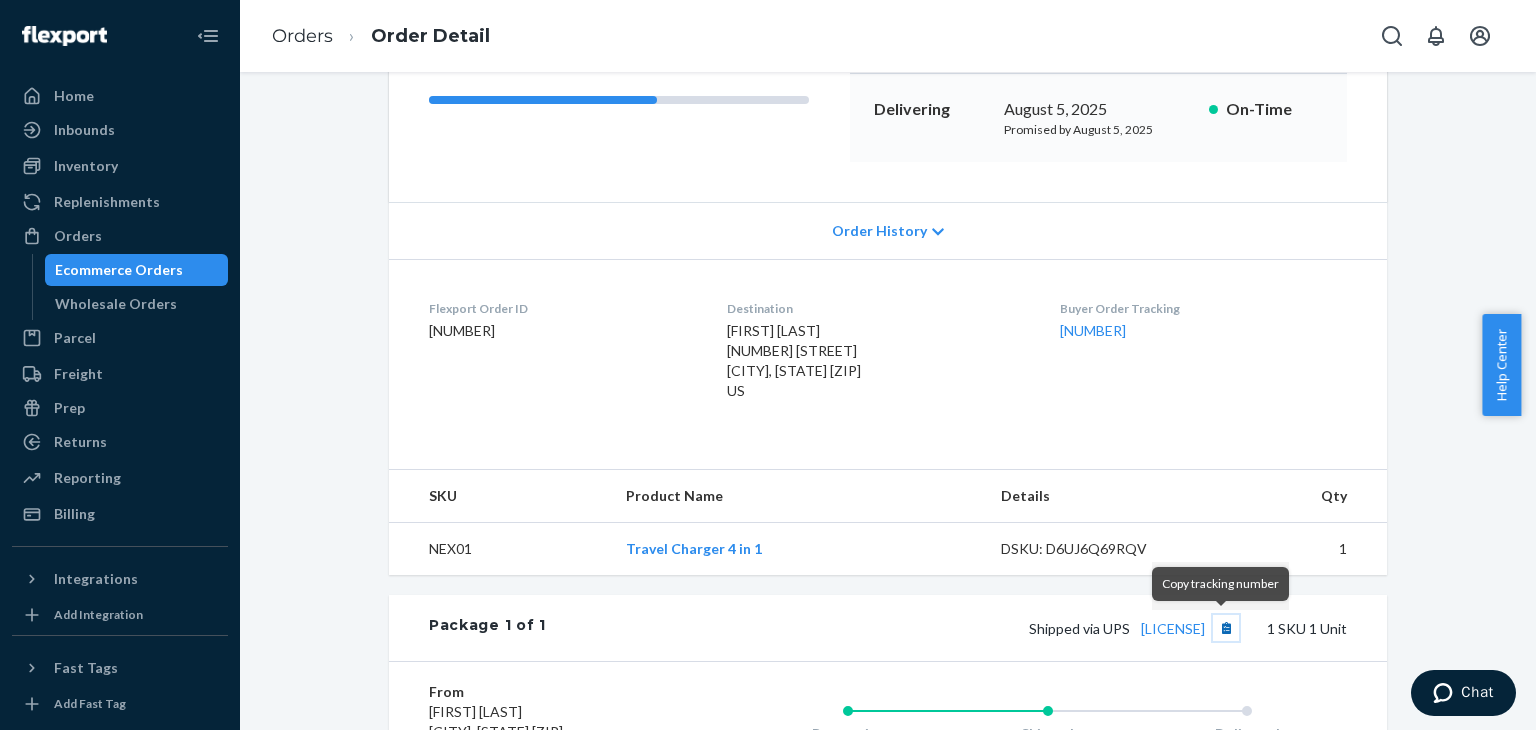 click at bounding box center [1226, 628] 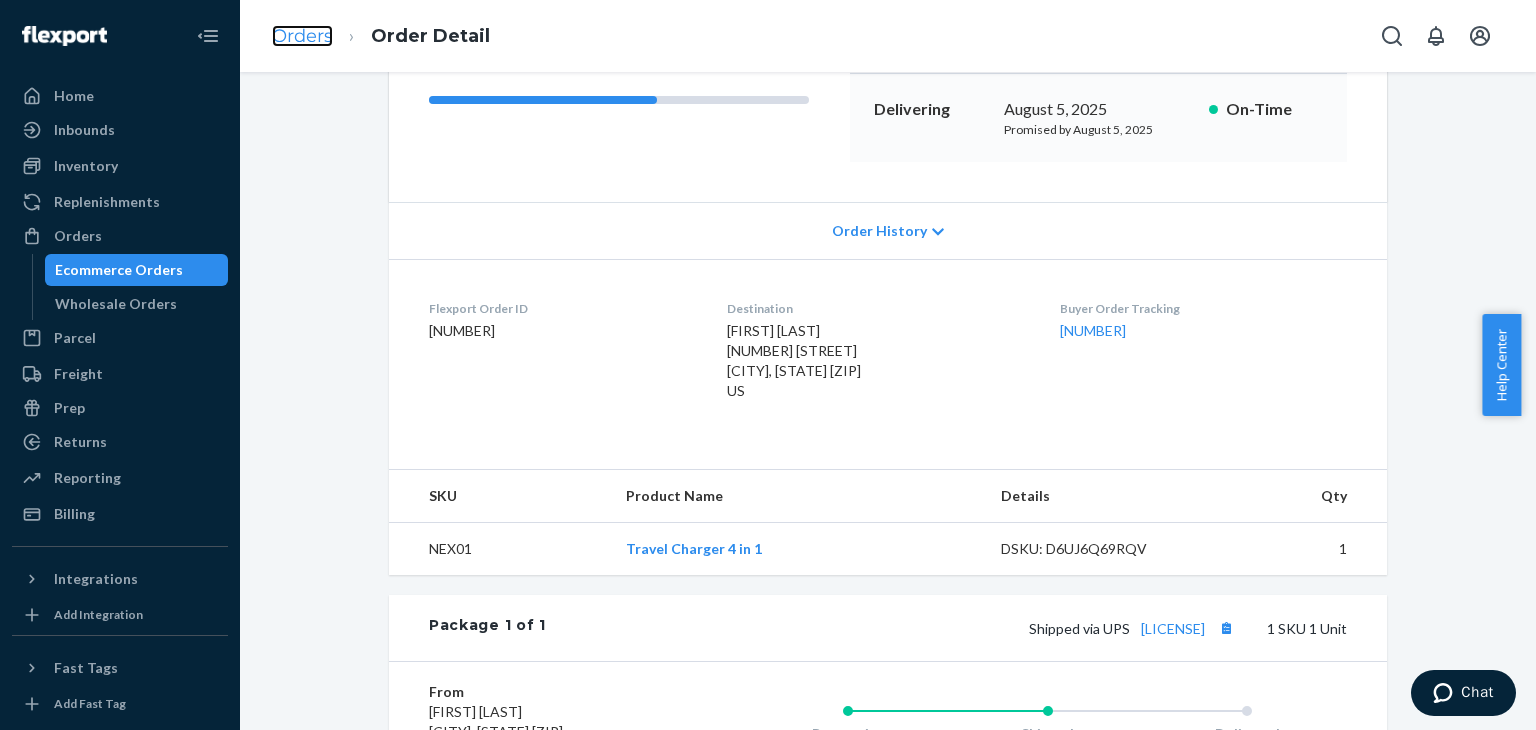 click on "Orders" at bounding box center (302, 36) 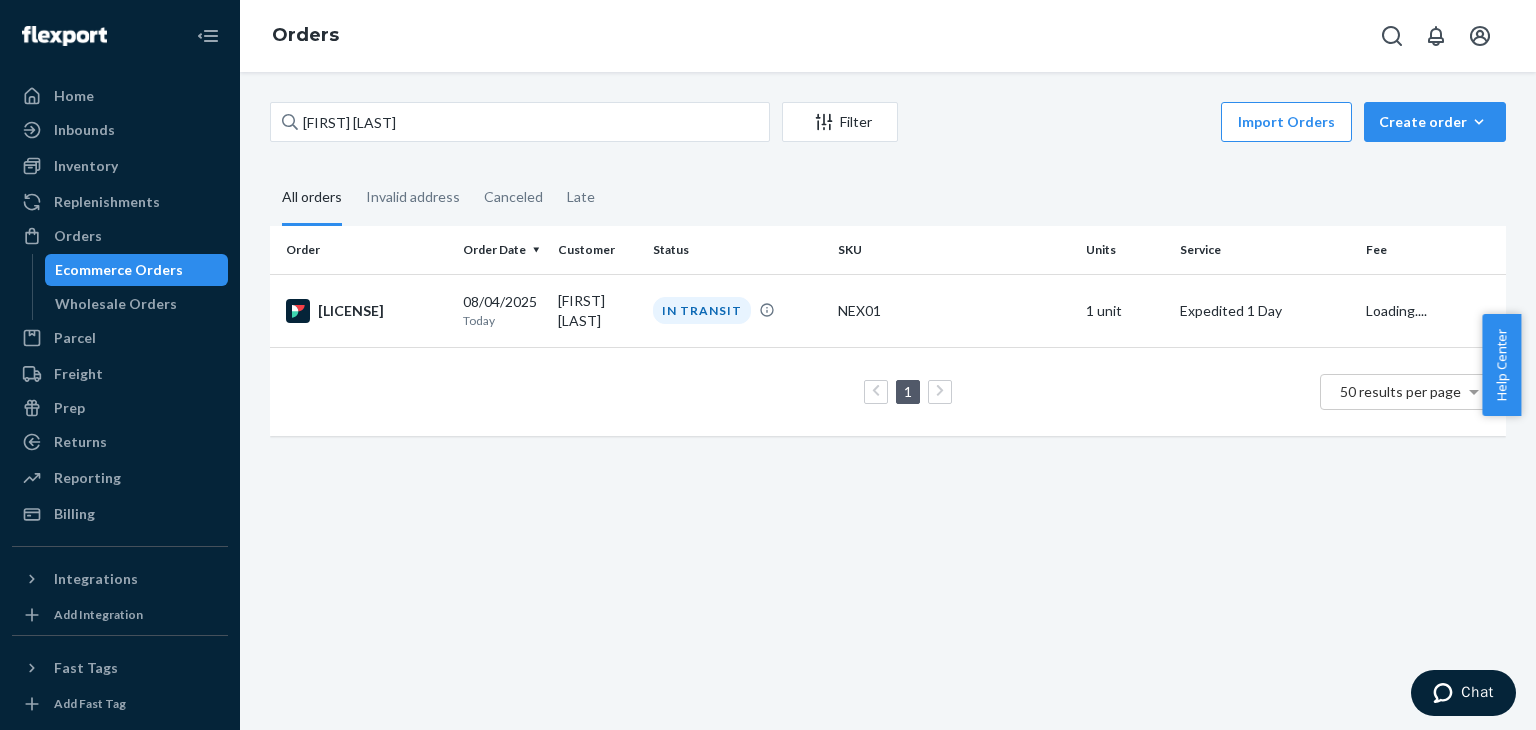 scroll, scrollTop: 0, scrollLeft: 0, axis: both 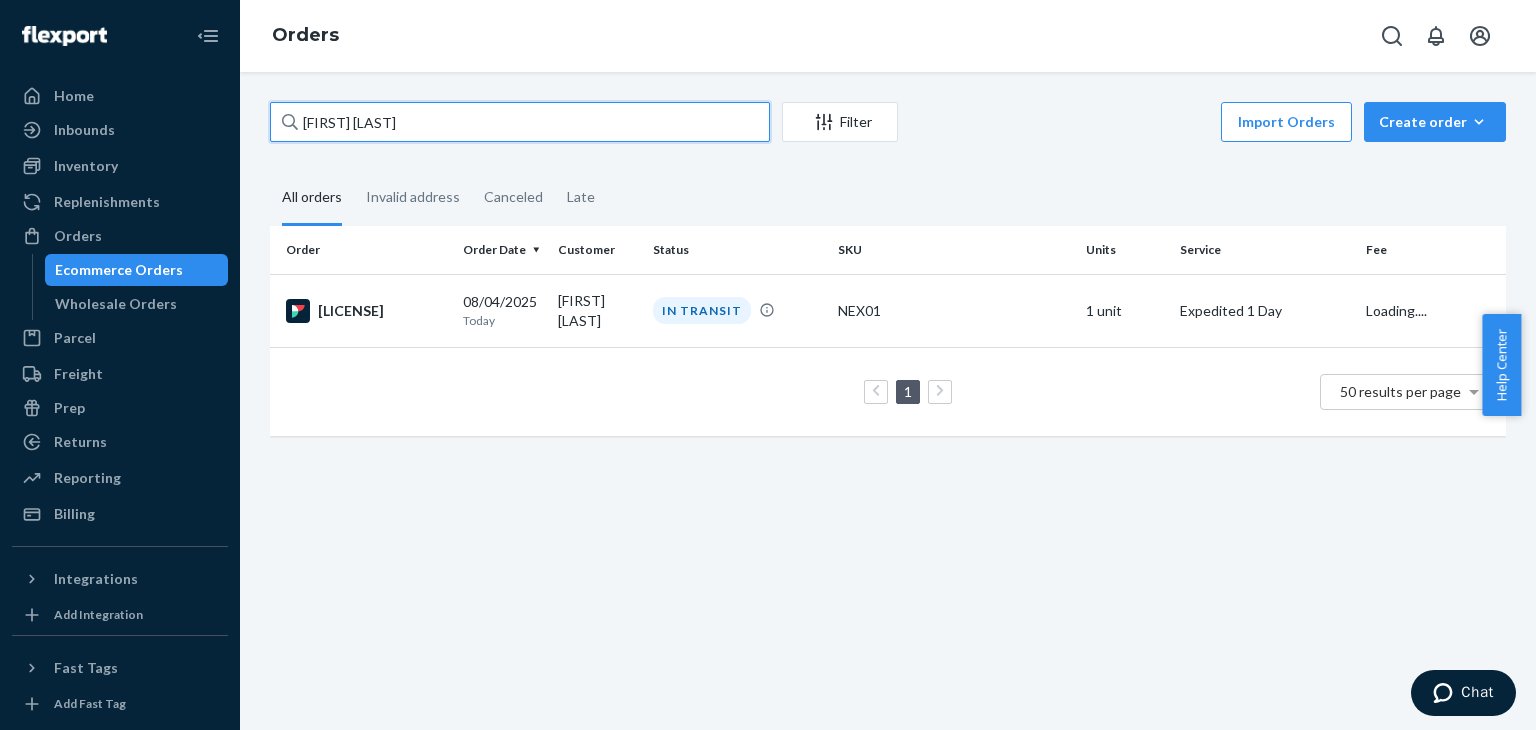 click on "[FIRST] [LAST]" at bounding box center (520, 122) 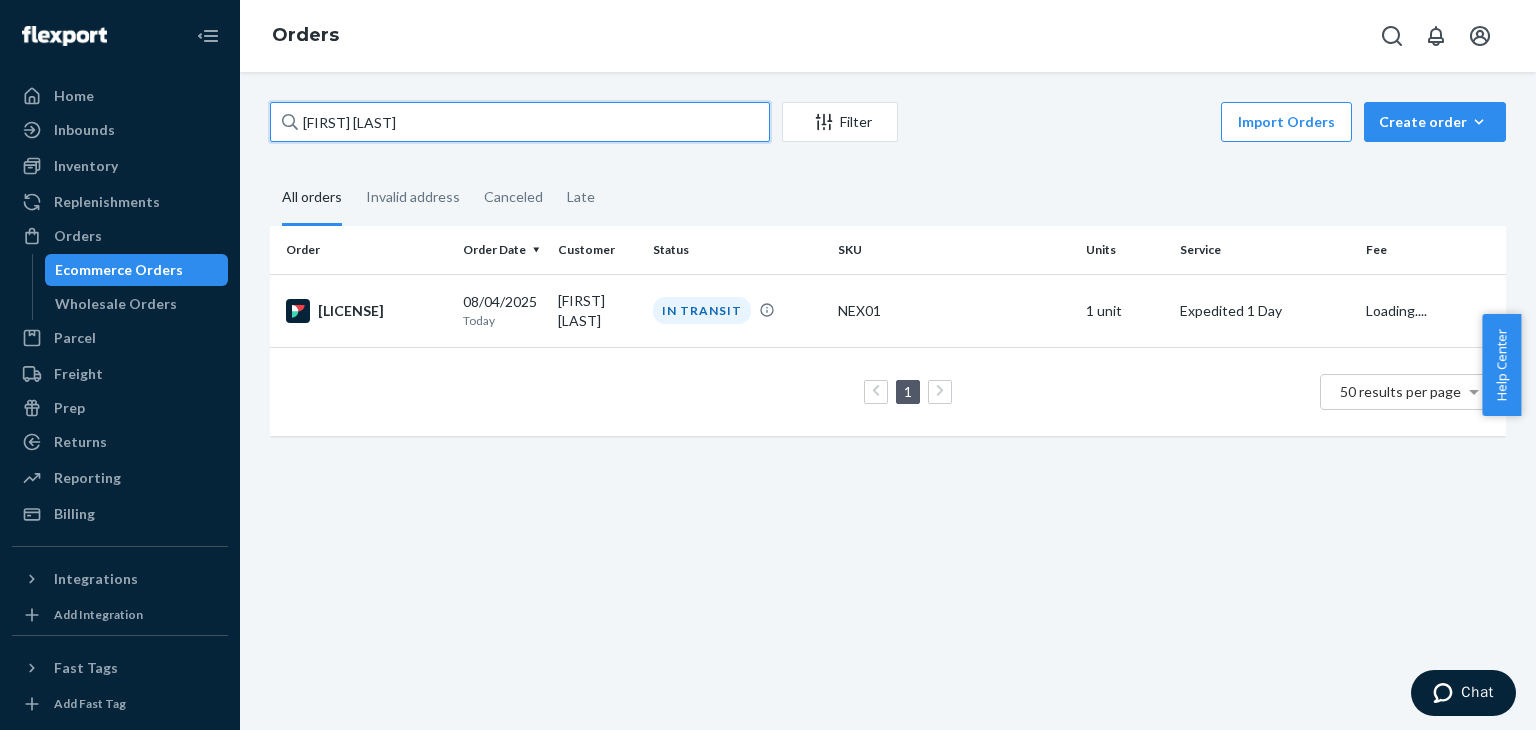 click on "[FIRST] [LAST]" at bounding box center (520, 122) 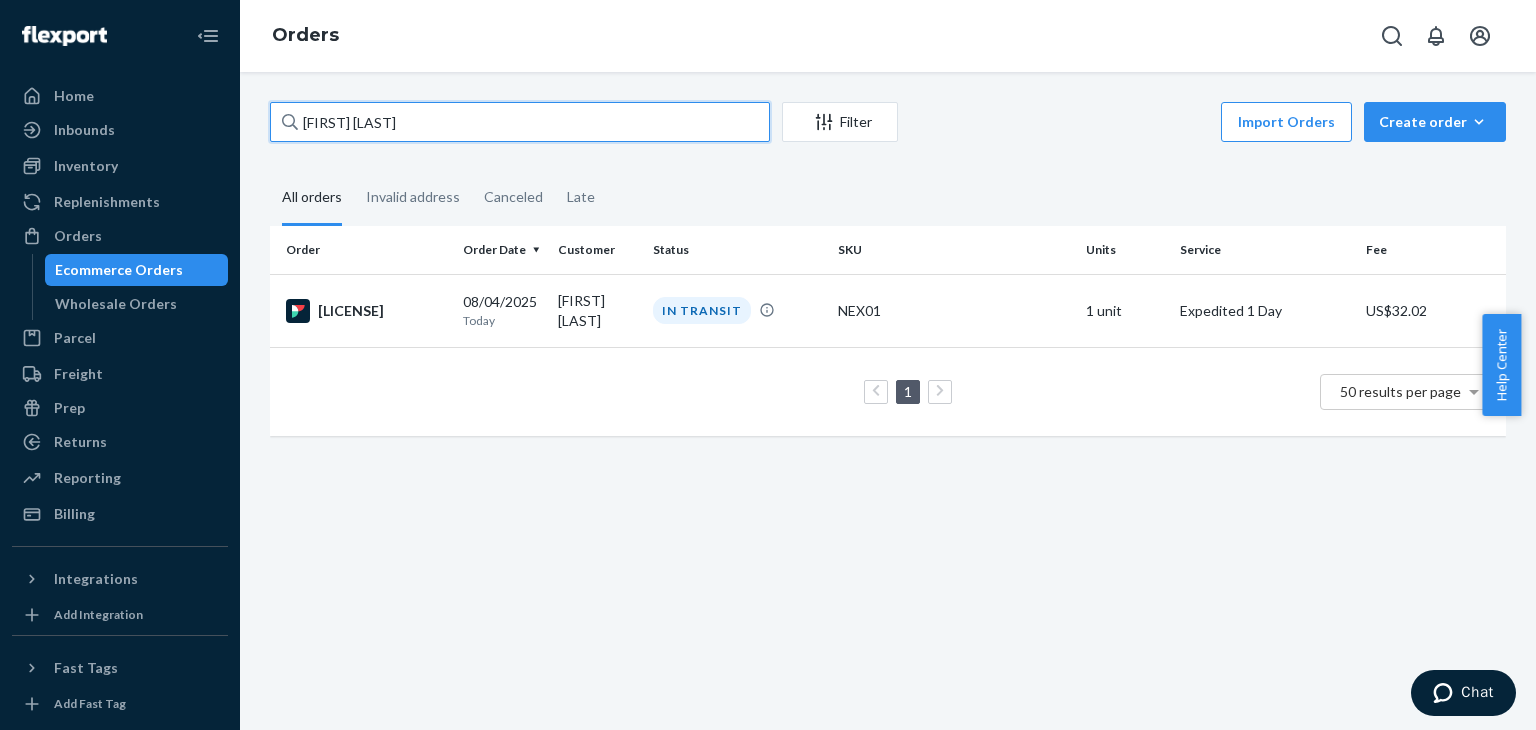 paste on "[FIRST] [LAST]" 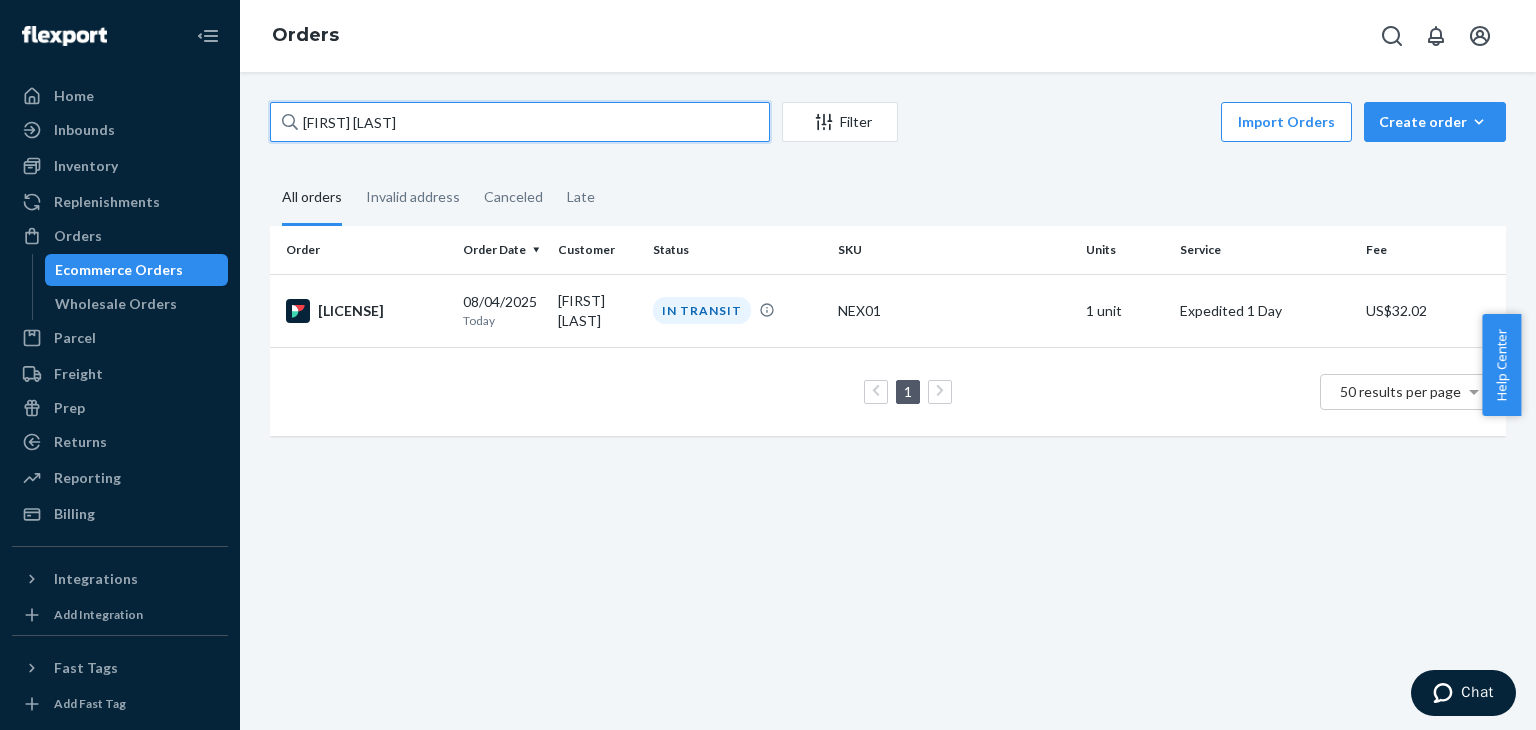 type on "[FIRST] [LAST]" 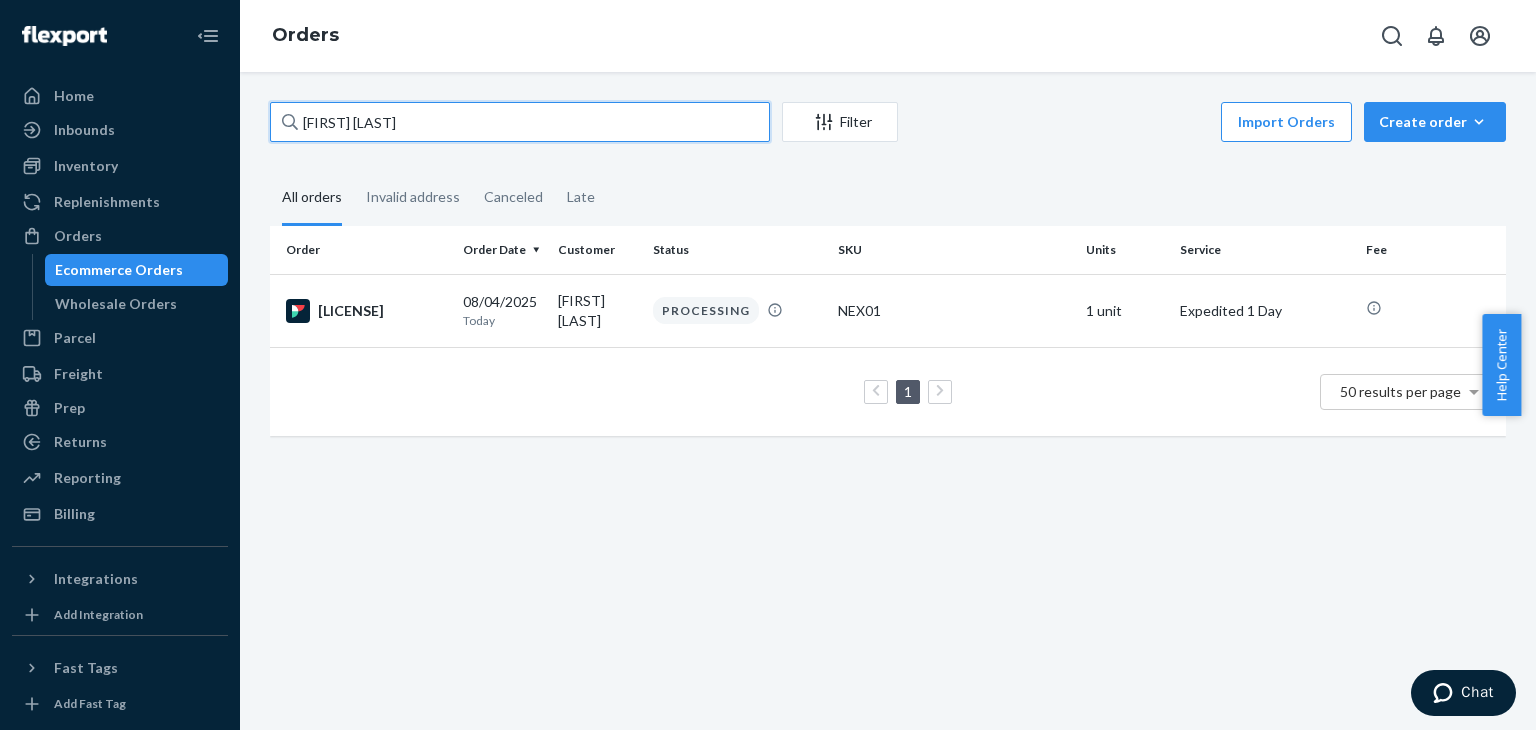 click on "[FIRST] [LAST]" at bounding box center [520, 122] 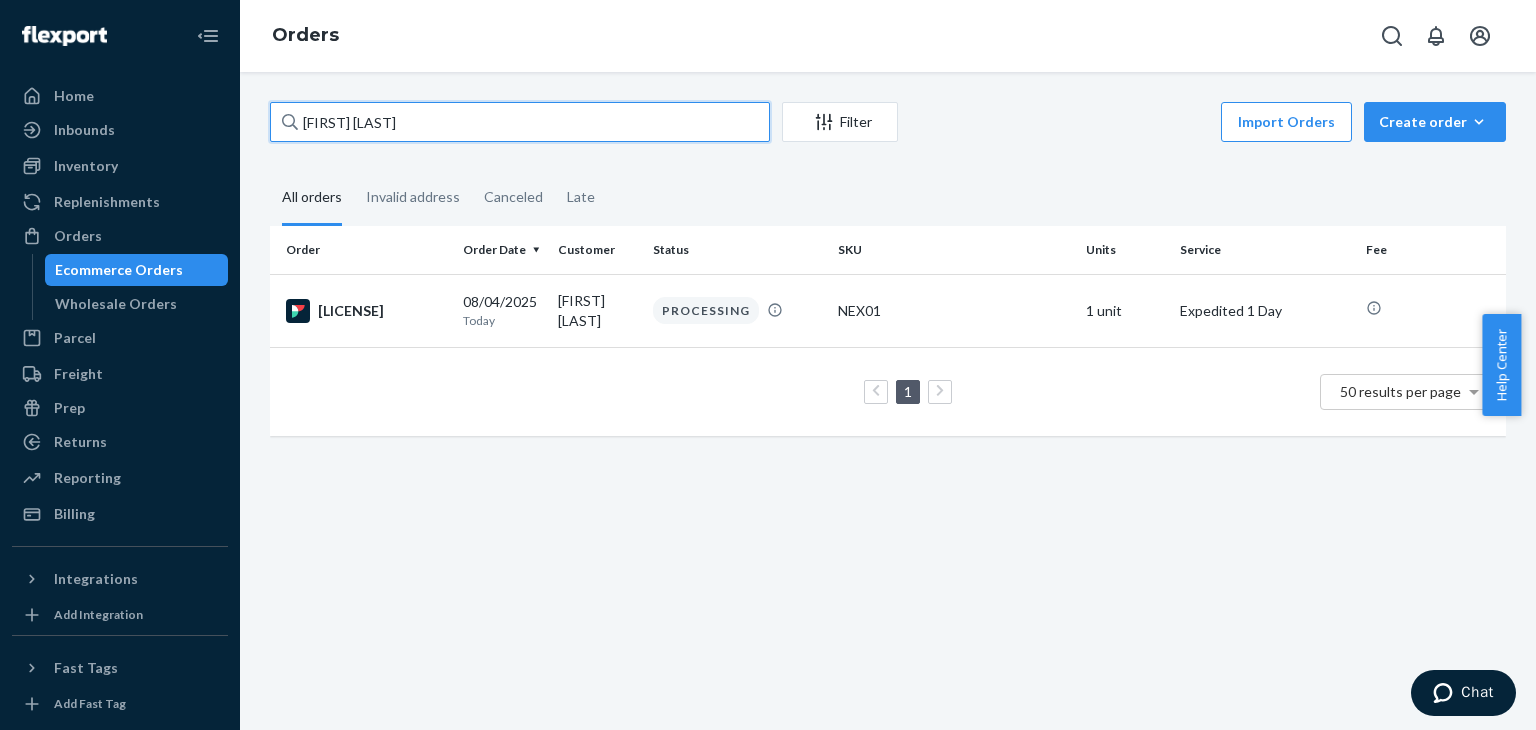 click on "[FIRST] [LAST]" at bounding box center (520, 122) 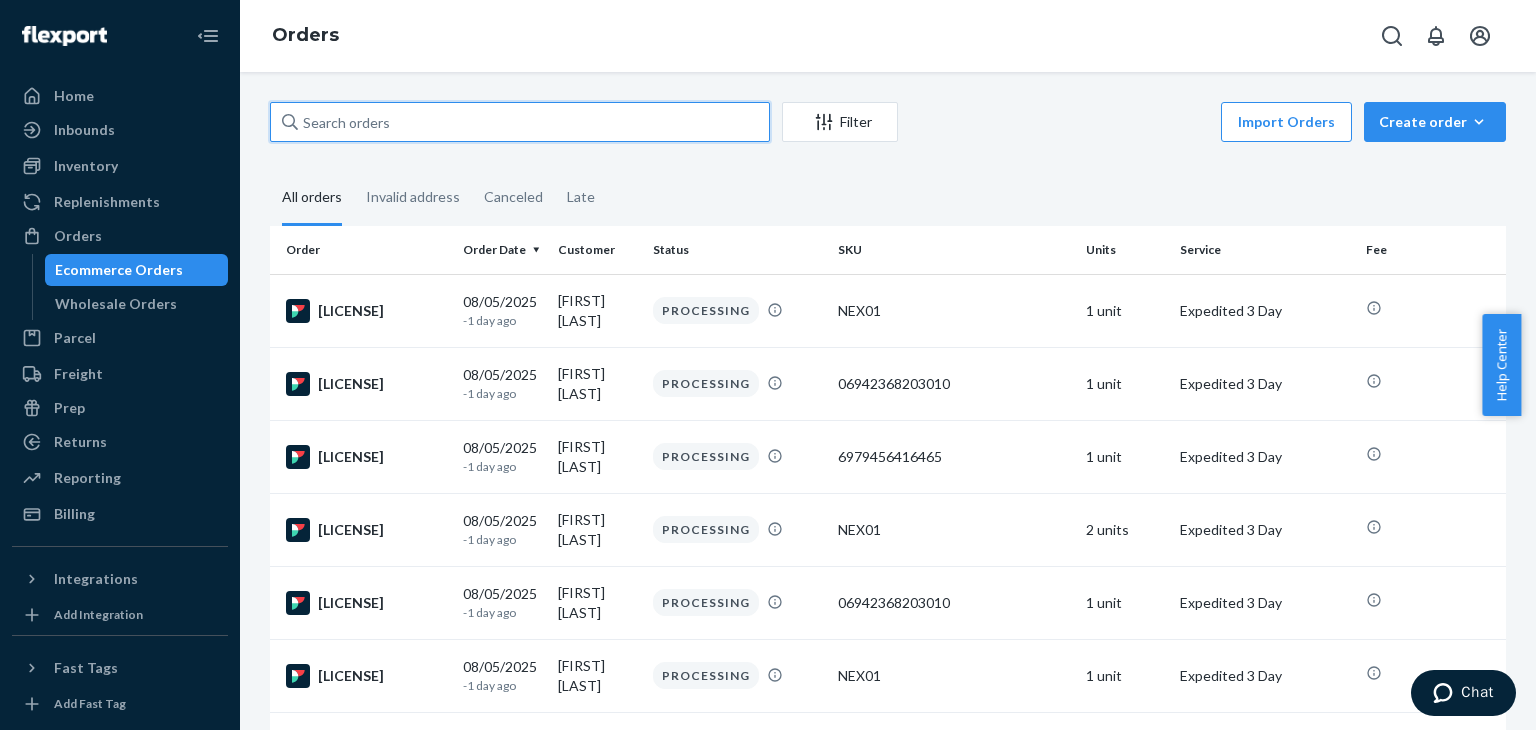 paste on "[FIRST] [LAST]" 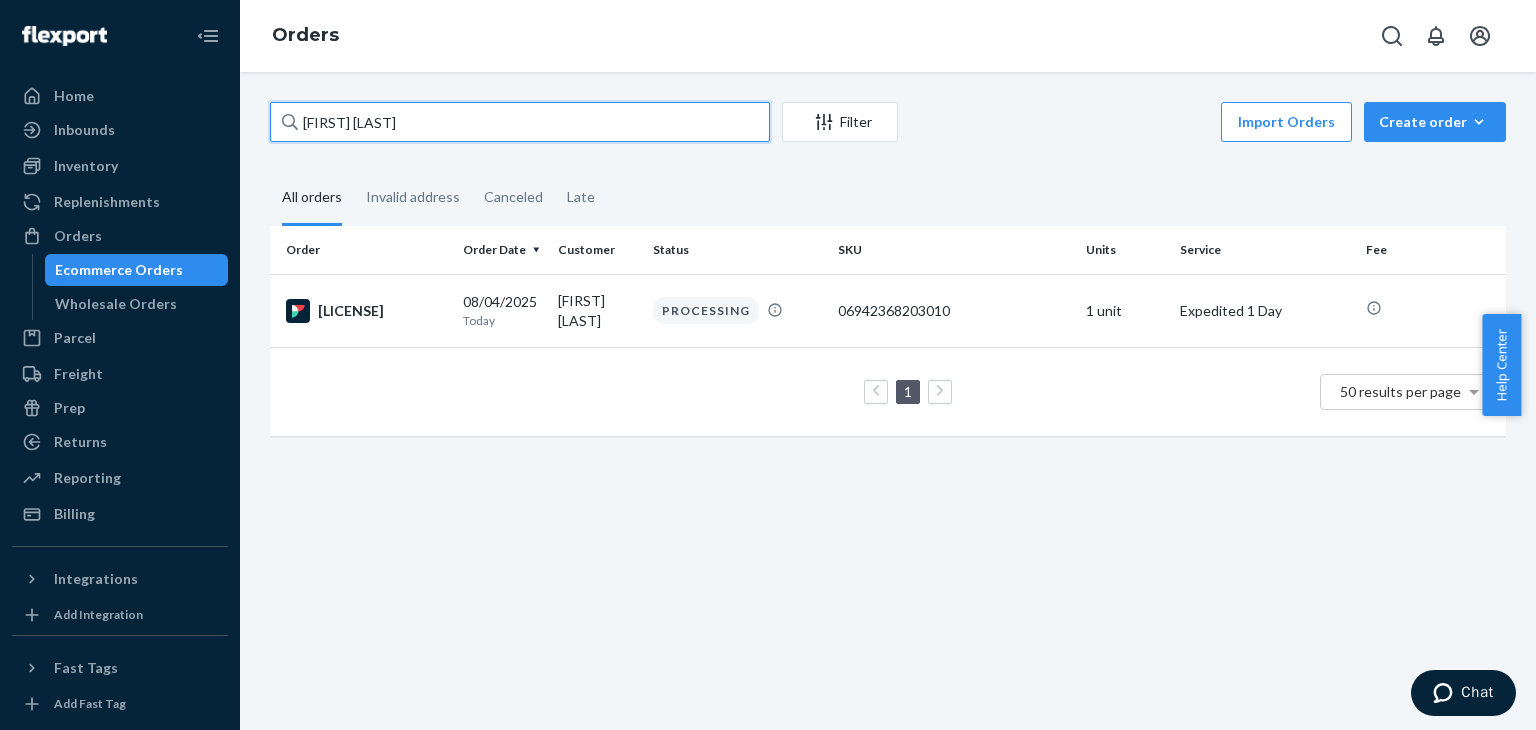 click on "[FIRST] [LAST]" at bounding box center (520, 122) 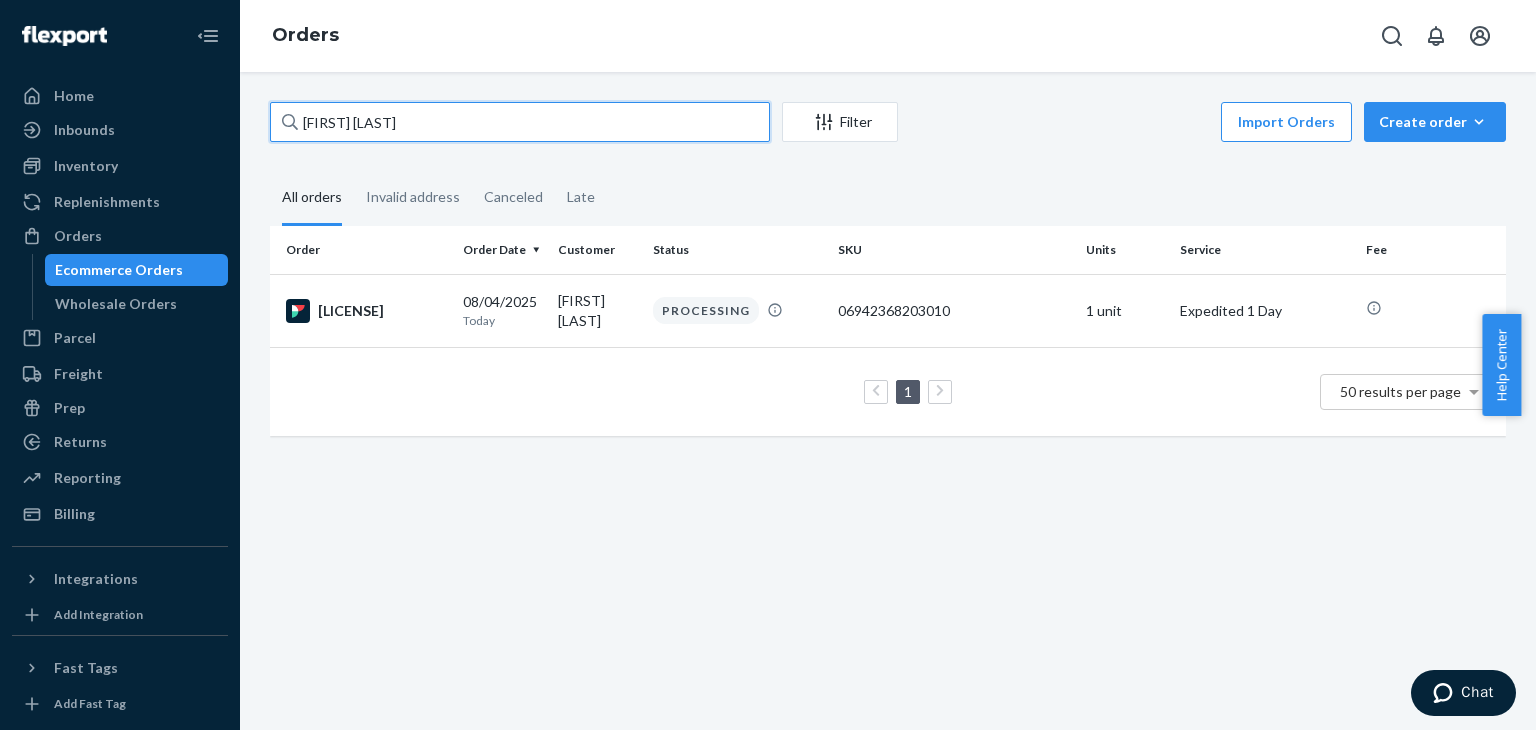 click on "[FIRST] [LAST]" at bounding box center [520, 122] 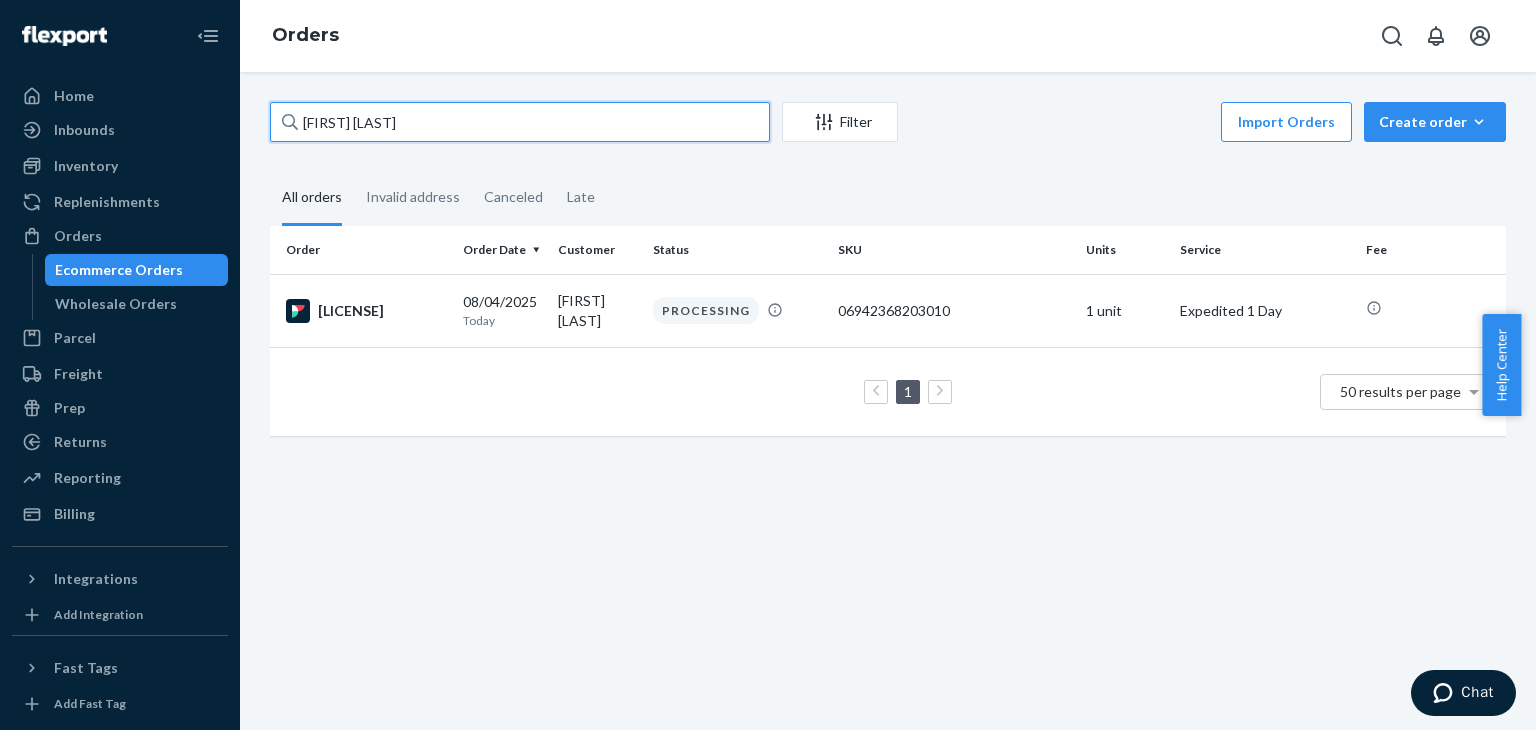 click on "[FIRST] [LAST]" at bounding box center [520, 122] 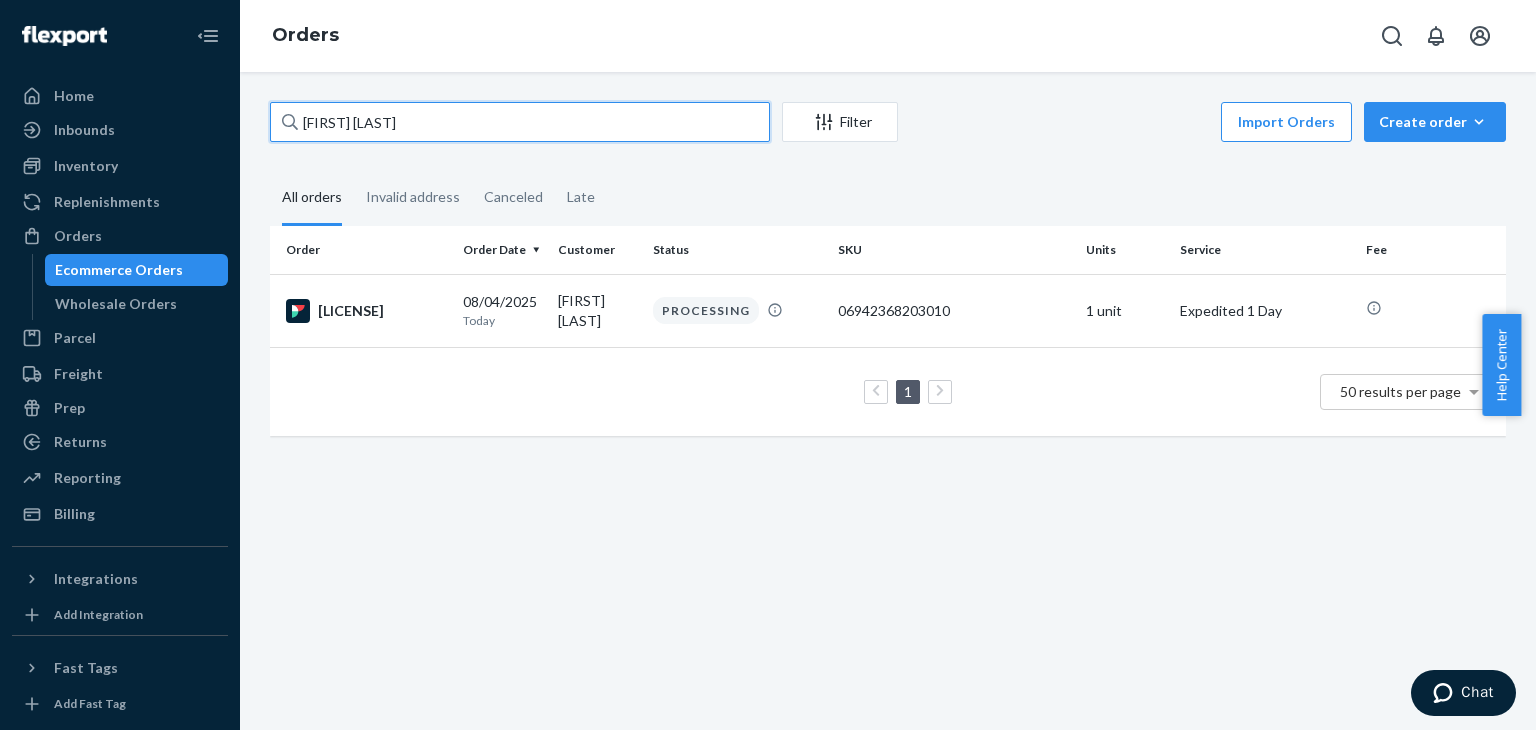 click on "[FIRST] [LAST]" at bounding box center (520, 122) 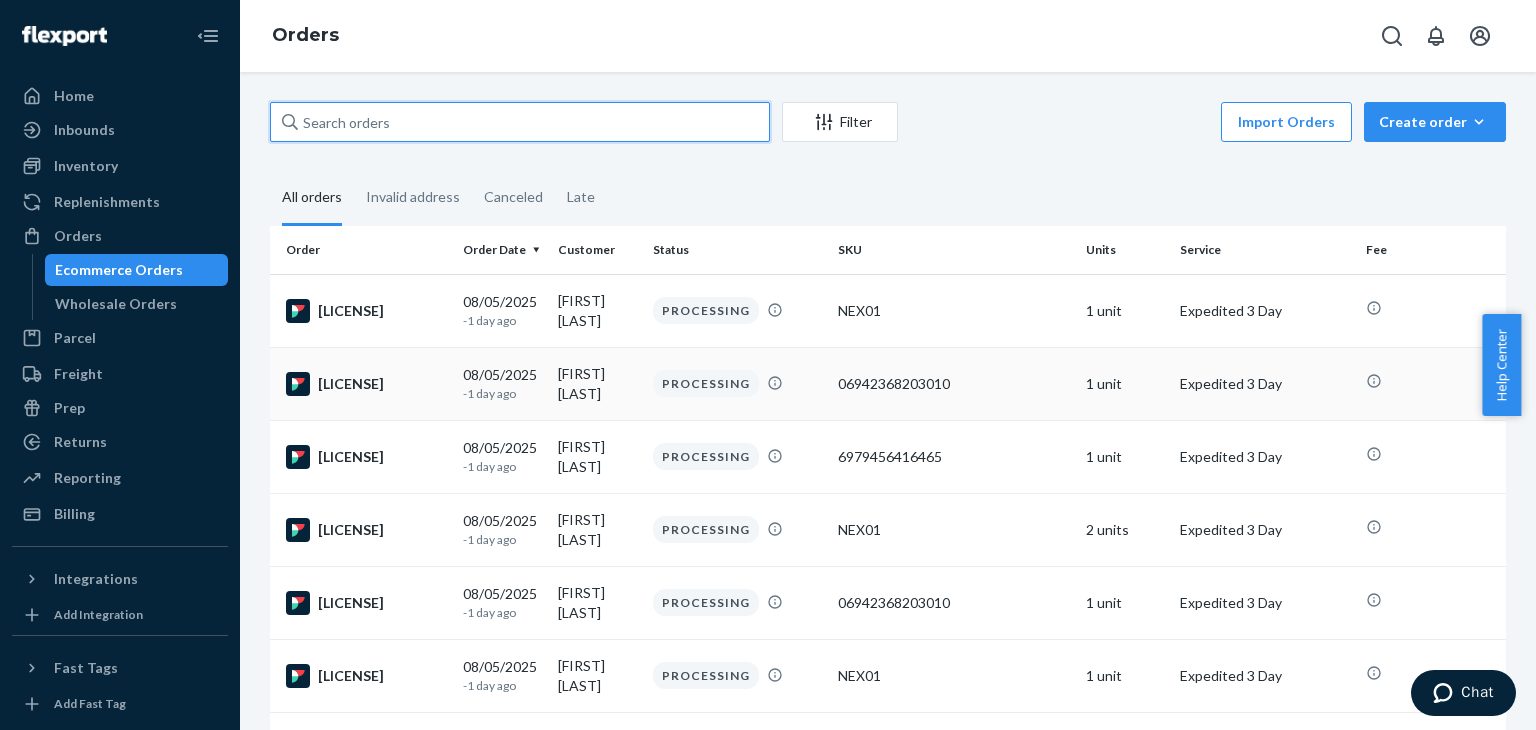paste on "[FIRST] [LAST]" 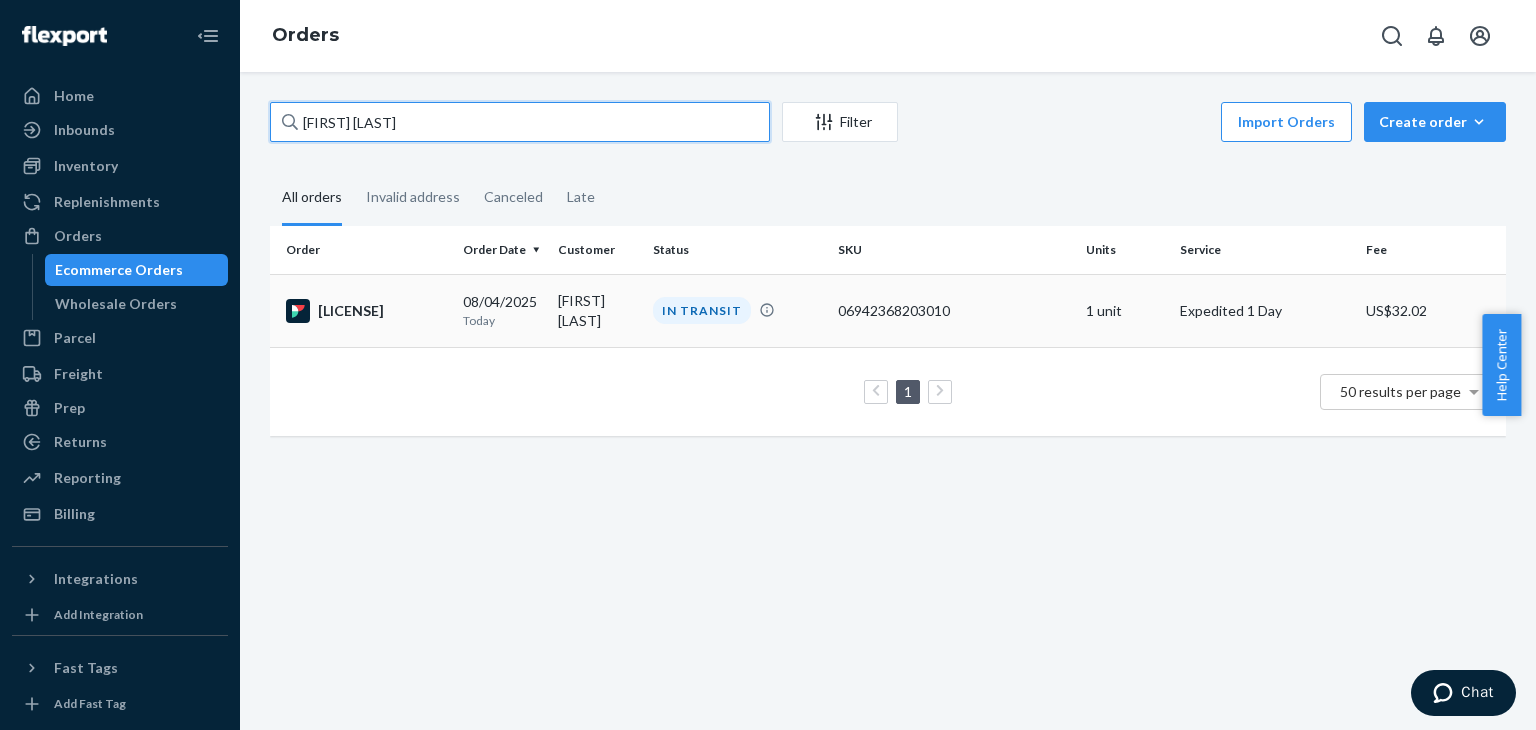 type on "[FIRST] [LAST]" 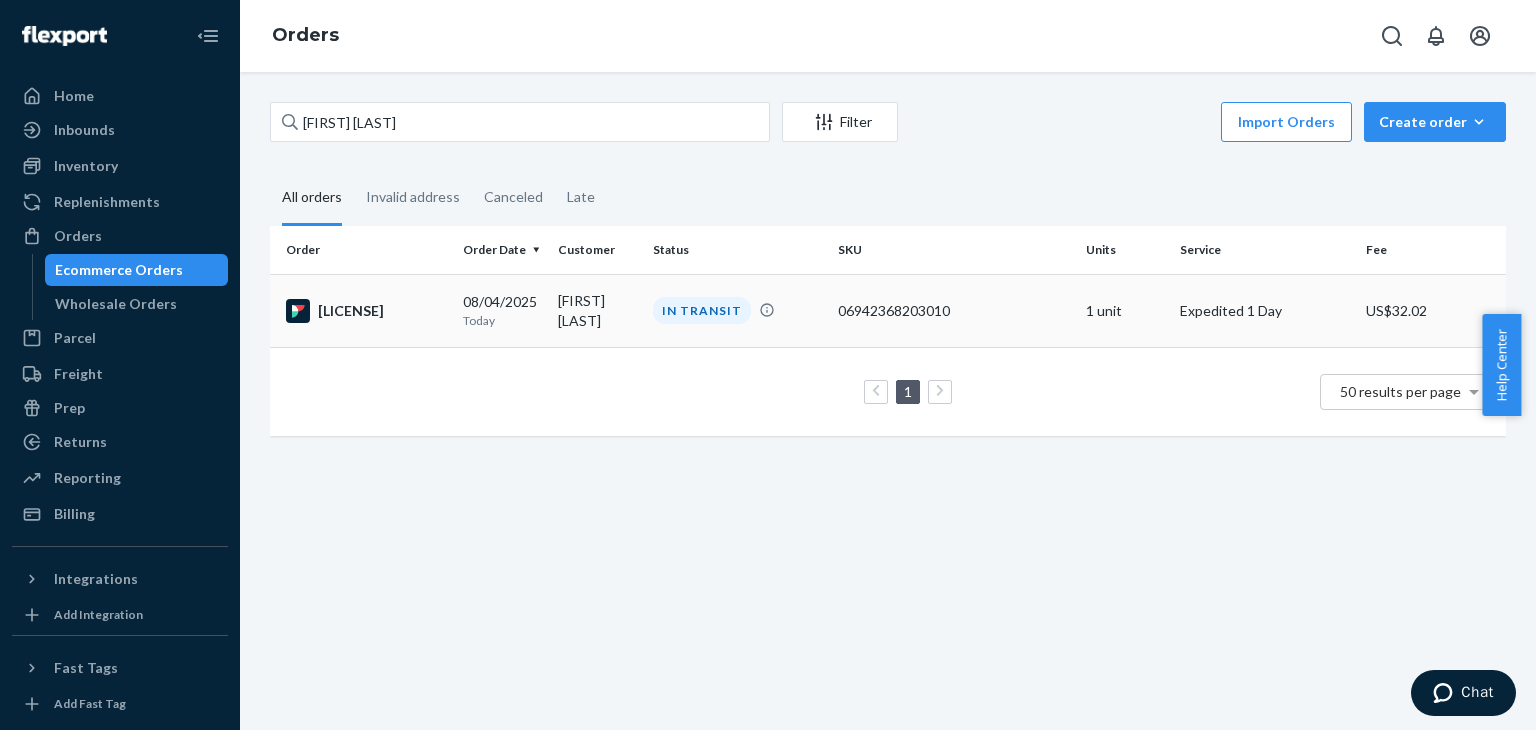 click on "[LICENSE]" at bounding box center (362, 310) 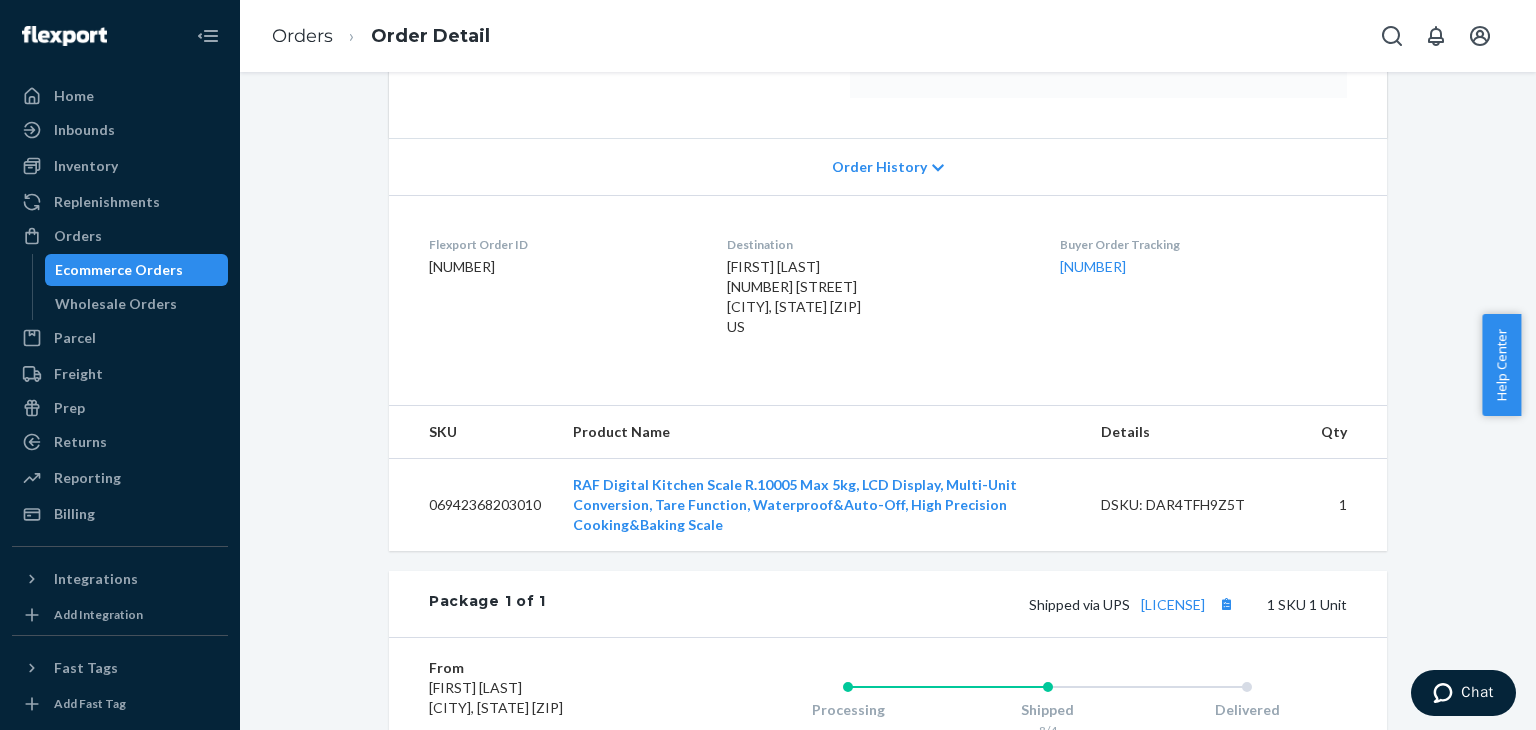 scroll, scrollTop: 400, scrollLeft: 0, axis: vertical 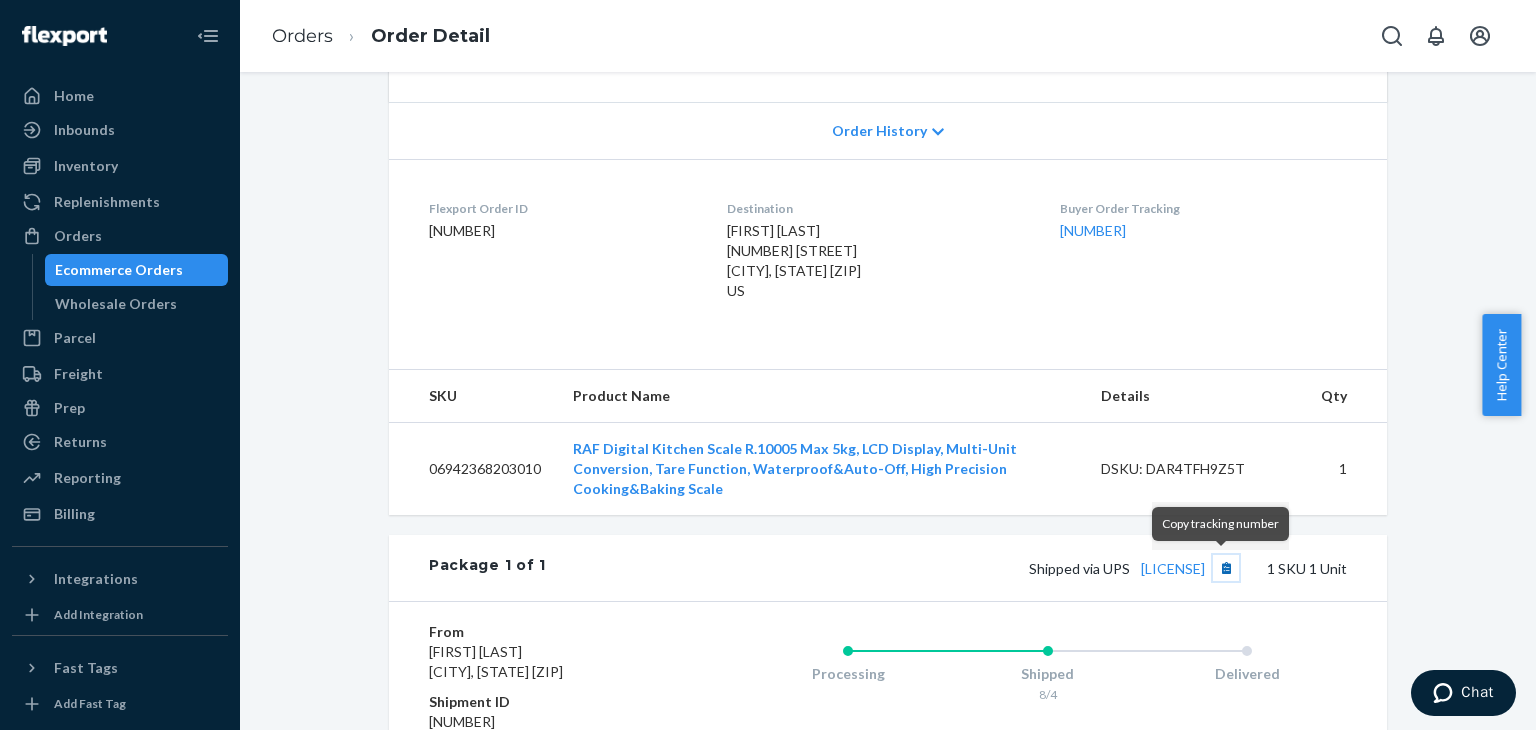 click at bounding box center [1226, 568] 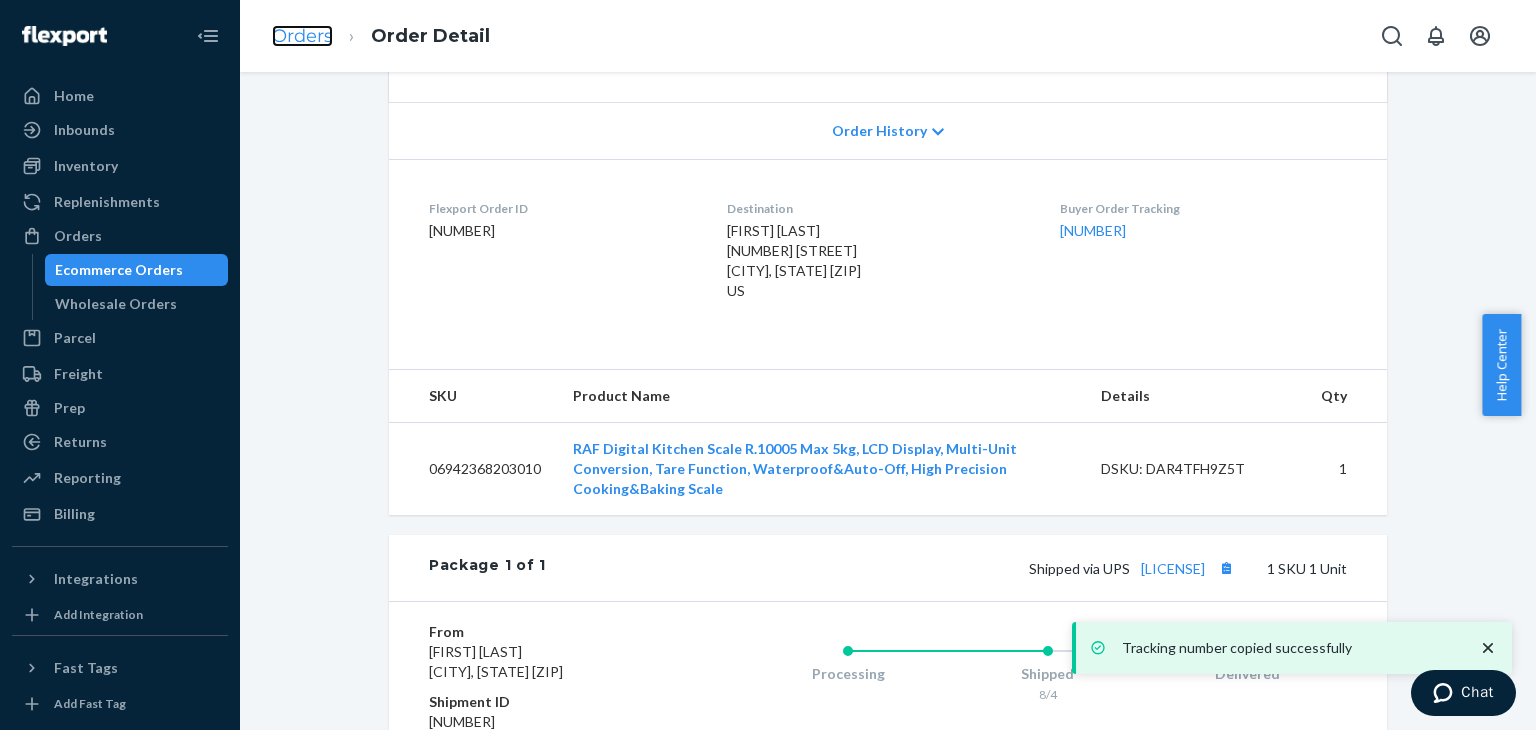 click on "Orders" at bounding box center [302, 36] 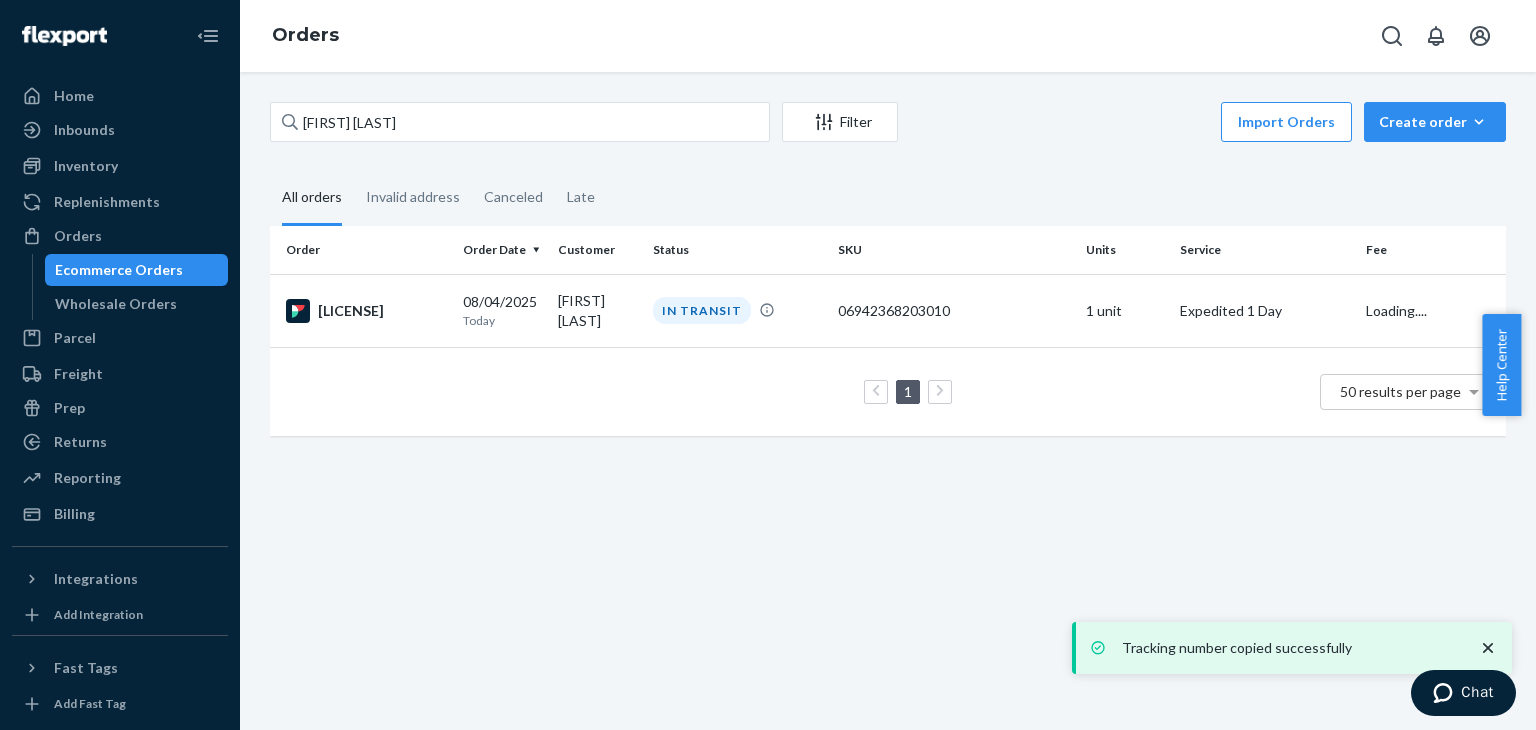 scroll, scrollTop: 0, scrollLeft: 0, axis: both 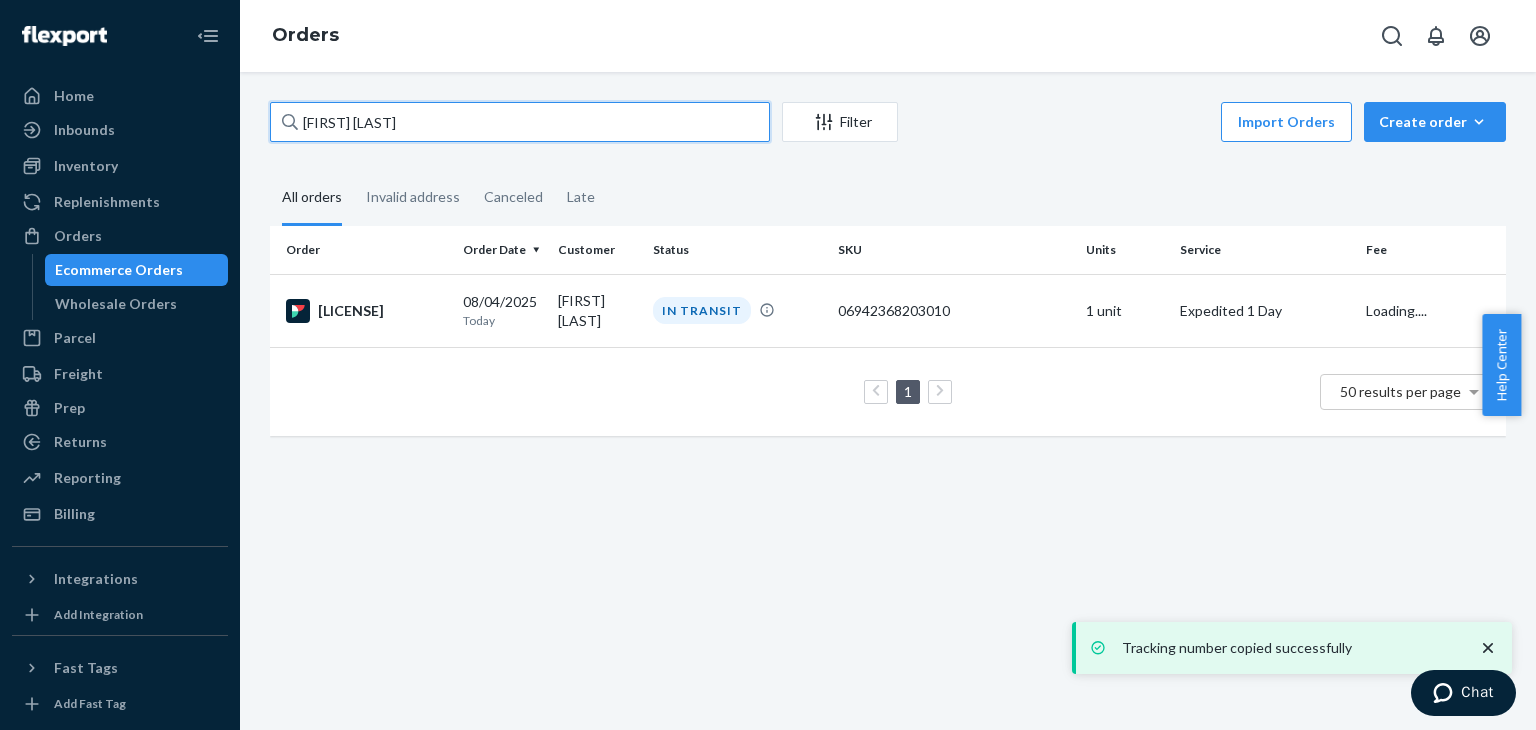 click on "[FIRST] [LAST]" at bounding box center (520, 122) 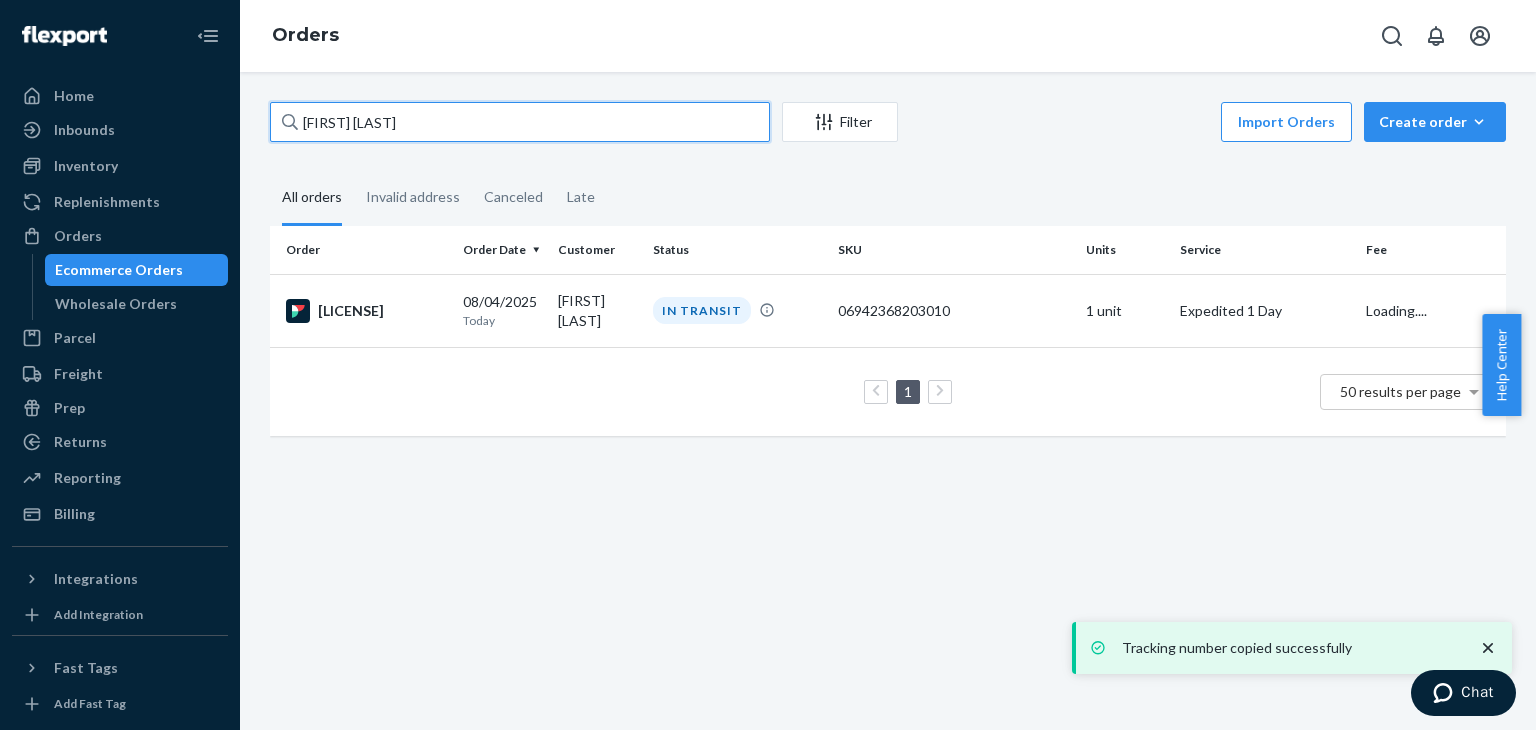 click on "[FIRST] [LAST]" at bounding box center [520, 122] 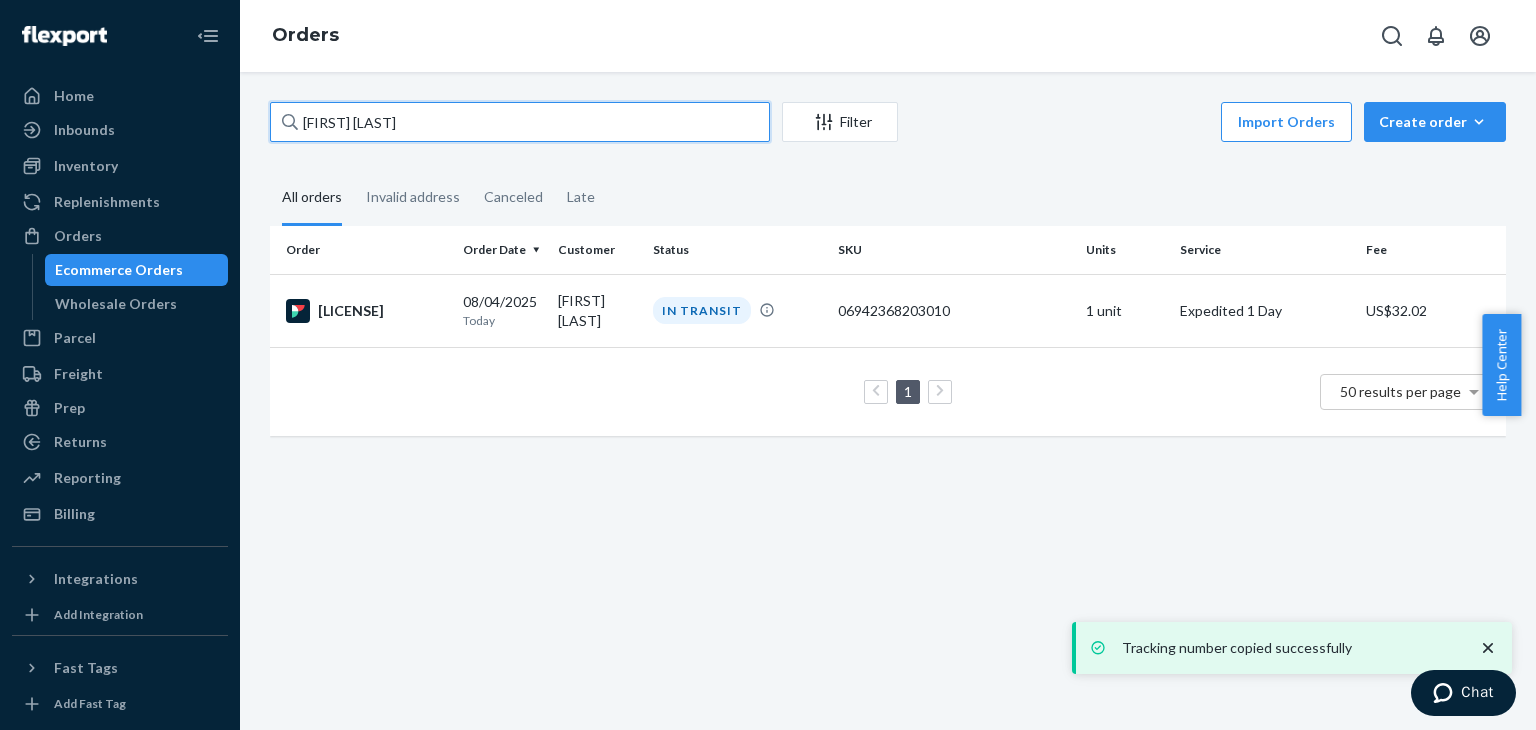 paste on "[FIRST] [LAST]" 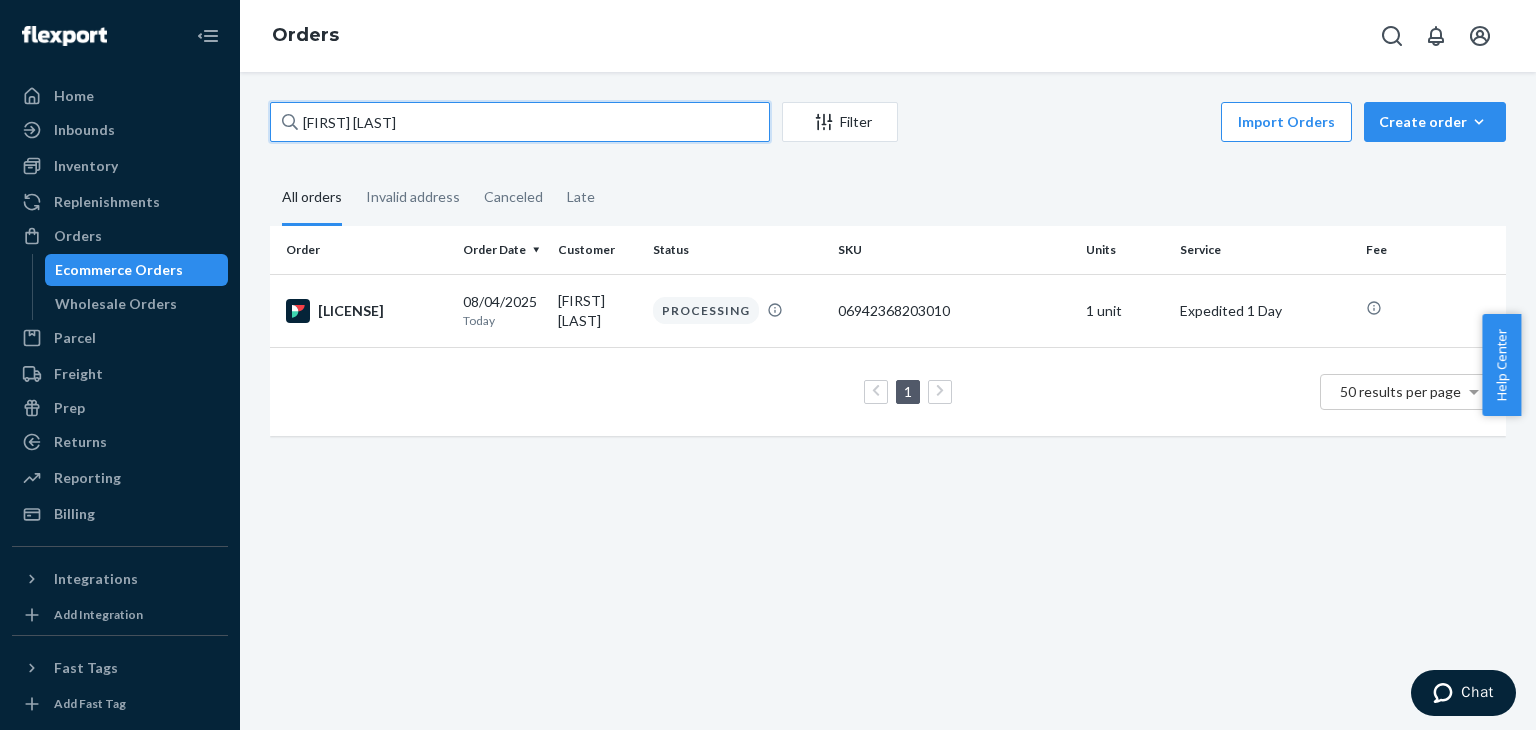 click on "[FIRST] [LAST]" at bounding box center [520, 122] 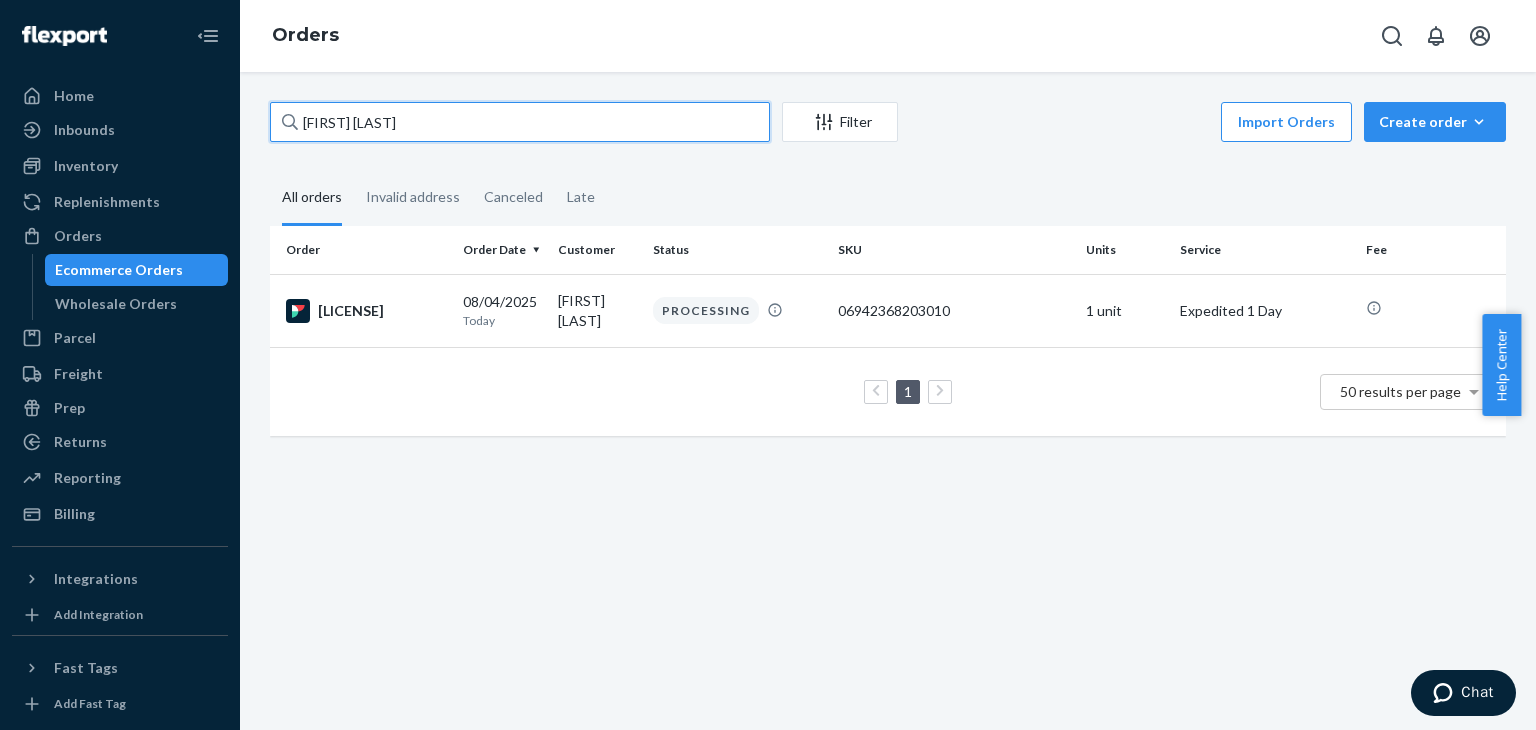 click on "[FIRST] [LAST]" at bounding box center [520, 122] 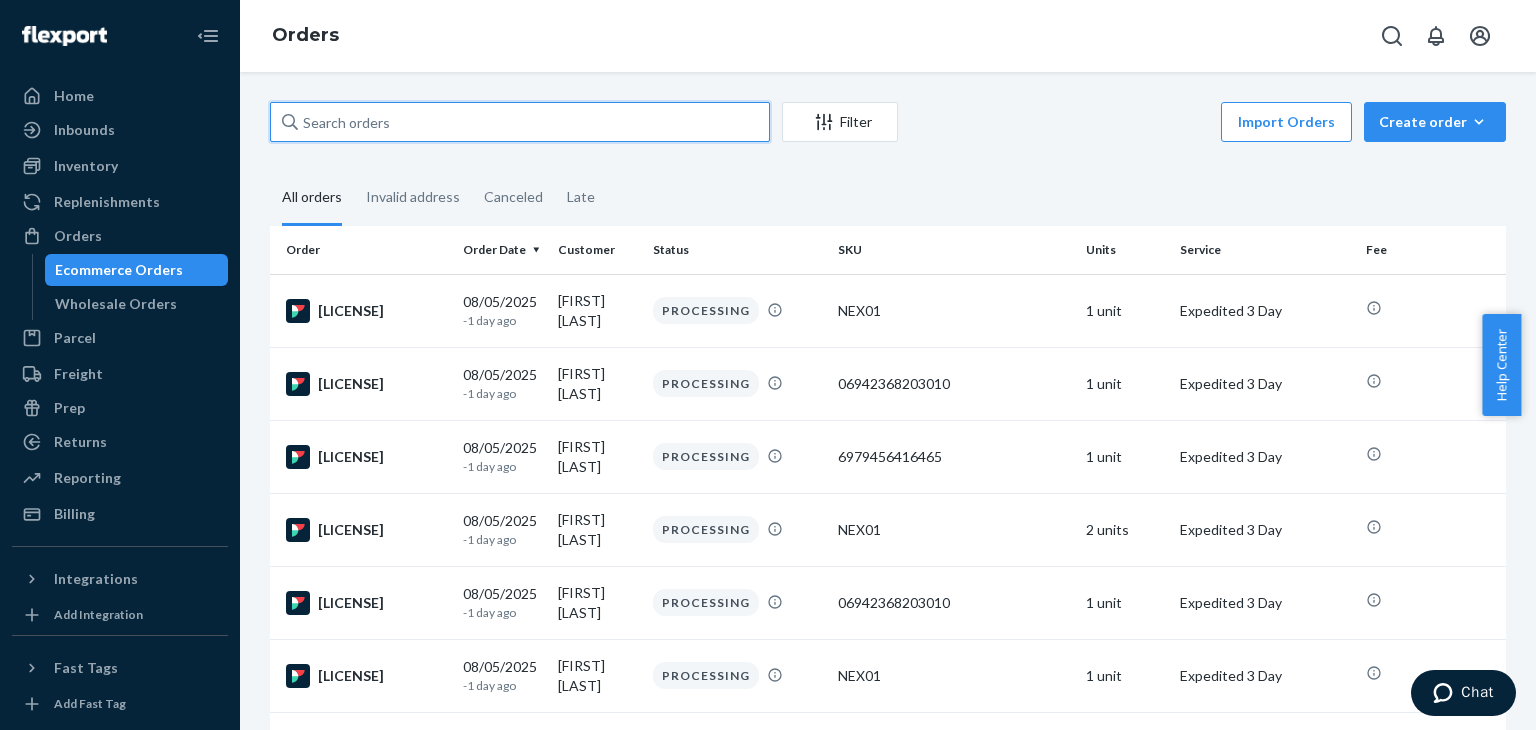 paste on "[FIRST] [LAST]" 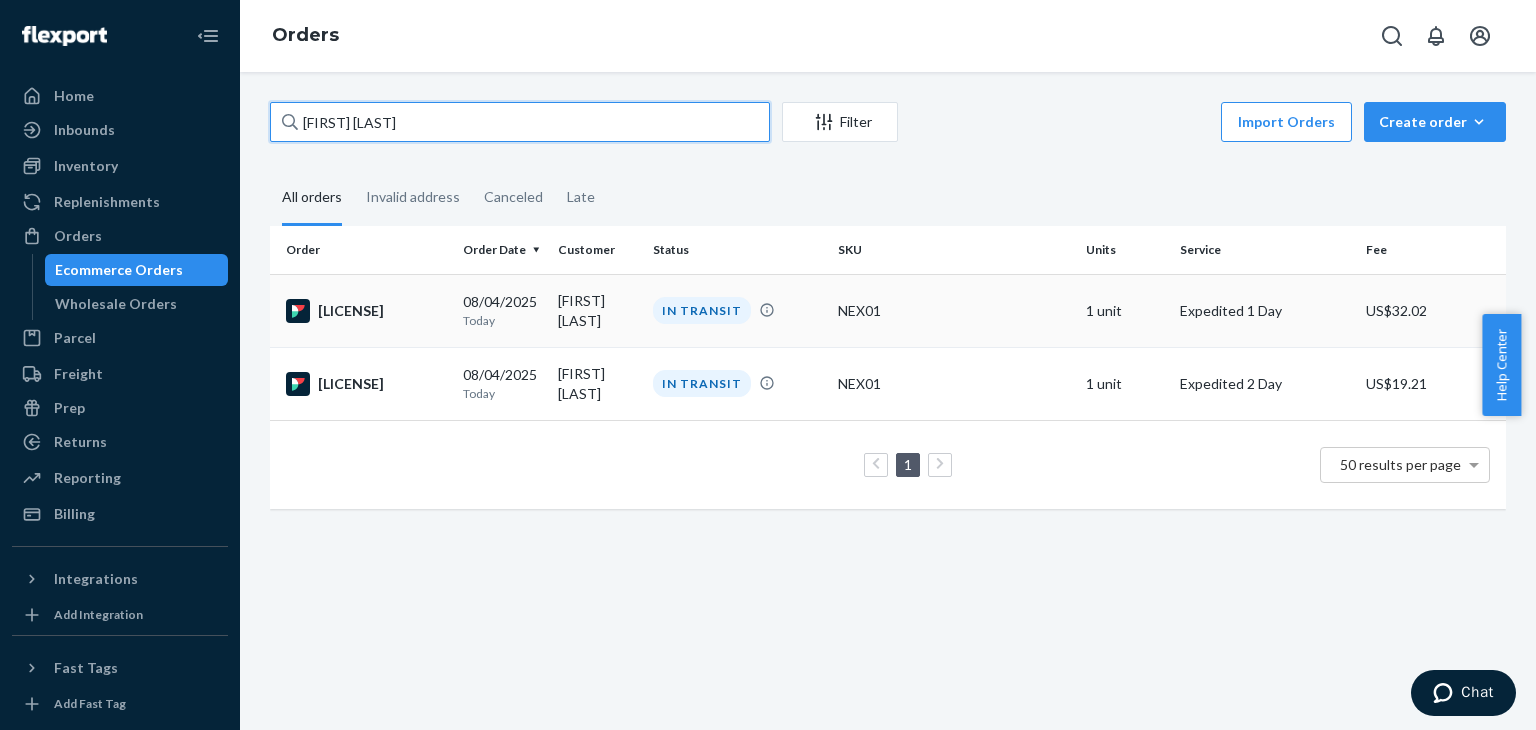 type on "[FIRST] [LAST]" 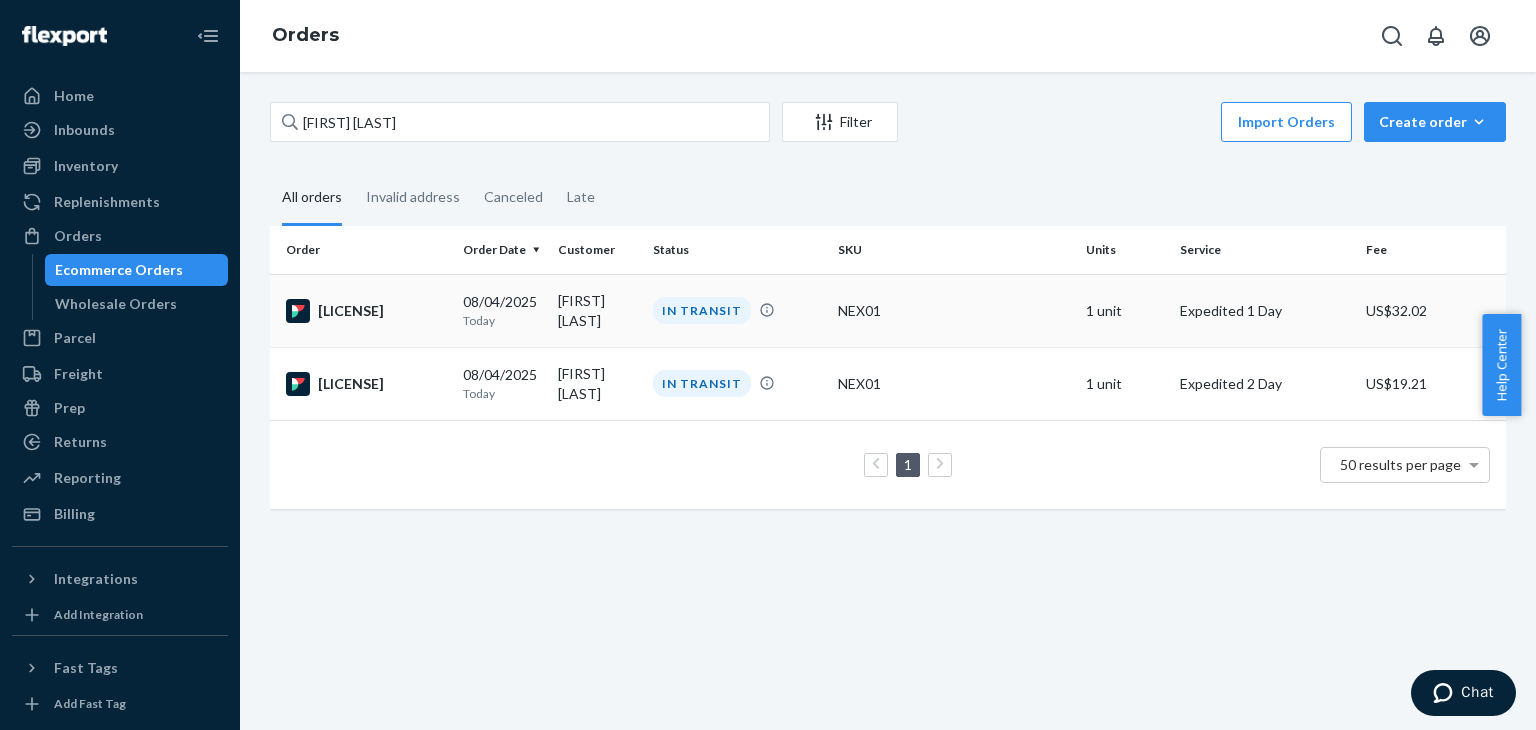 click on "[LICENSE]" at bounding box center [366, 311] 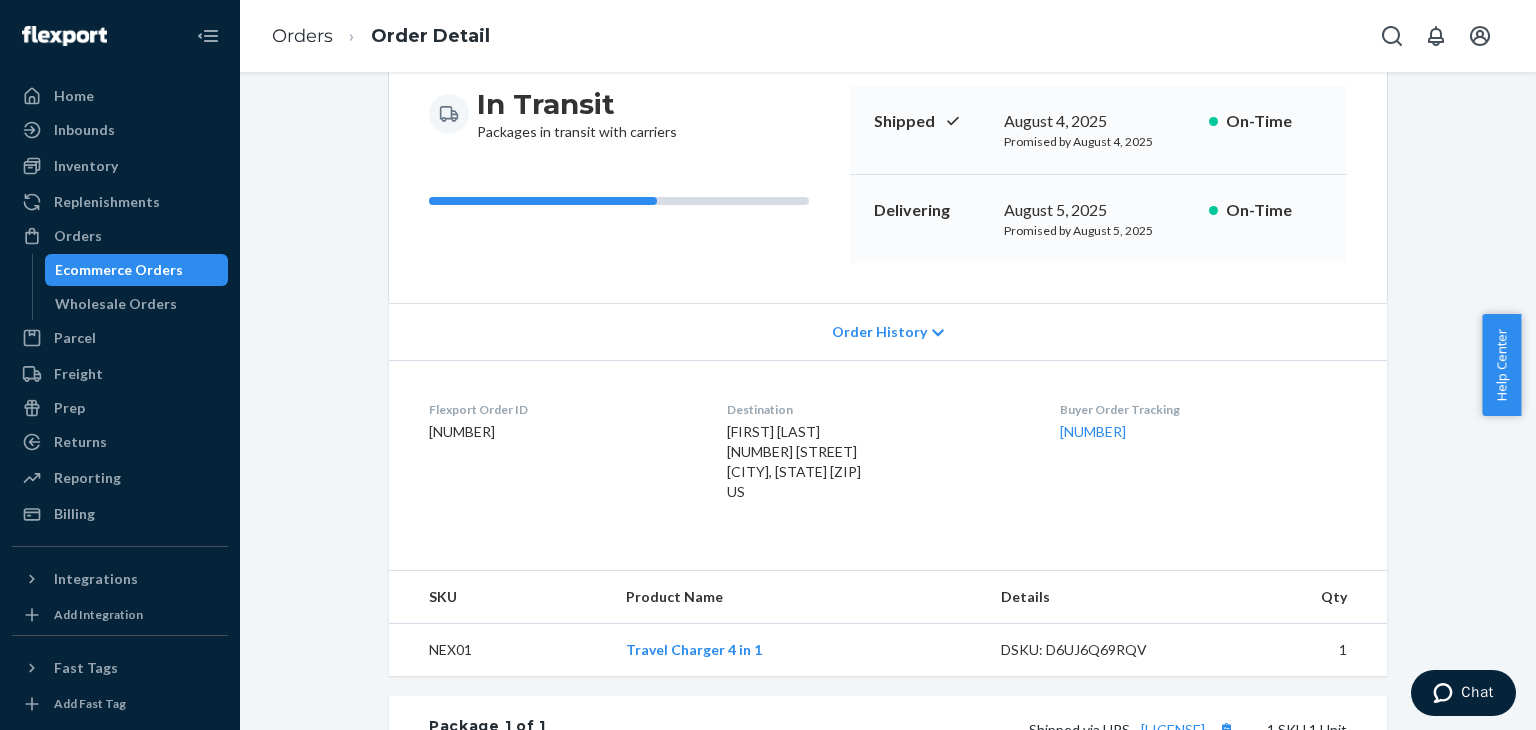 scroll, scrollTop: 200, scrollLeft: 0, axis: vertical 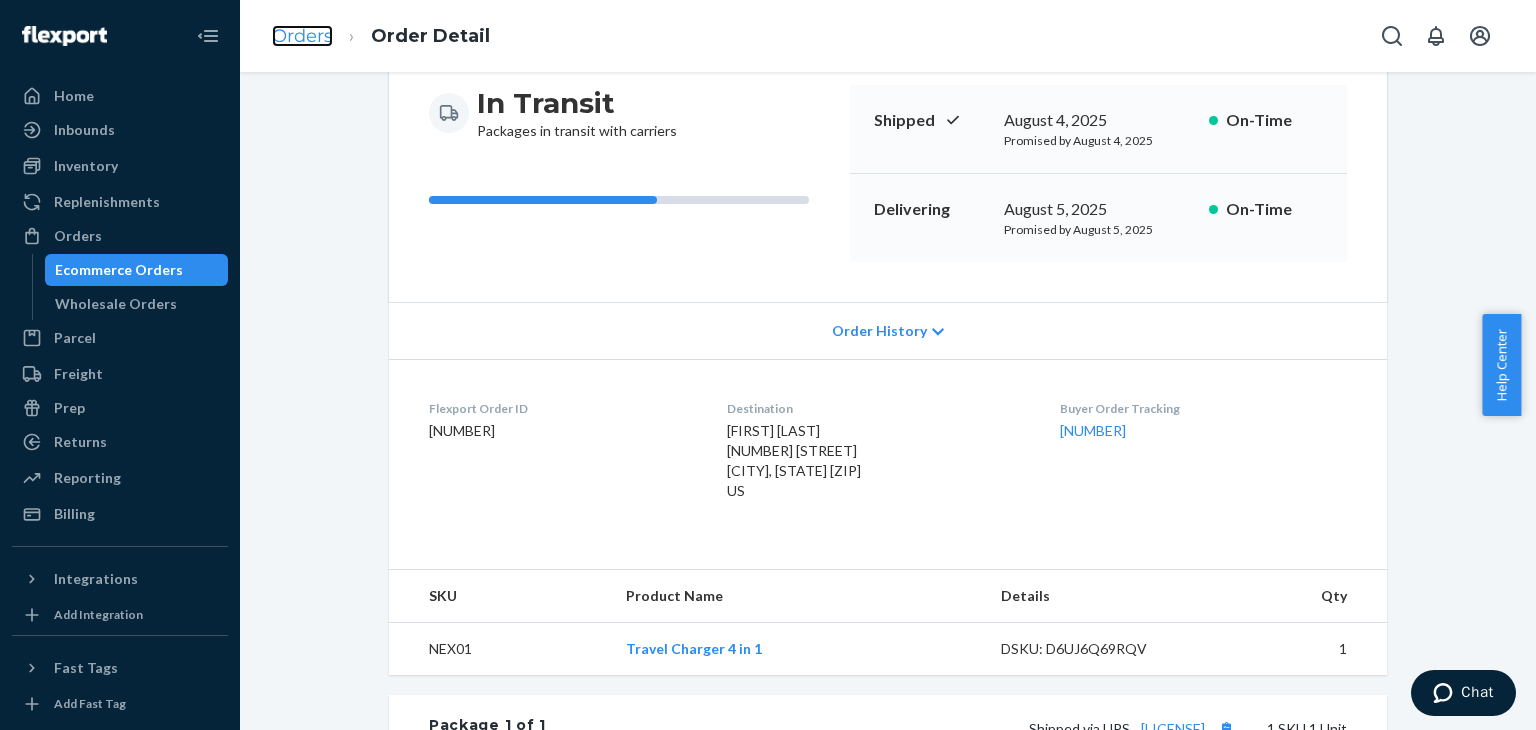 click on "Orders" at bounding box center (302, 36) 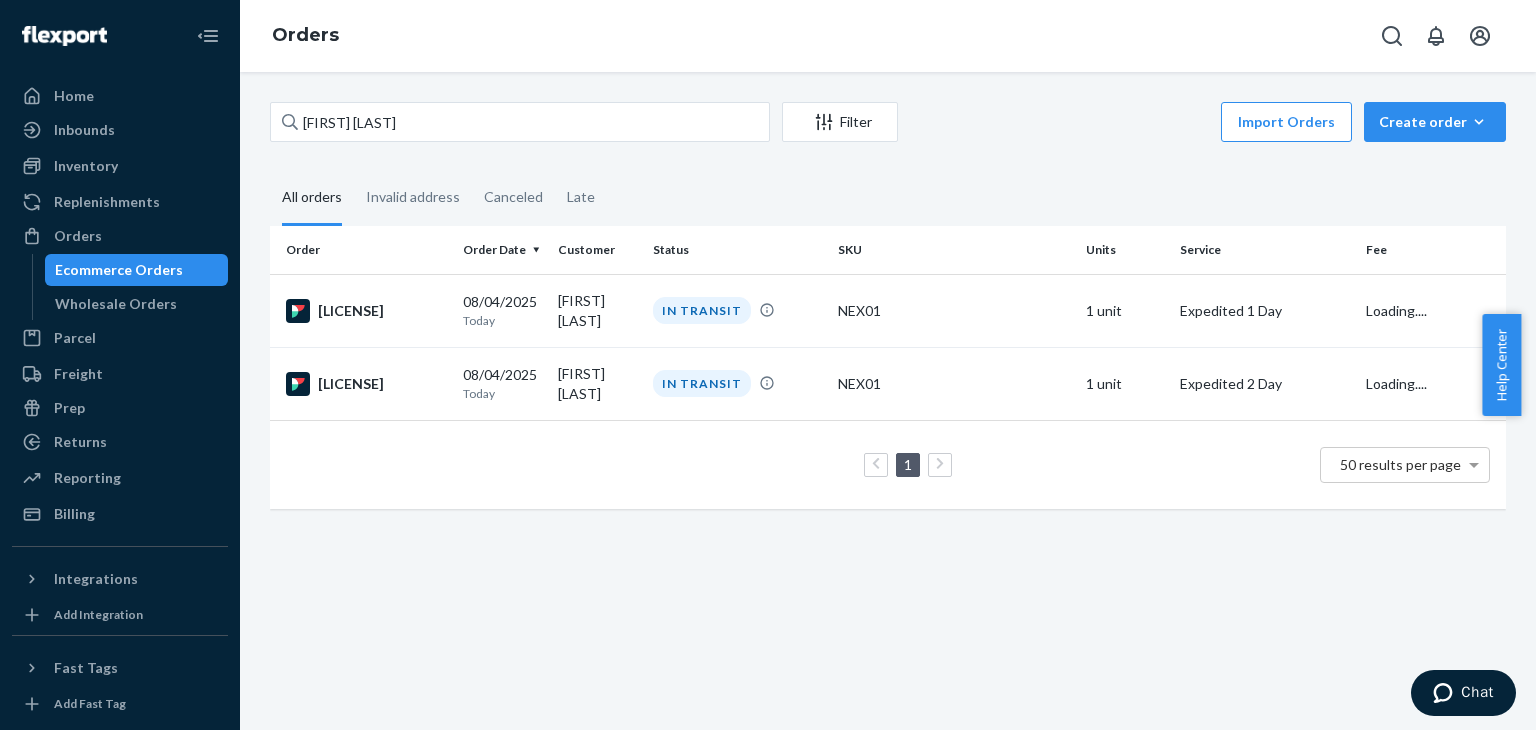 scroll, scrollTop: 0, scrollLeft: 0, axis: both 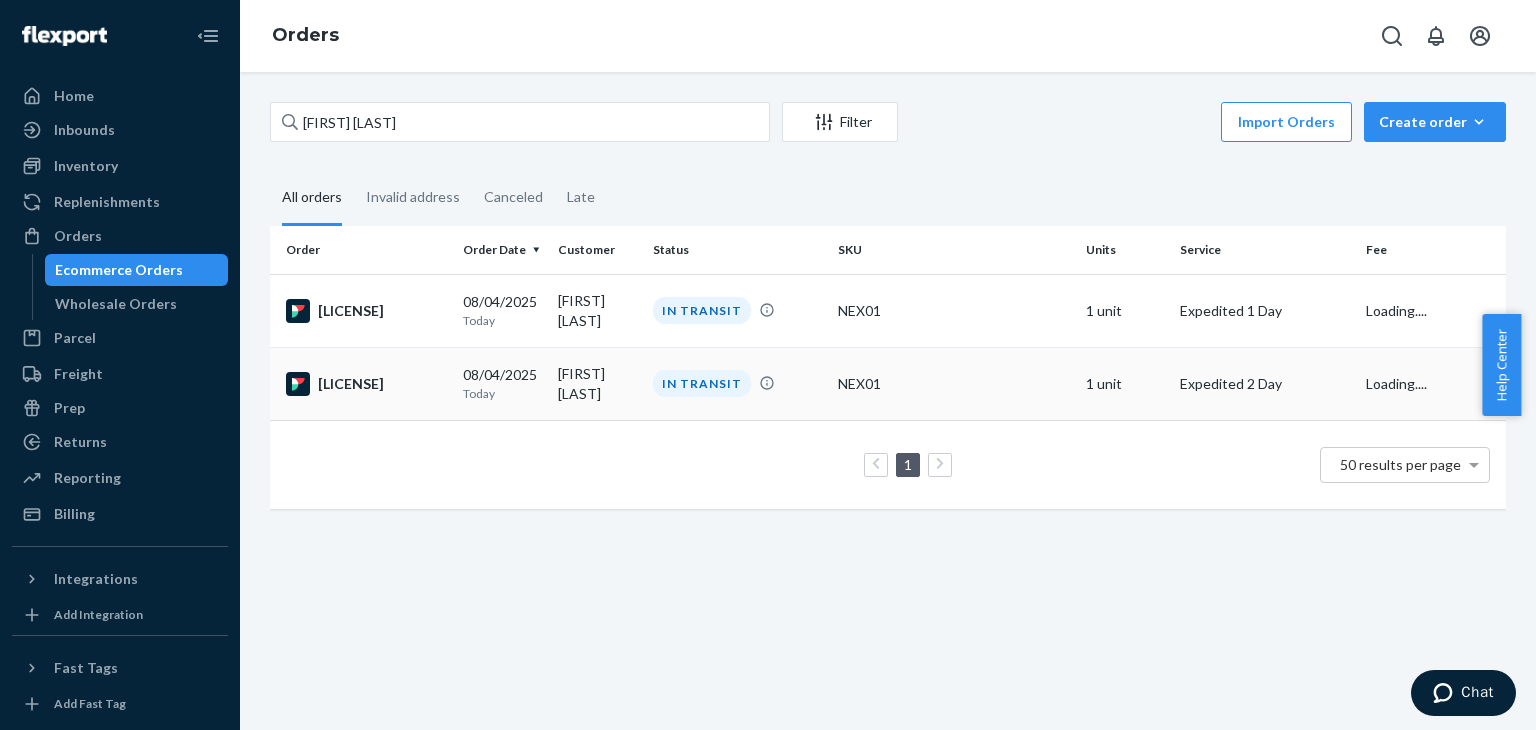 click on "[DATE] Today" at bounding box center (502, 383) 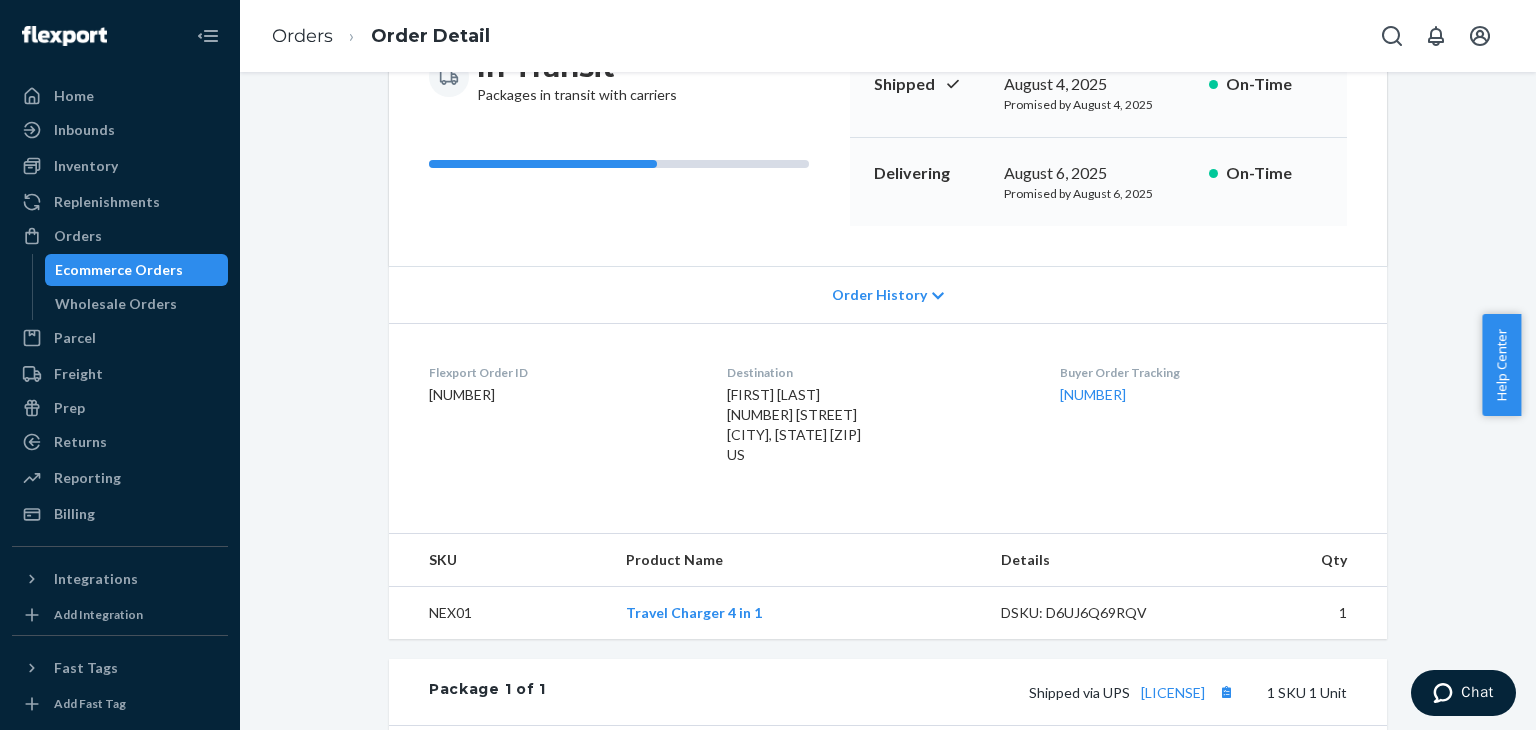 scroll, scrollTop: 300, scrollLeft: 0, axis: vertical 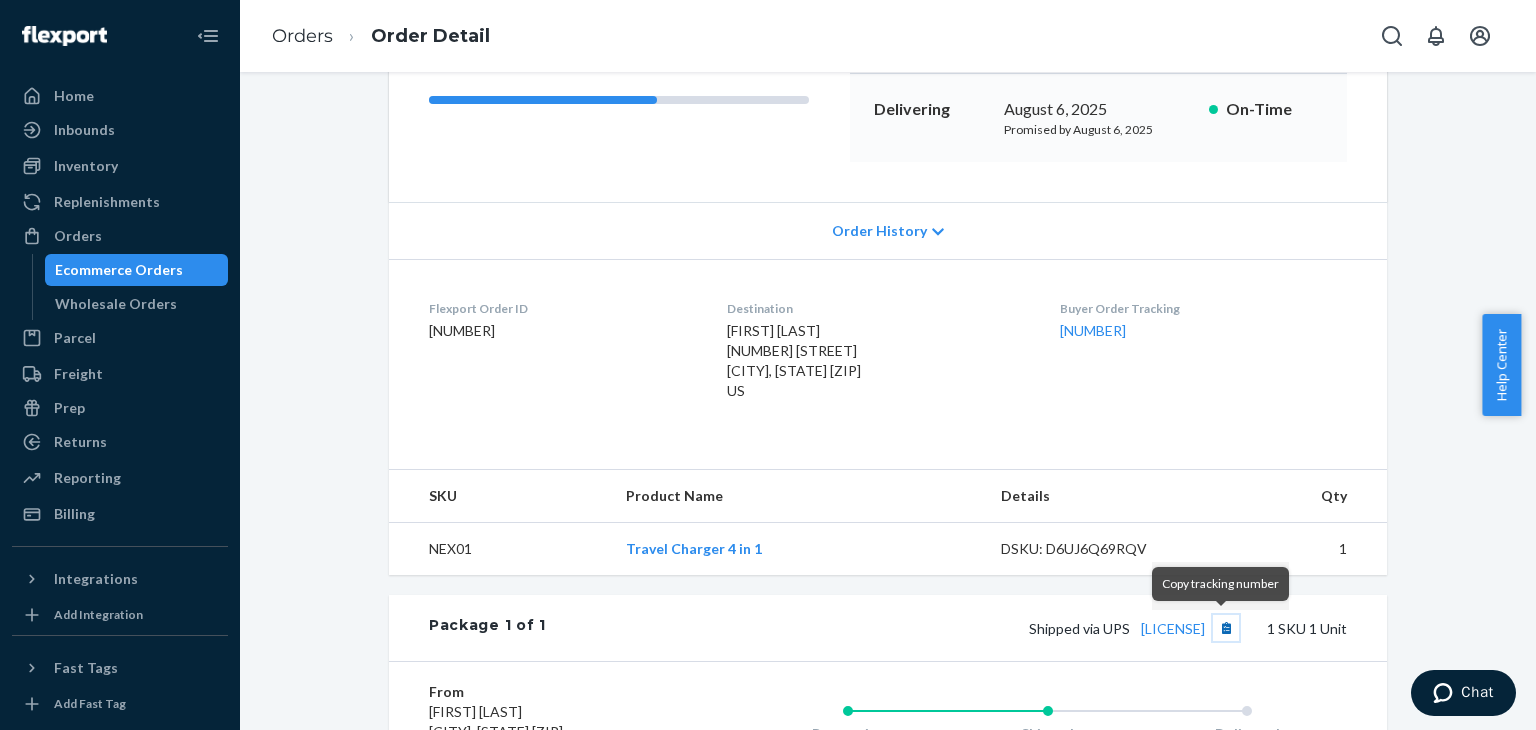 click at bounding box center [1226, 628] 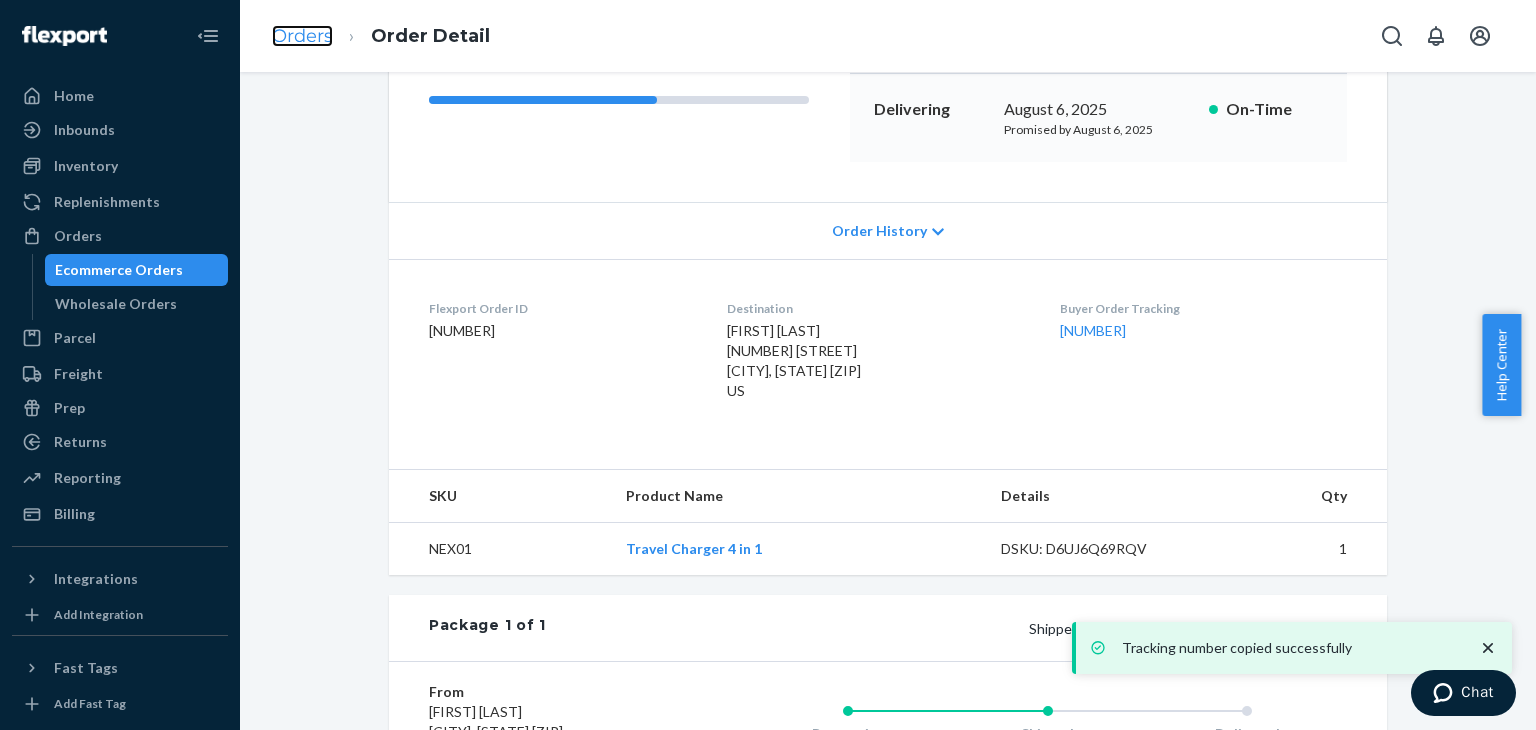 click on "Orders" at bounding box center [302, 36] 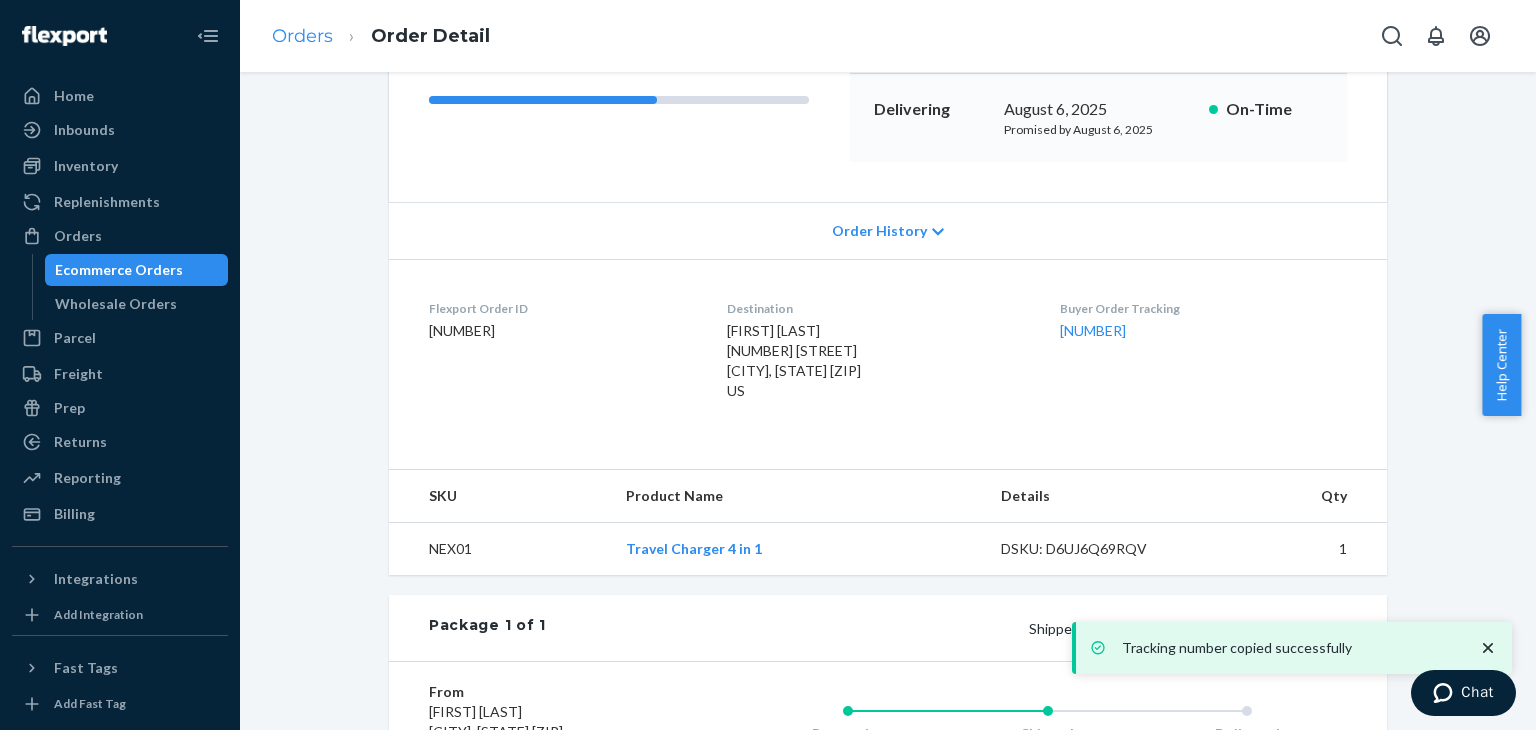 scroll, scrollTop: 0, scrollLeft: 0, axis: both 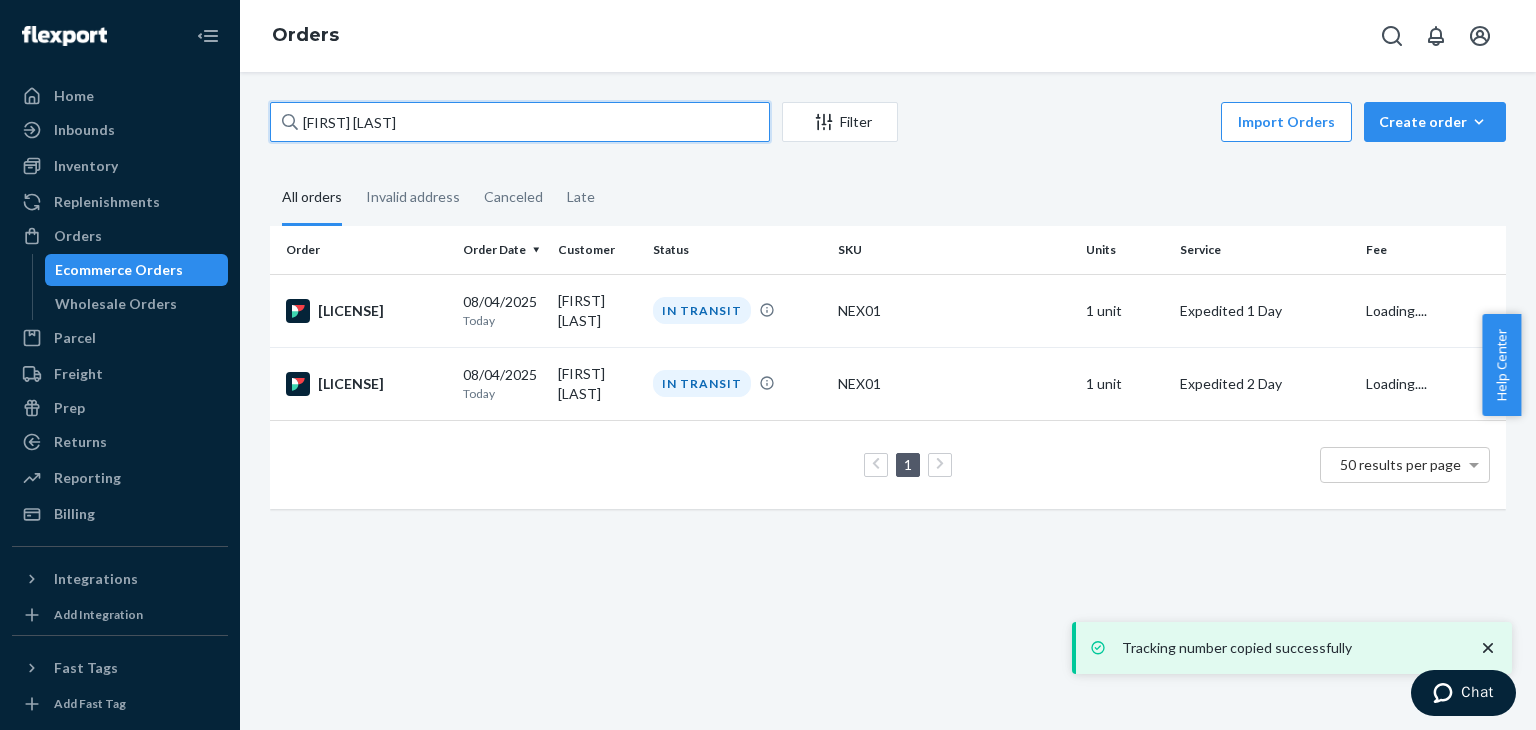 click on "[FIRST] [LAST]" at bounding box center (520, 122) 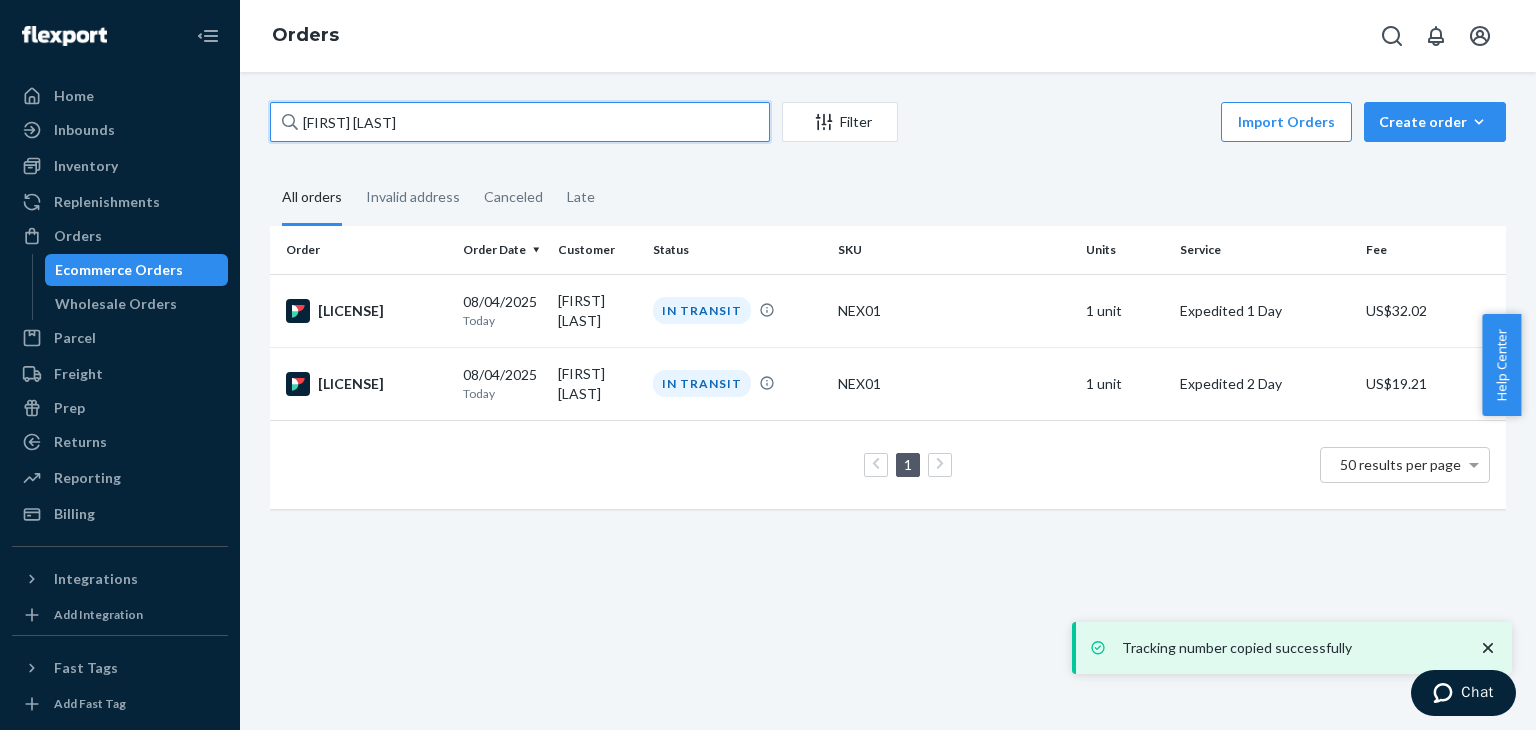click on "[FIRST] [LAST]" at bounding box center [520, 122] 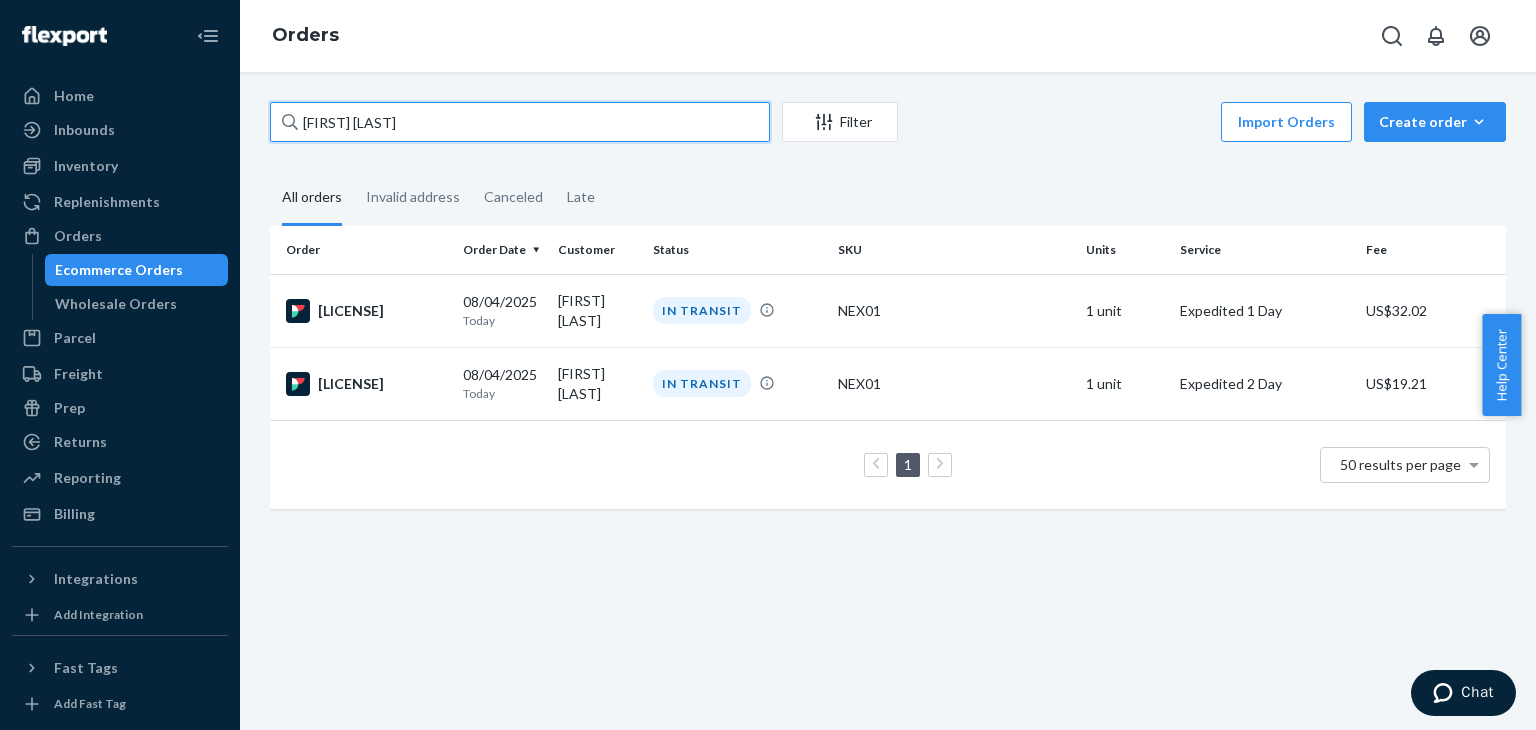 paste on "[FIRST] [LAST]" 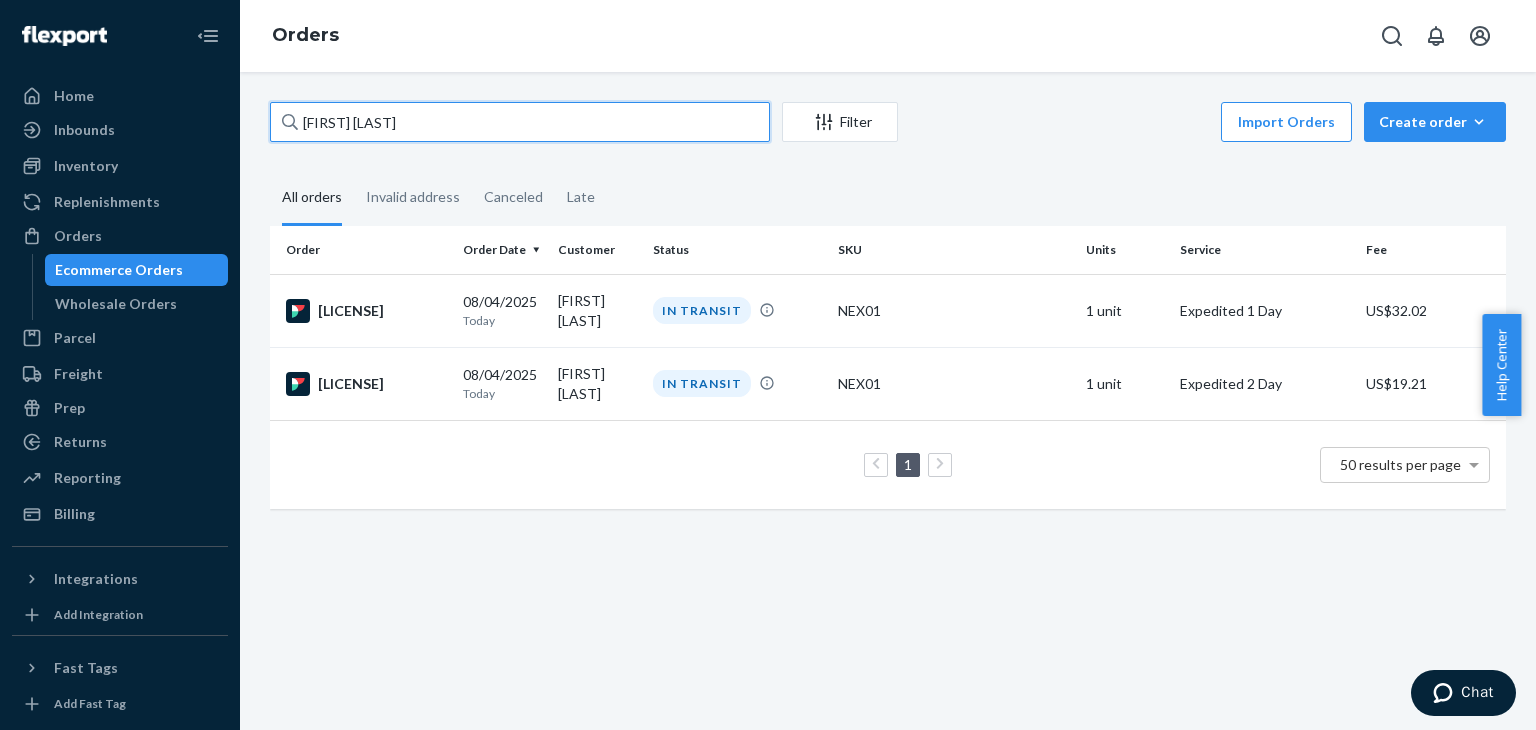 type on "[FIRST] [LAST]" 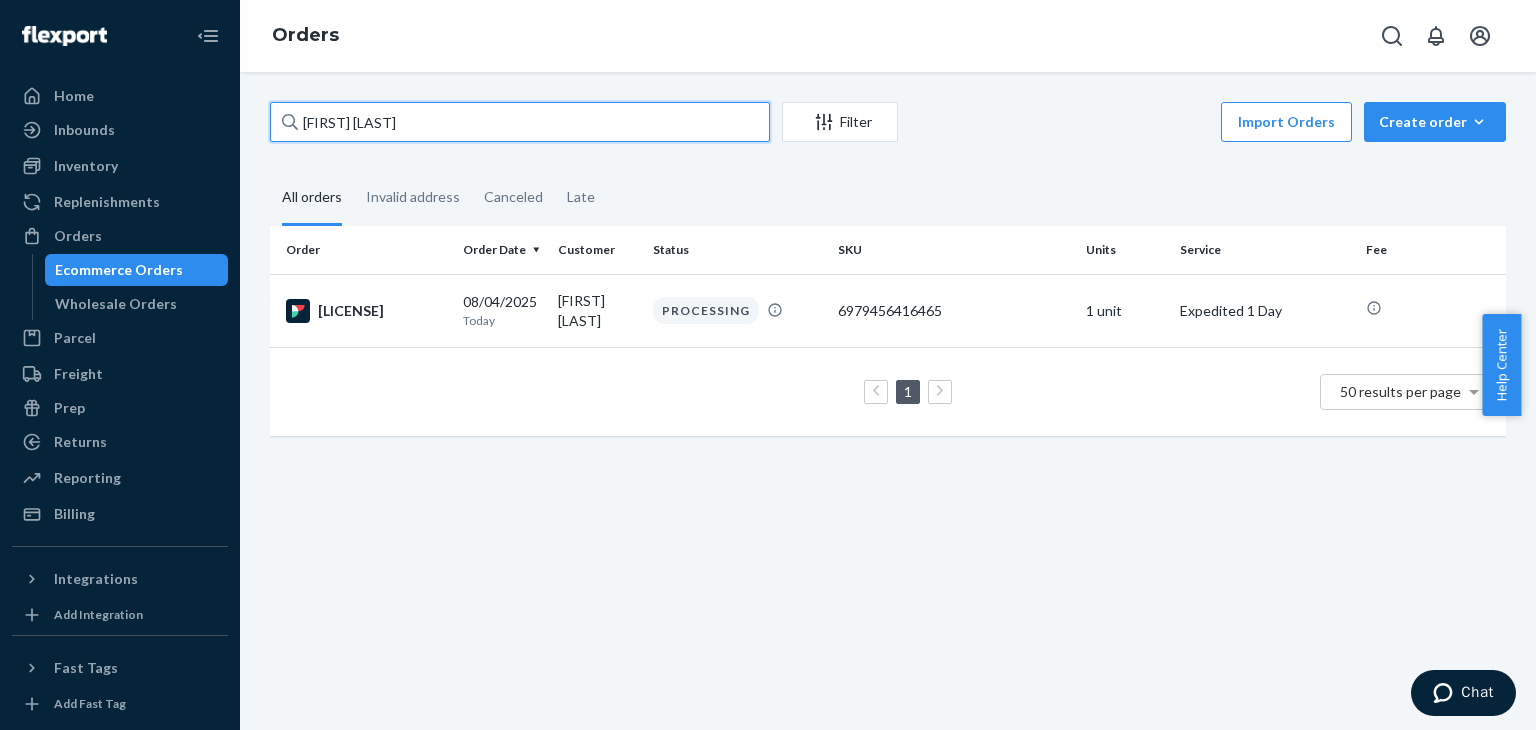 click on "[FIRST] [LAST]" at bounding box center [520, 122] 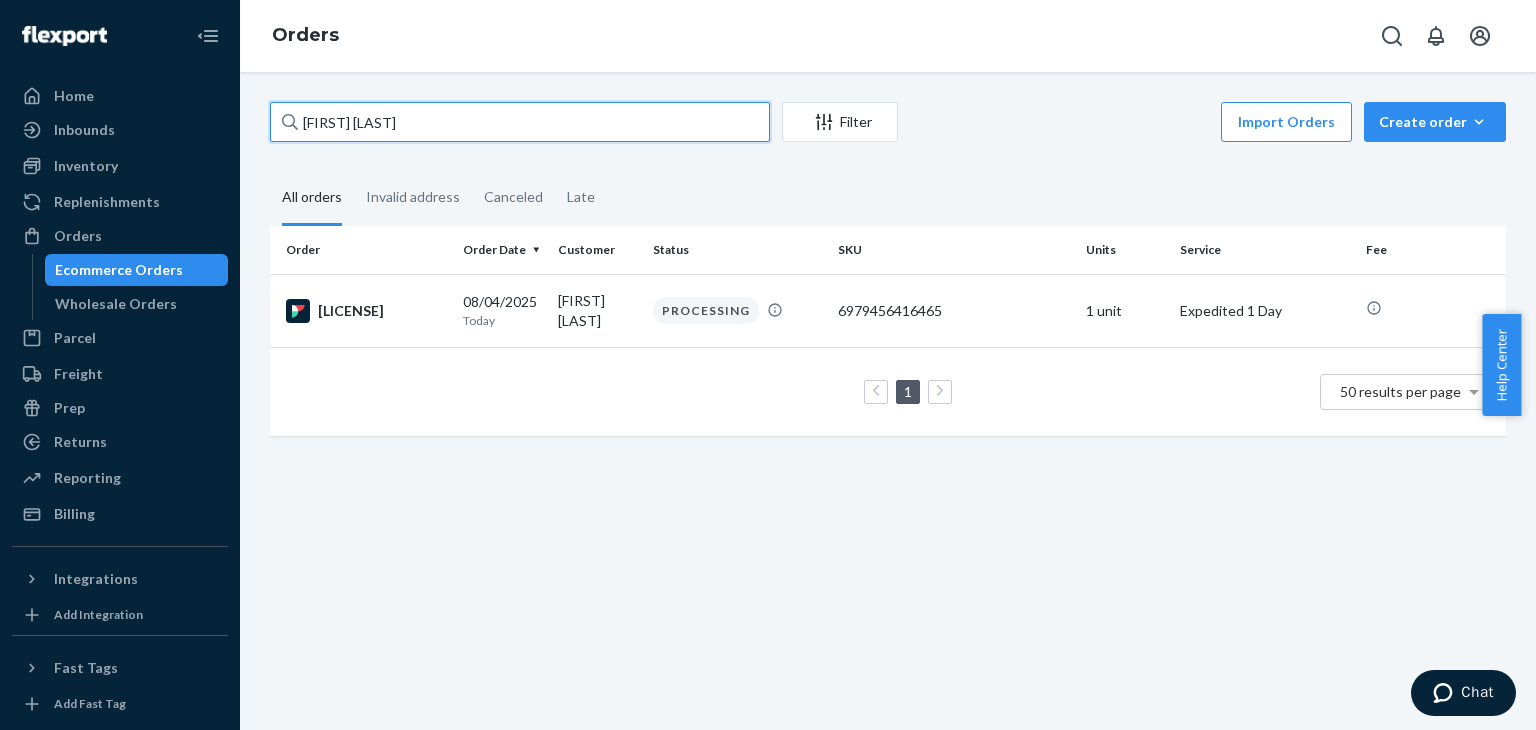 click on "[FIRST] [LAST]" at bounding box center (520, 122) 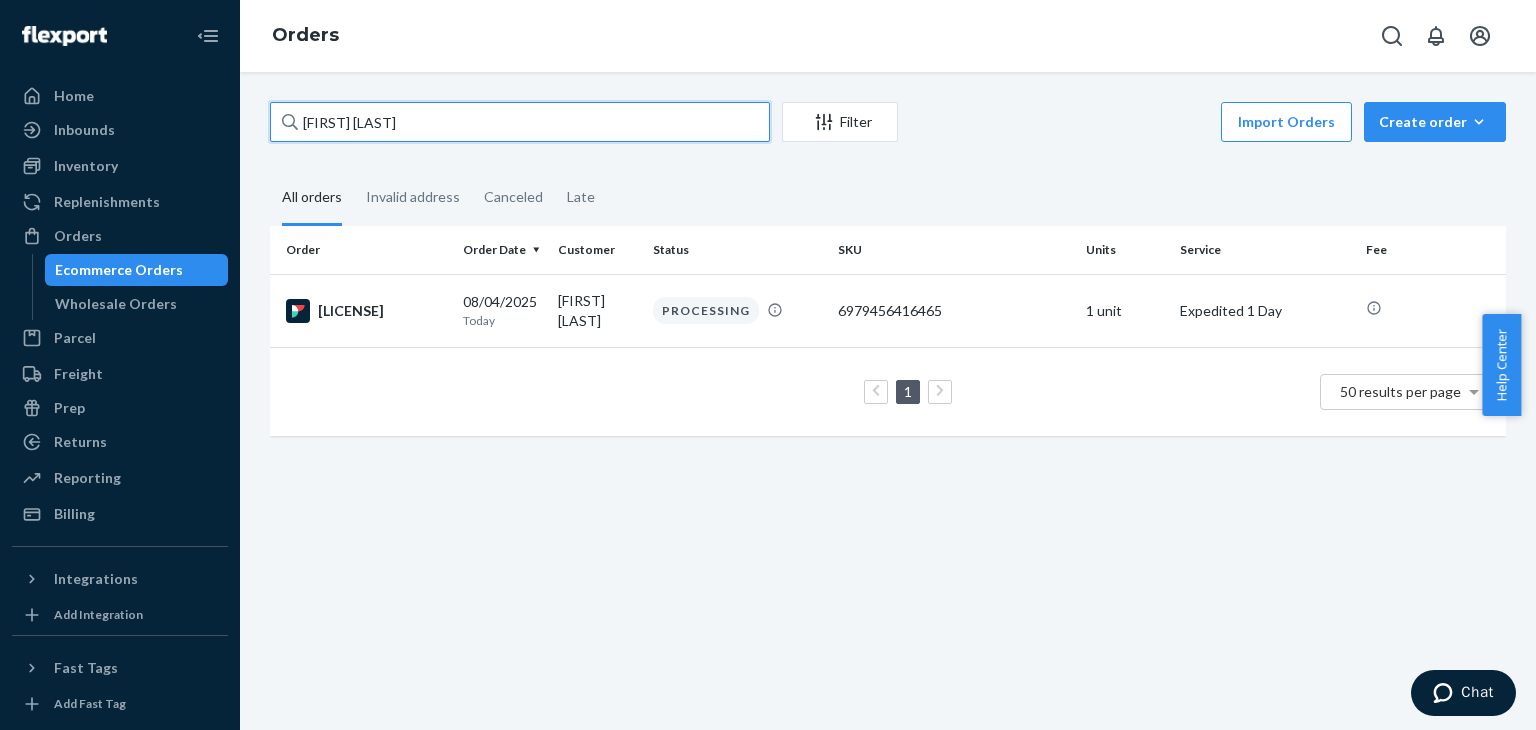 click on "[FIRST] [LAST]" at bounding box center (520, 122) 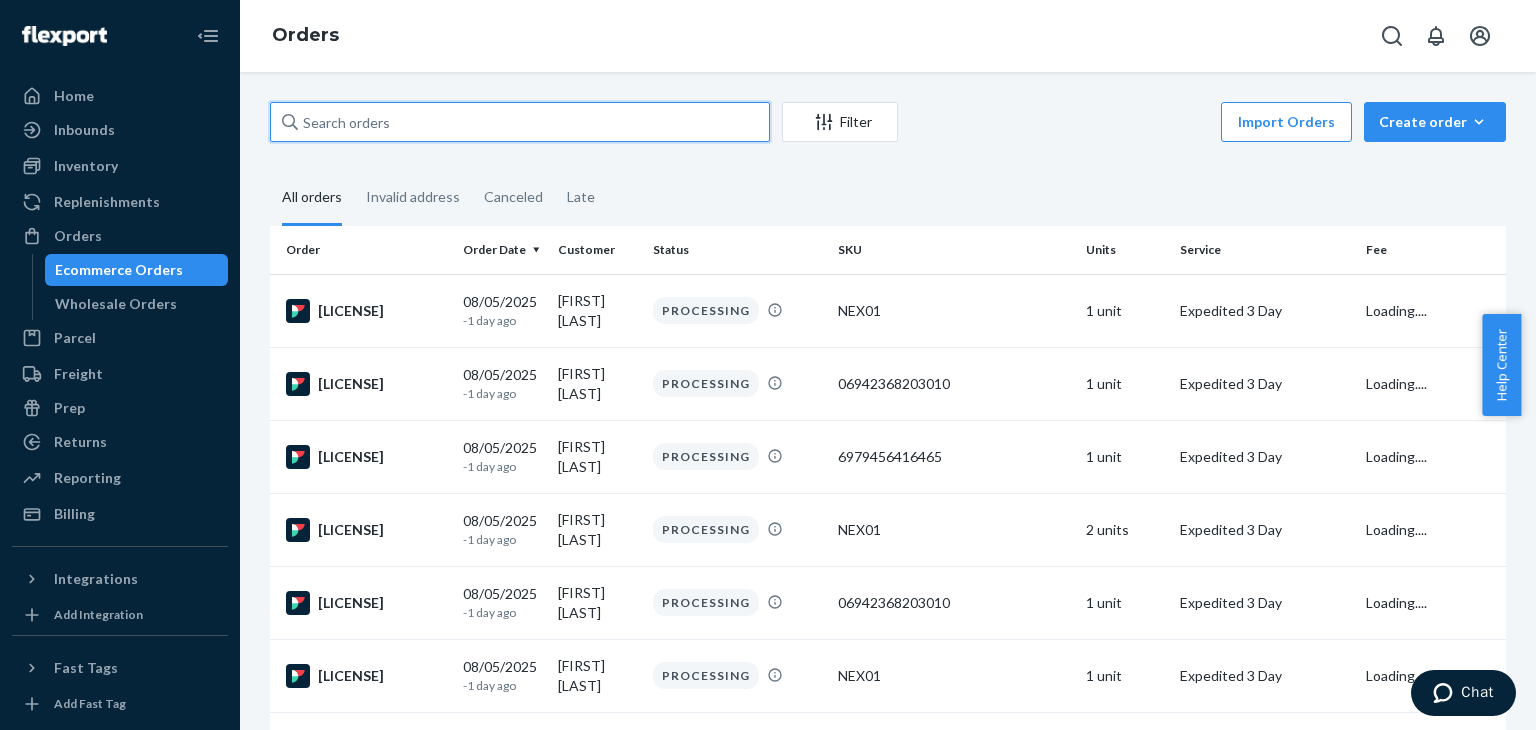paste on "[FIRST] [LAST]" 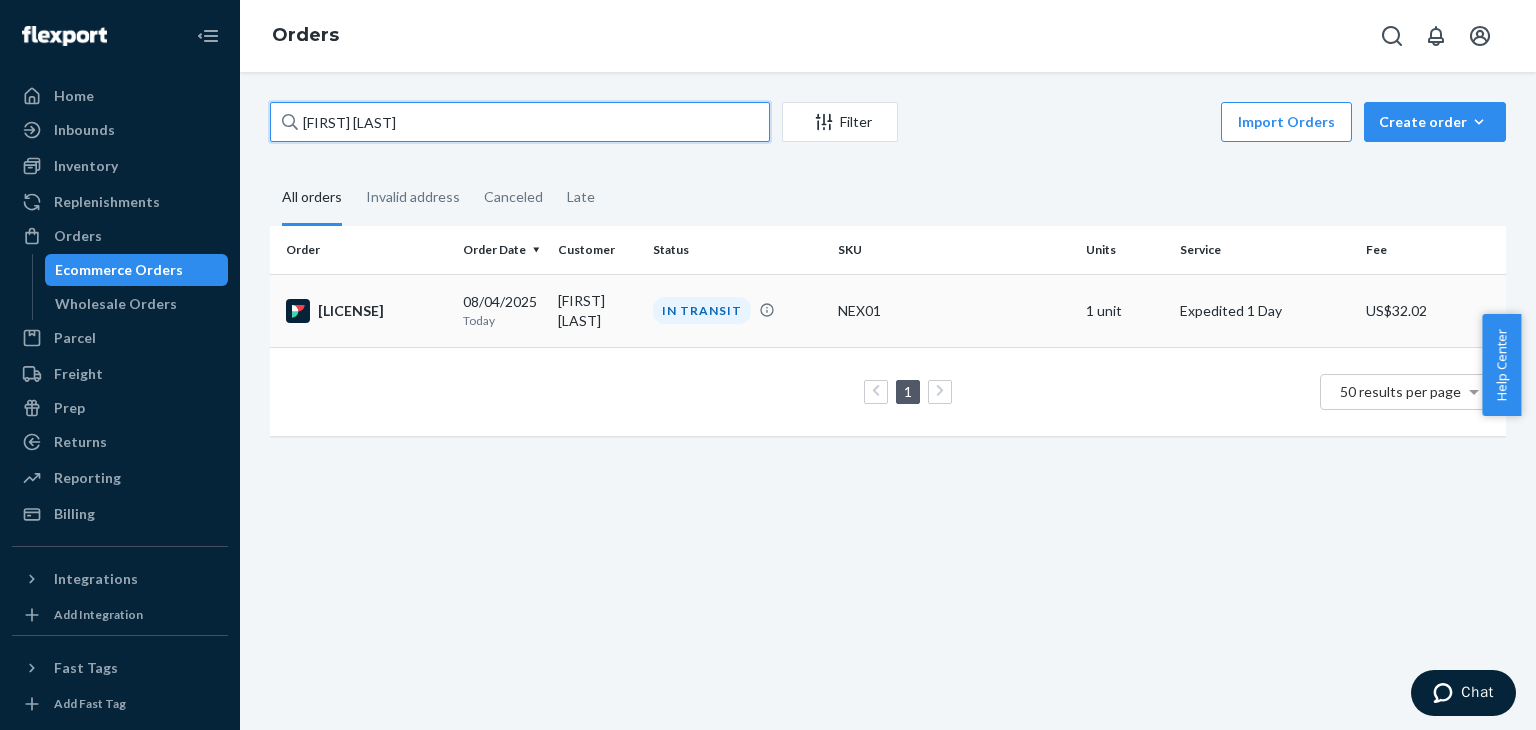 type on "[FIRST] [LAST]" 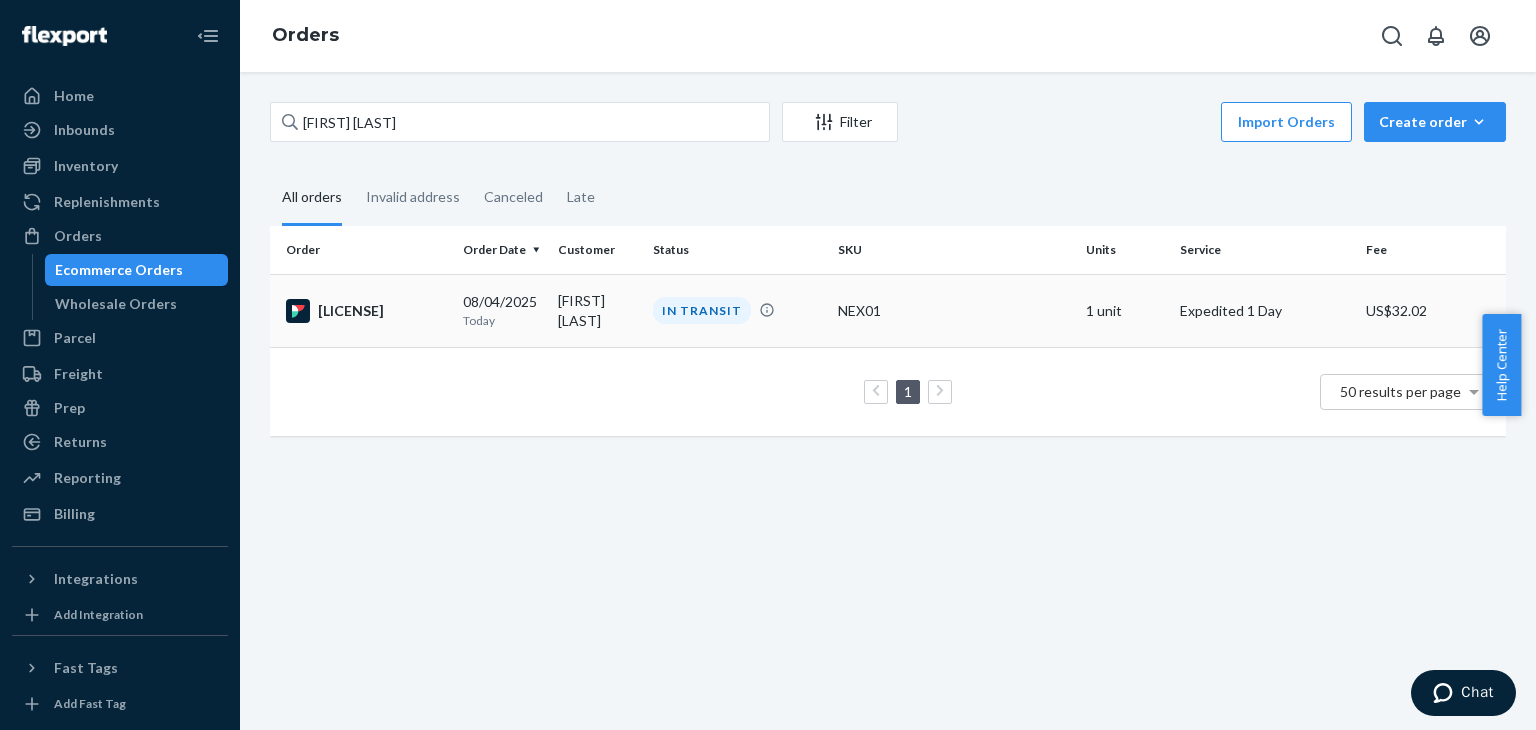 click on "[LICENSE]" at bounding box center (366, 311) 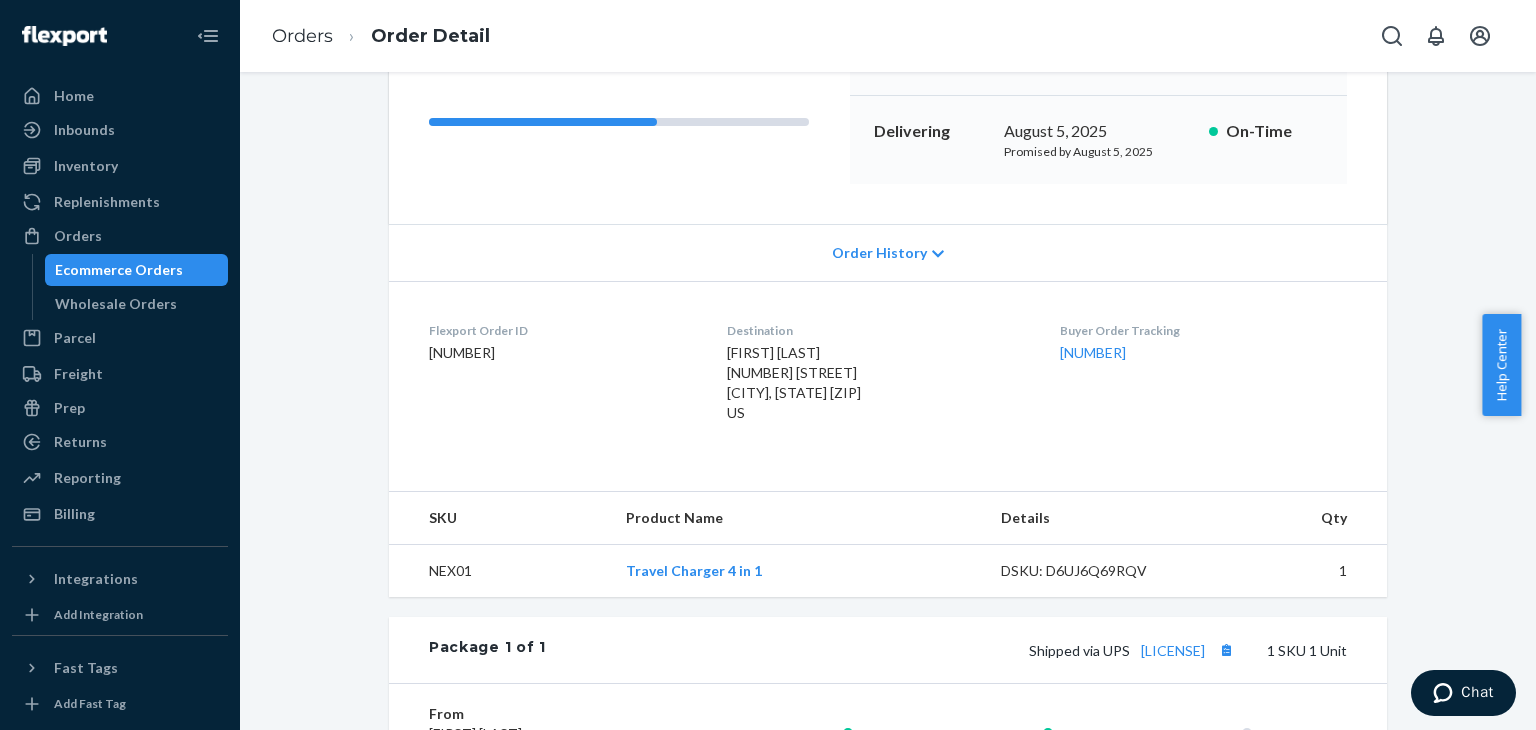 scroll, scrollTop: 400, scrollLeft: 0, axis: vertical 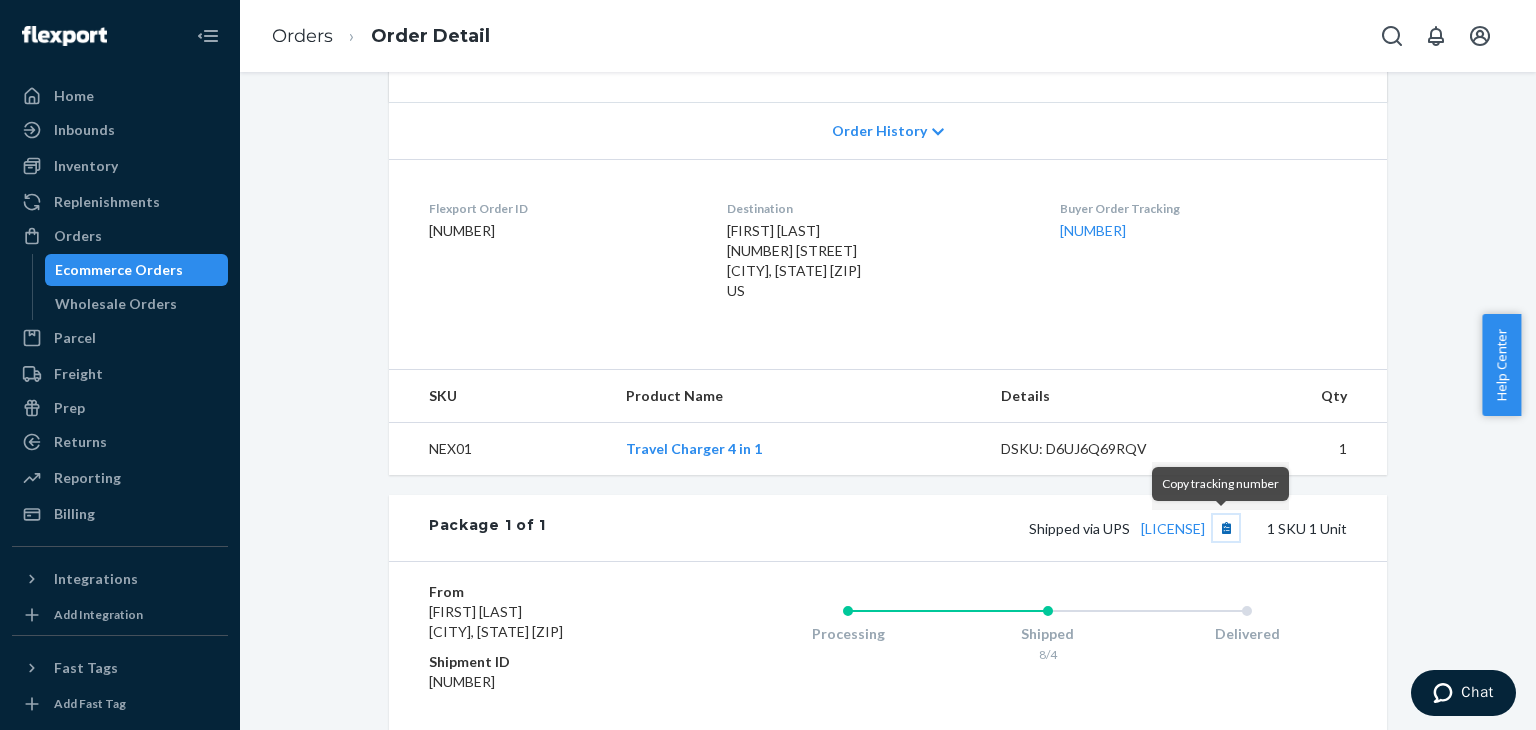 click at bounding box center (1226, 528) 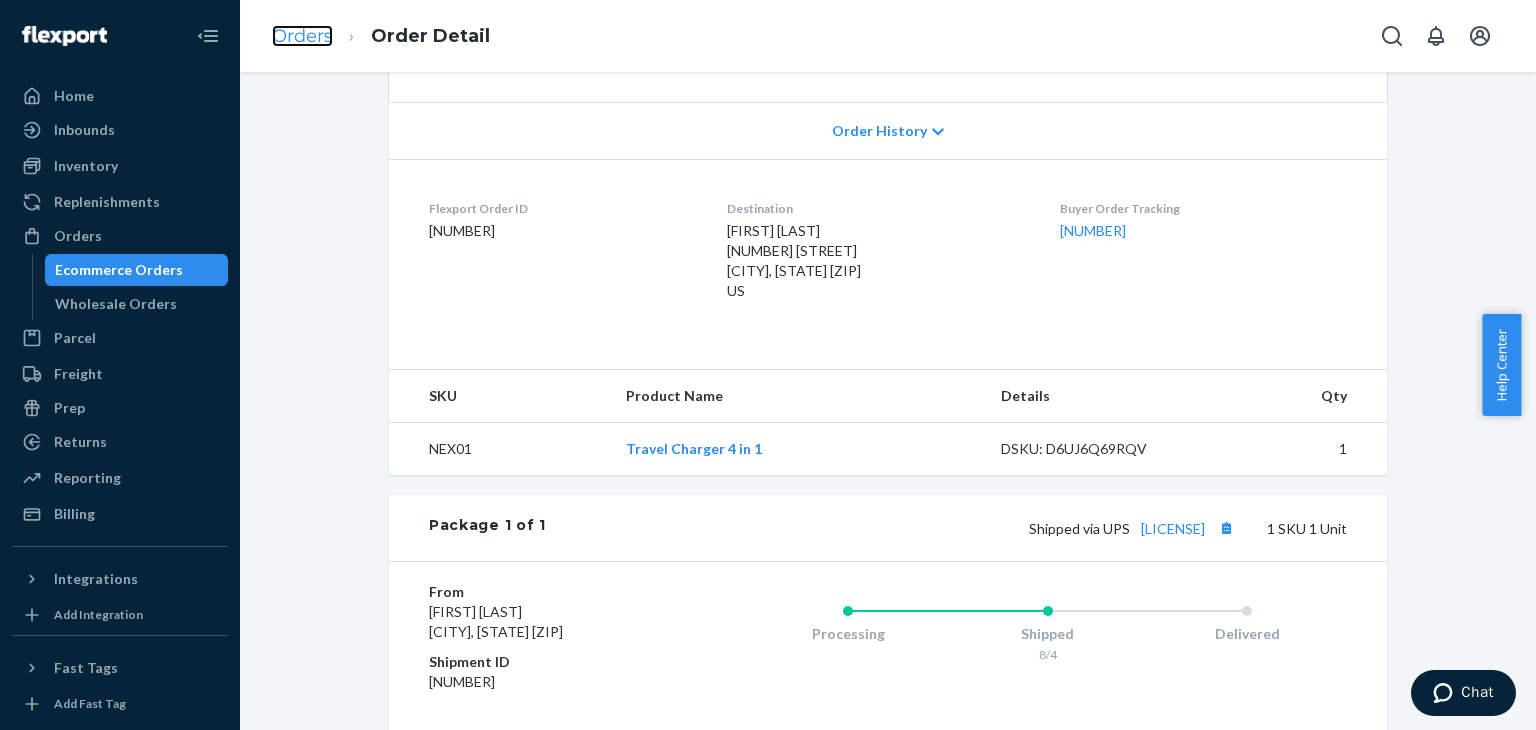 click on "Orders" at bounding box center (302, 36) 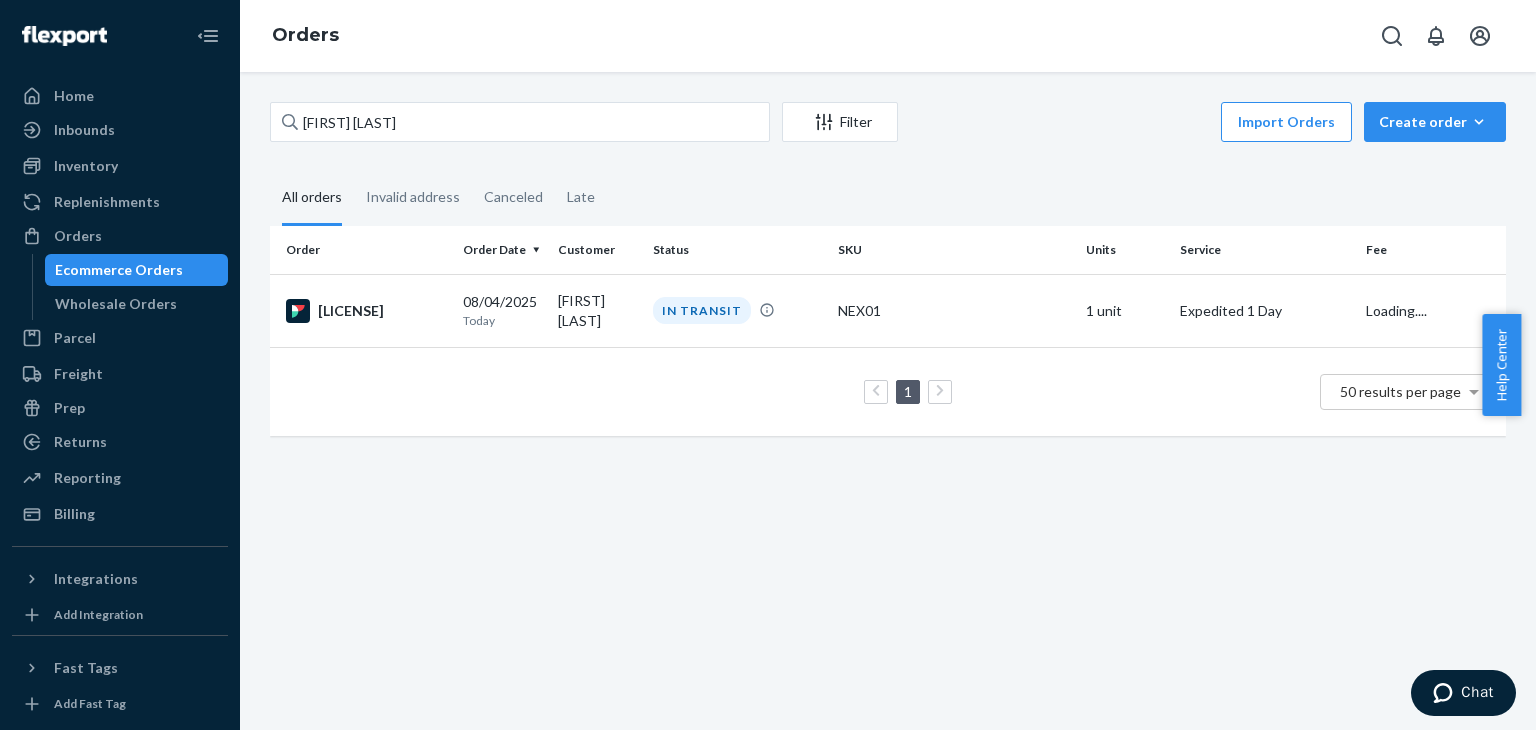 scroll, scrollTop: 0, scrollLeft: 0, axis: both 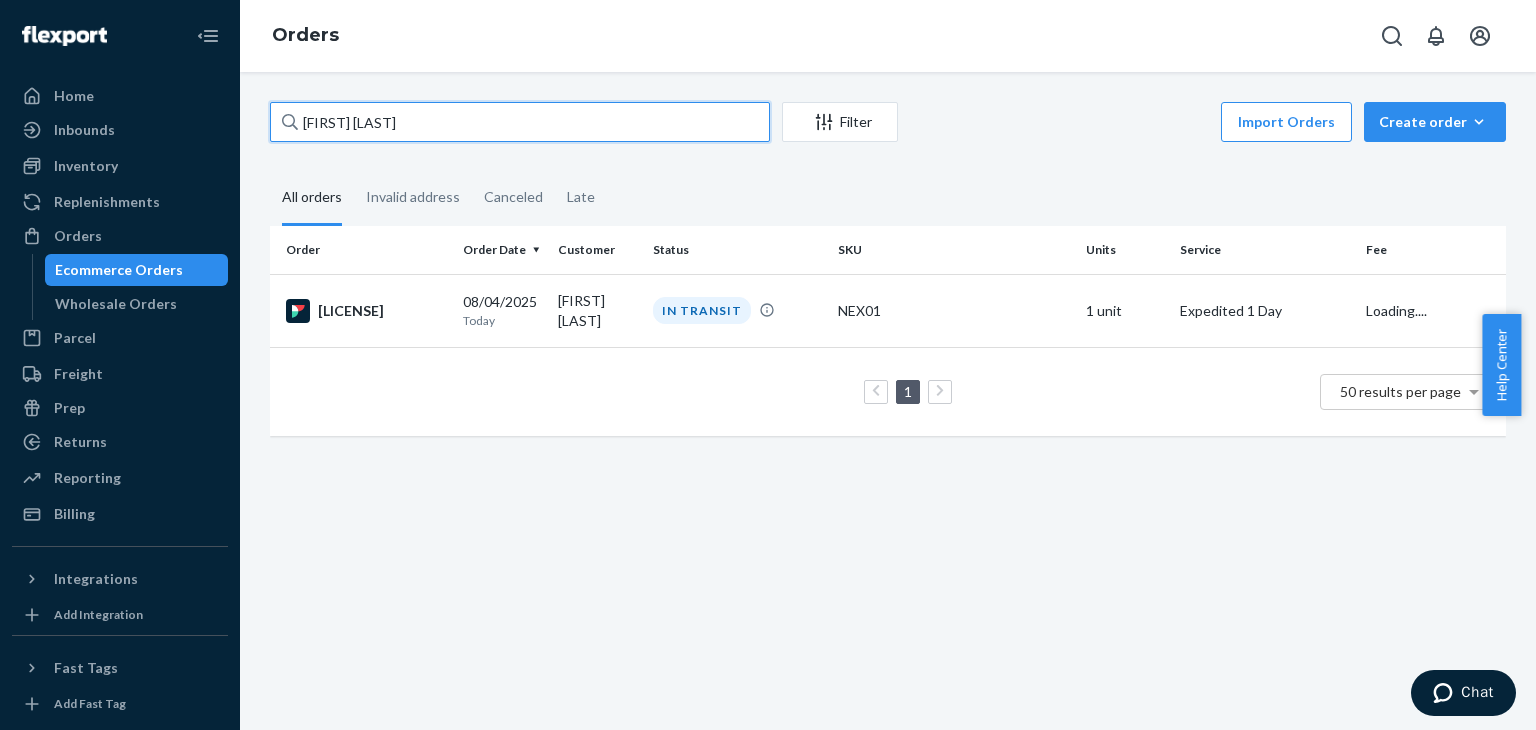 click on "[FIRST] [LAST]" at bounding box center [520, 122] 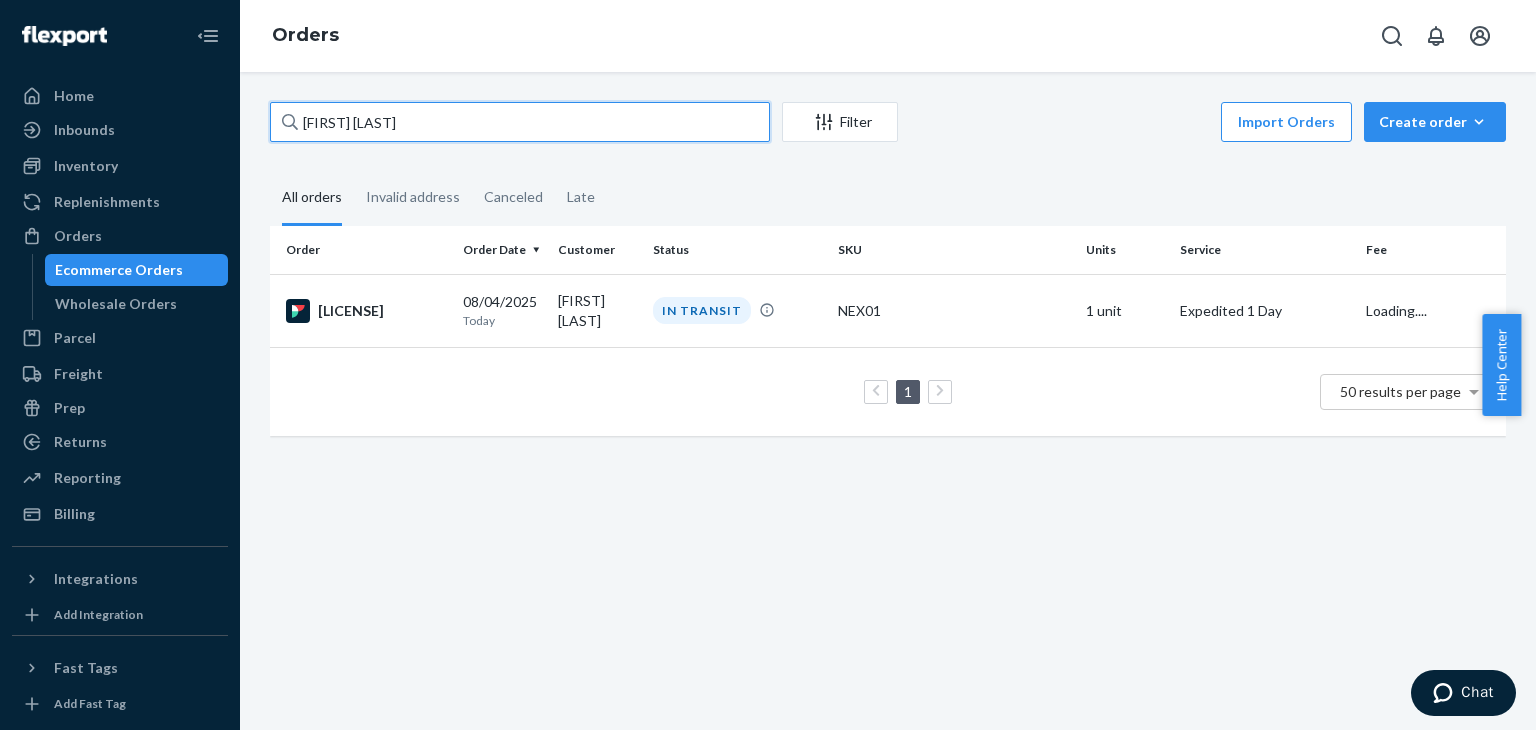 click on "[FIRST] [LAST]" at bounding box center [520, 122] 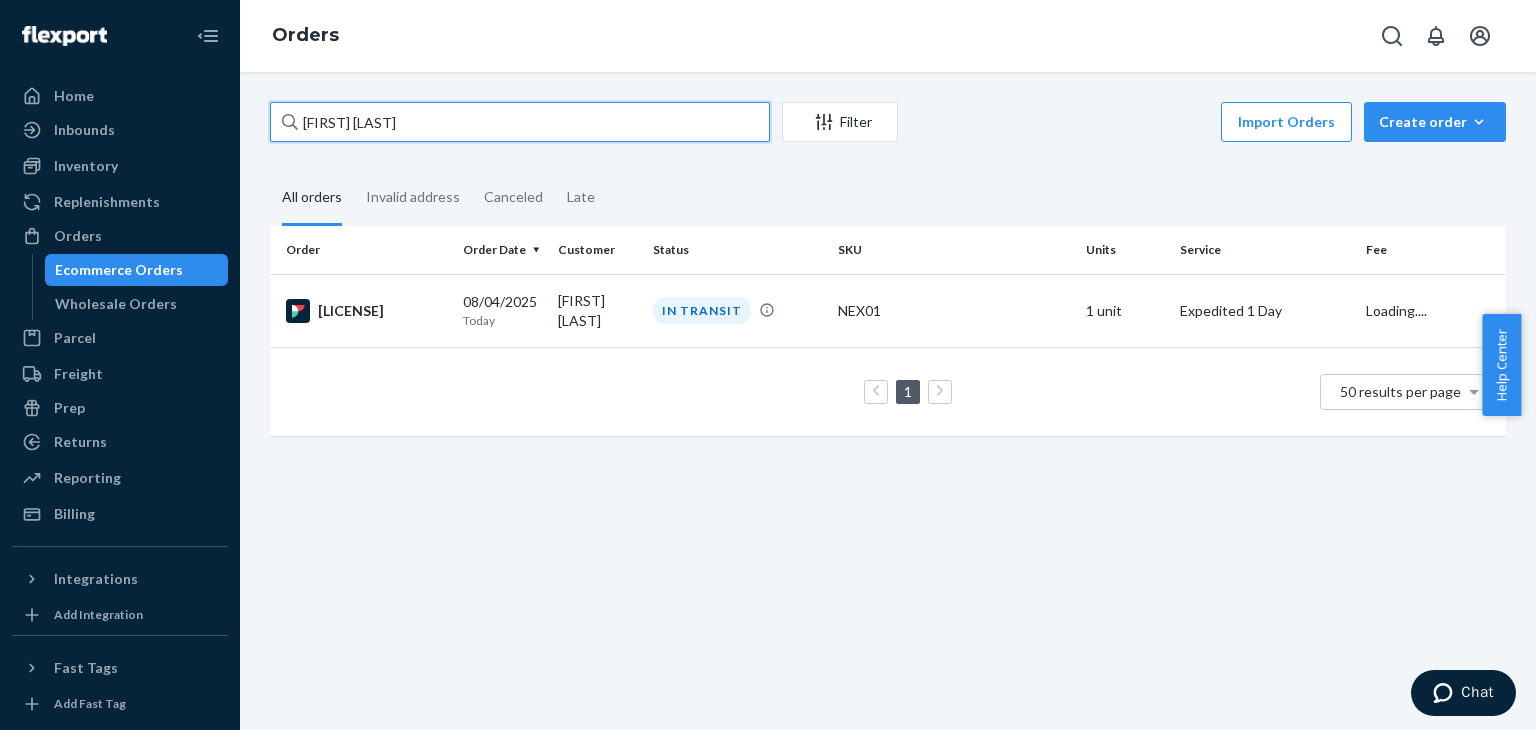 paste on "[FIRST] [LAST]" 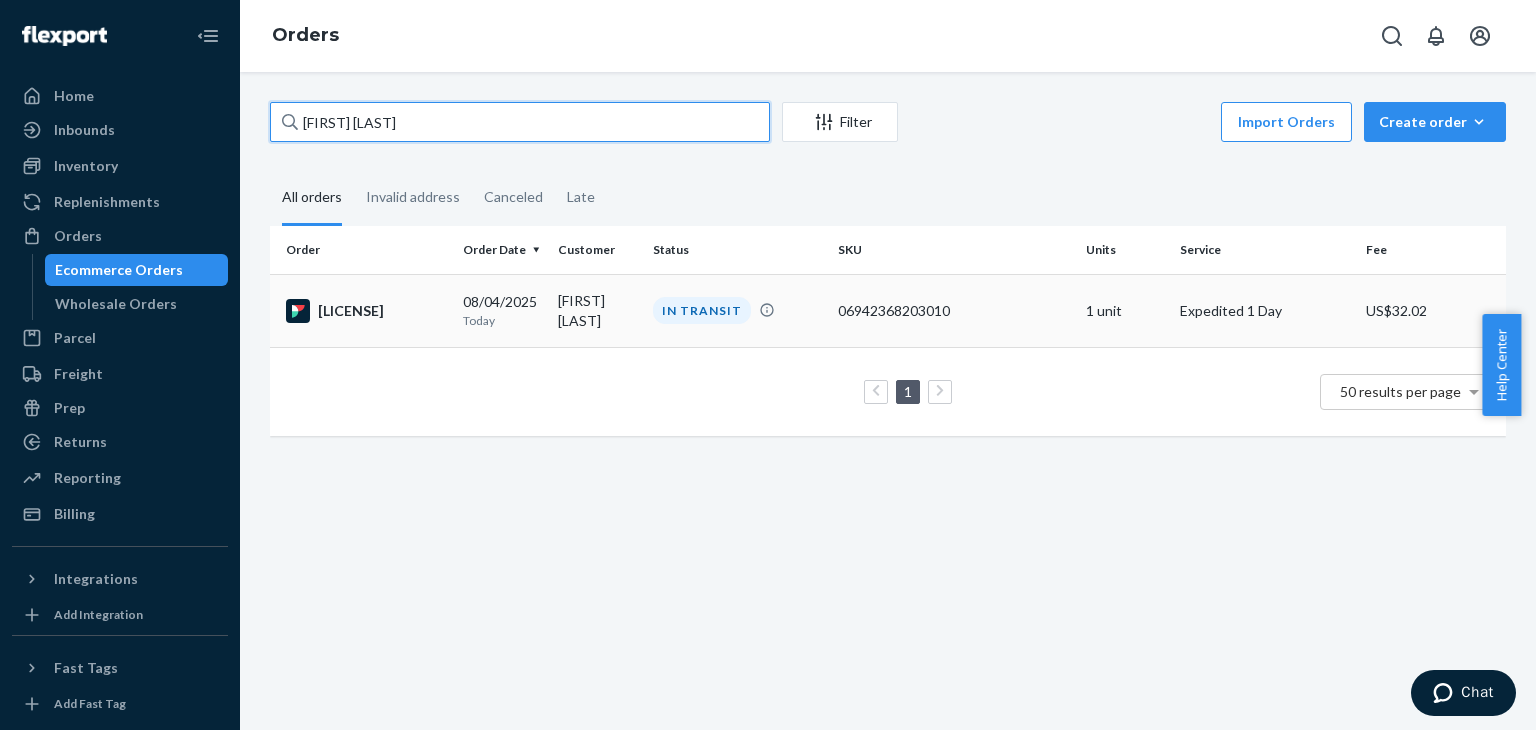 type on "[FIRST] [LAST]" 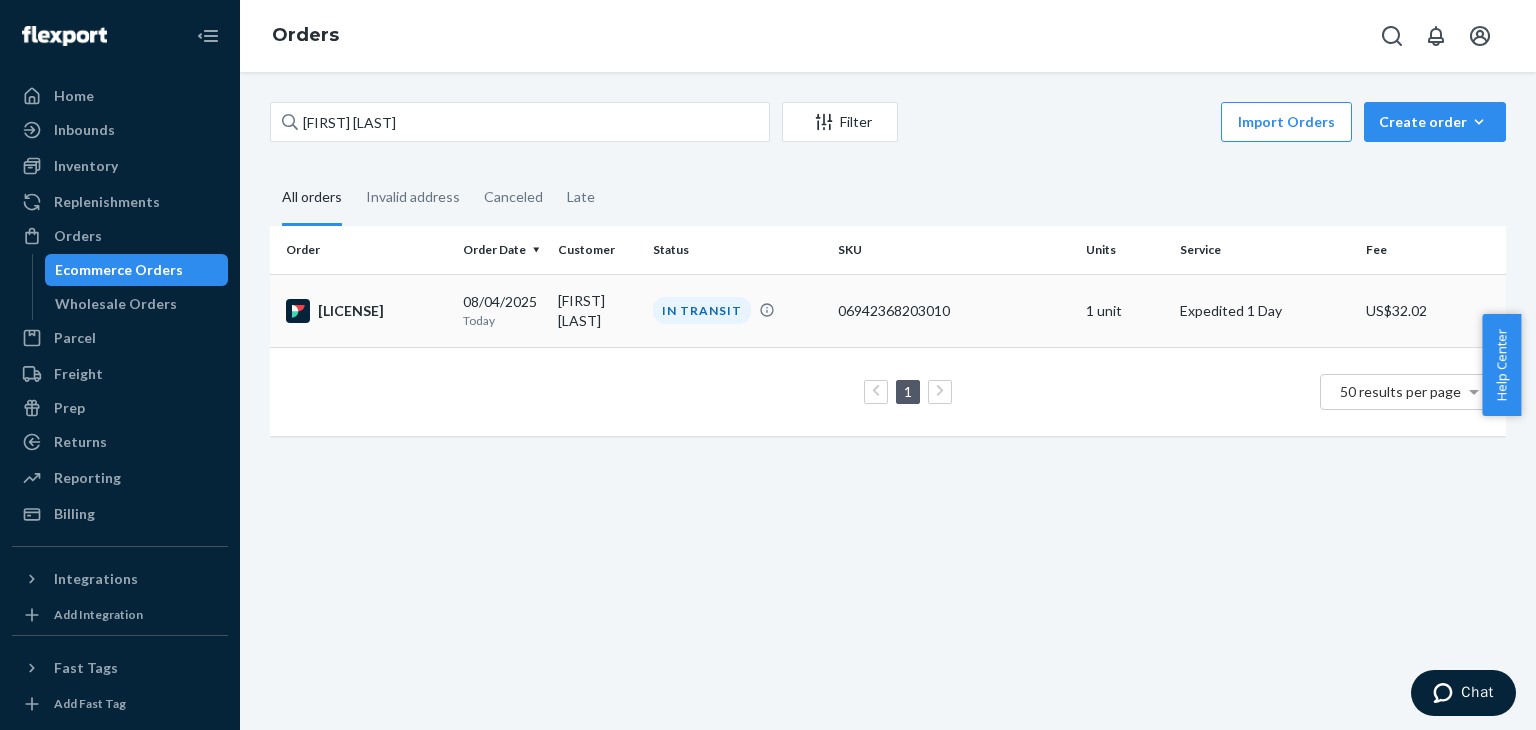 click on "[LICENSE]" at bounding box center [366, 311] 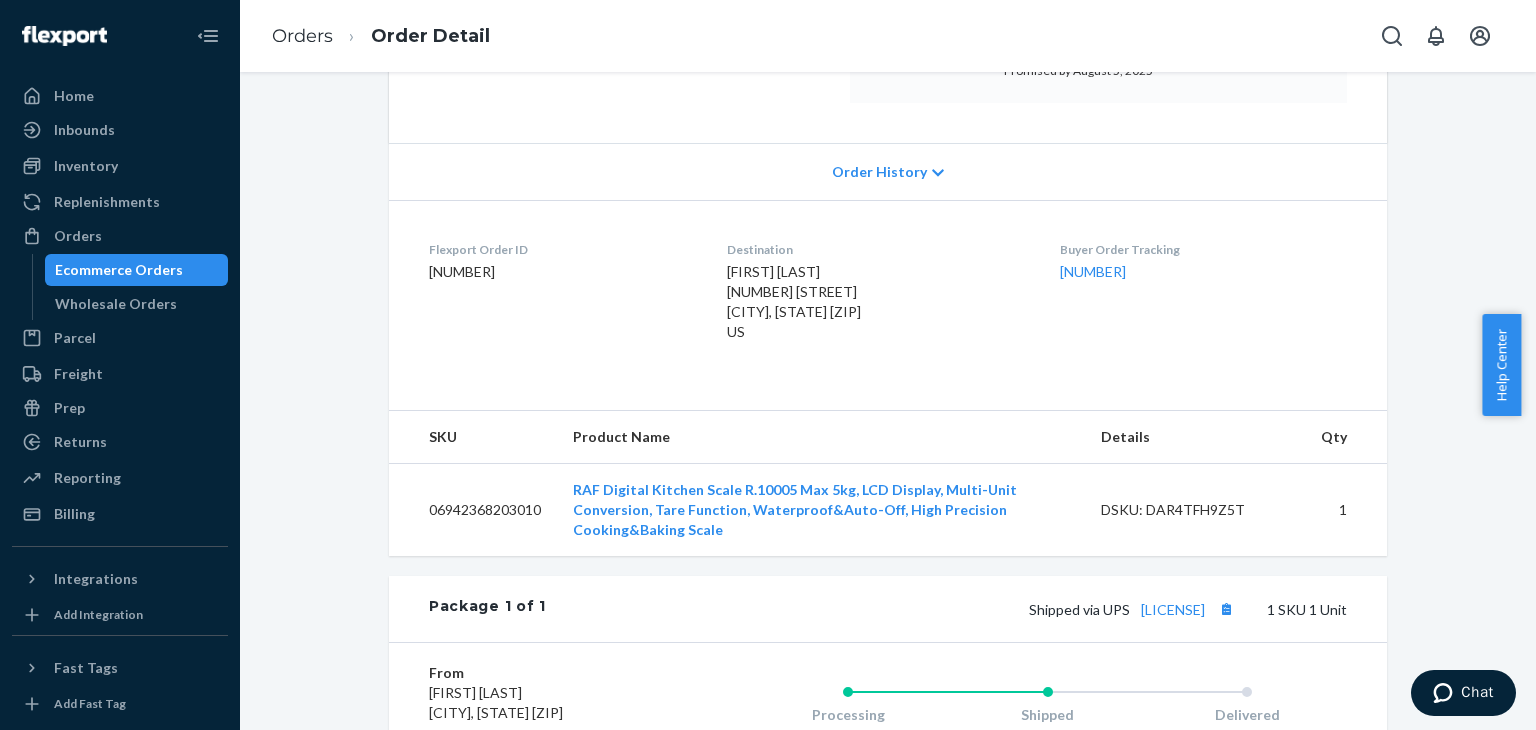 scroll, scrollTop: 500, scrollLeft: 0, axis: vertical 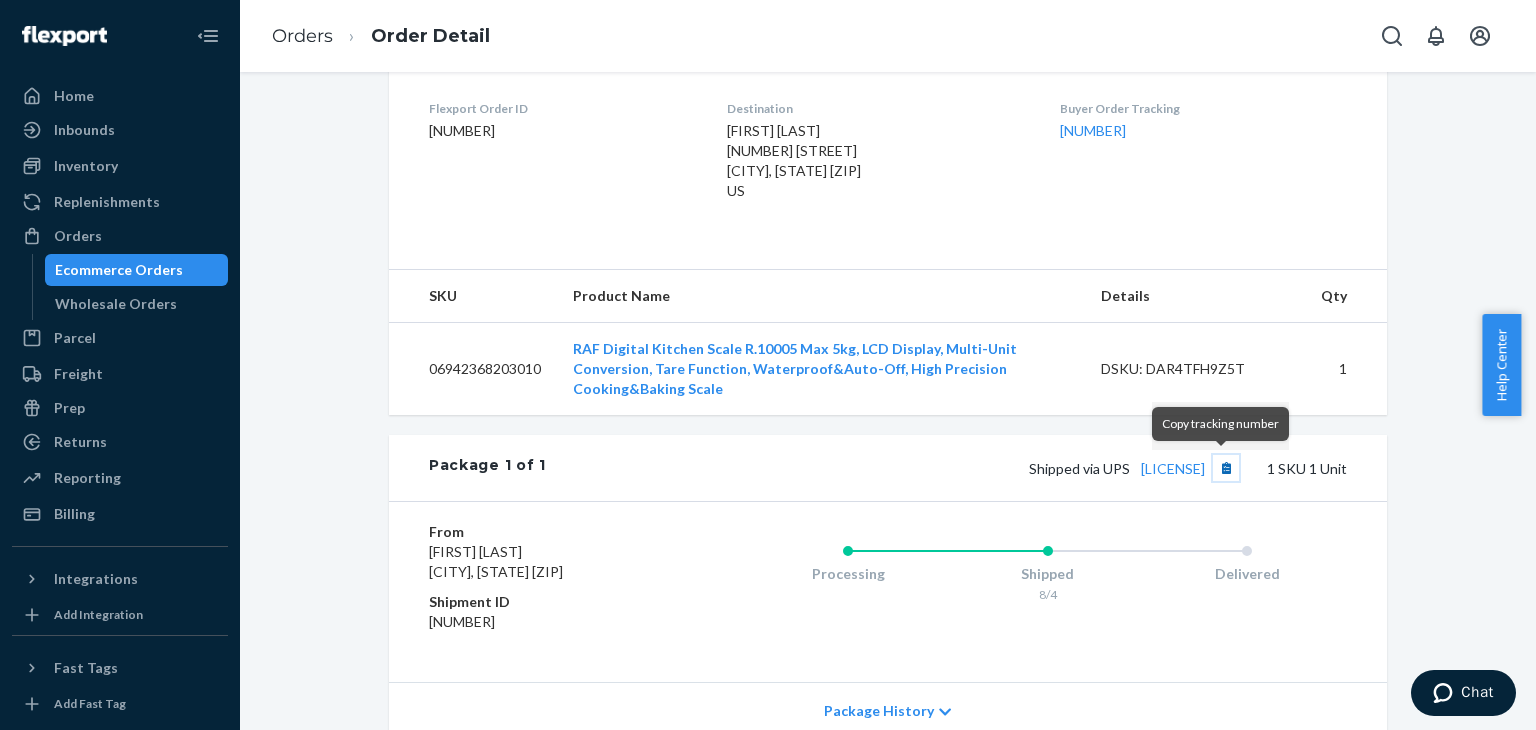 click at bounding box center [1226, 468] 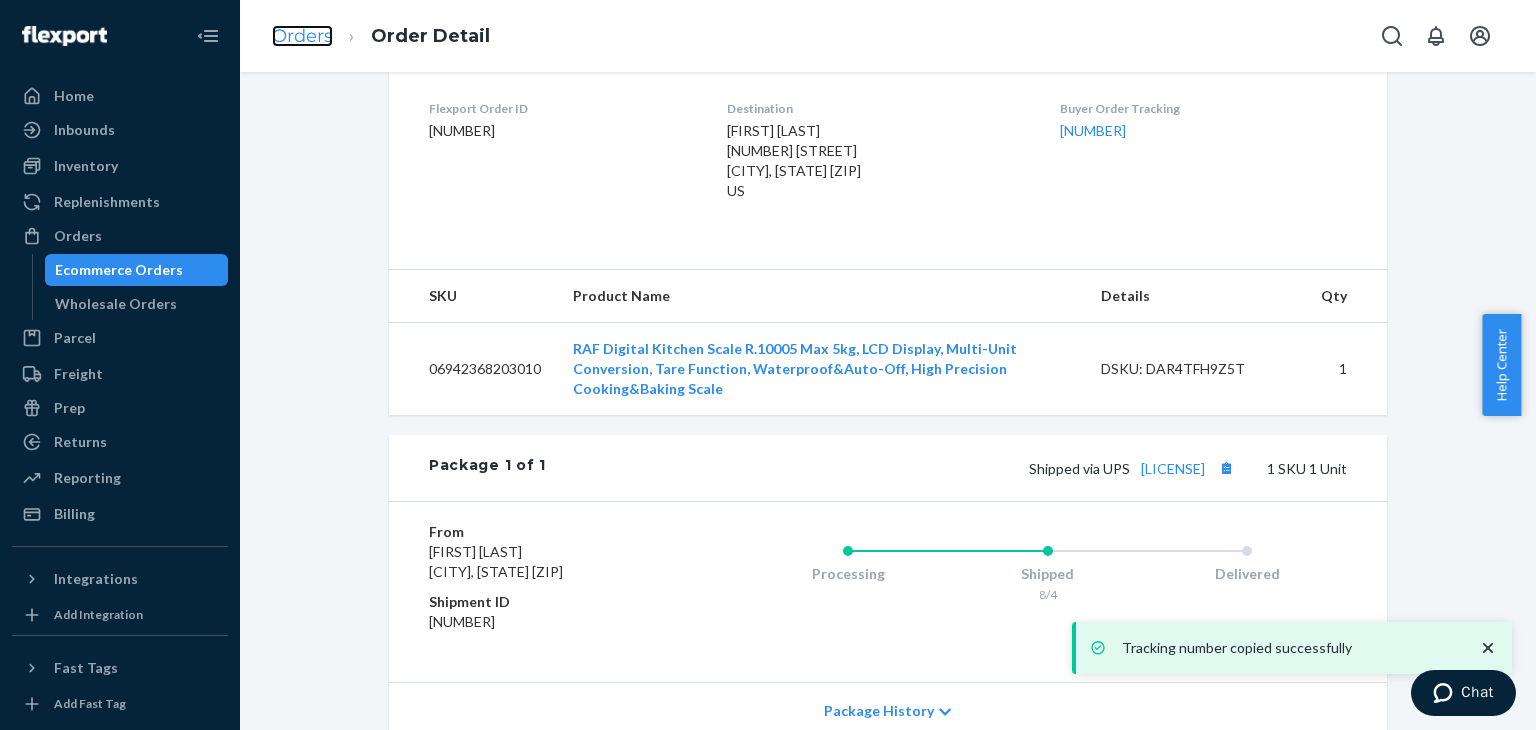click on "Orders" at bounding box center (302, 36) 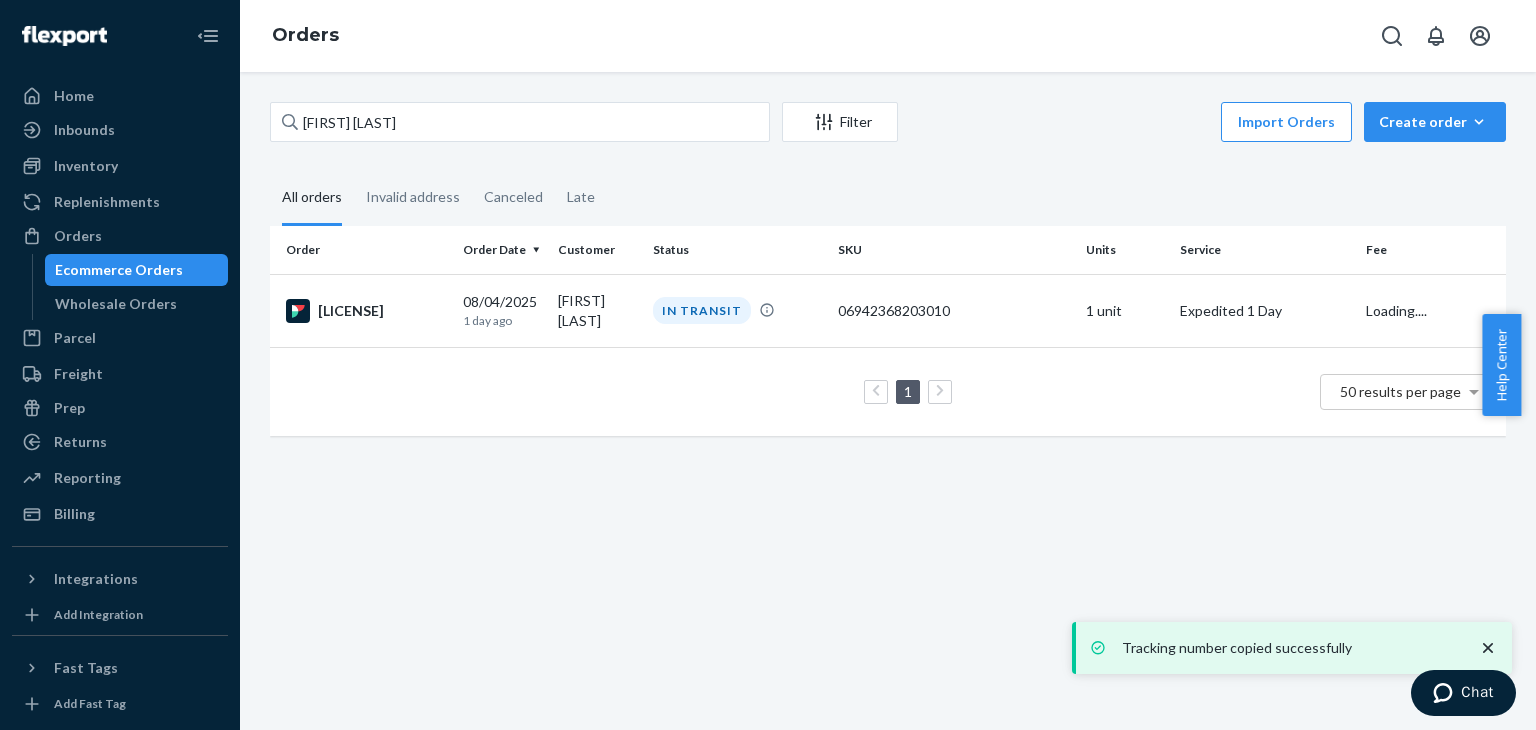 scroll, scrollTop: 0, scrollLeft: 0, axis: both 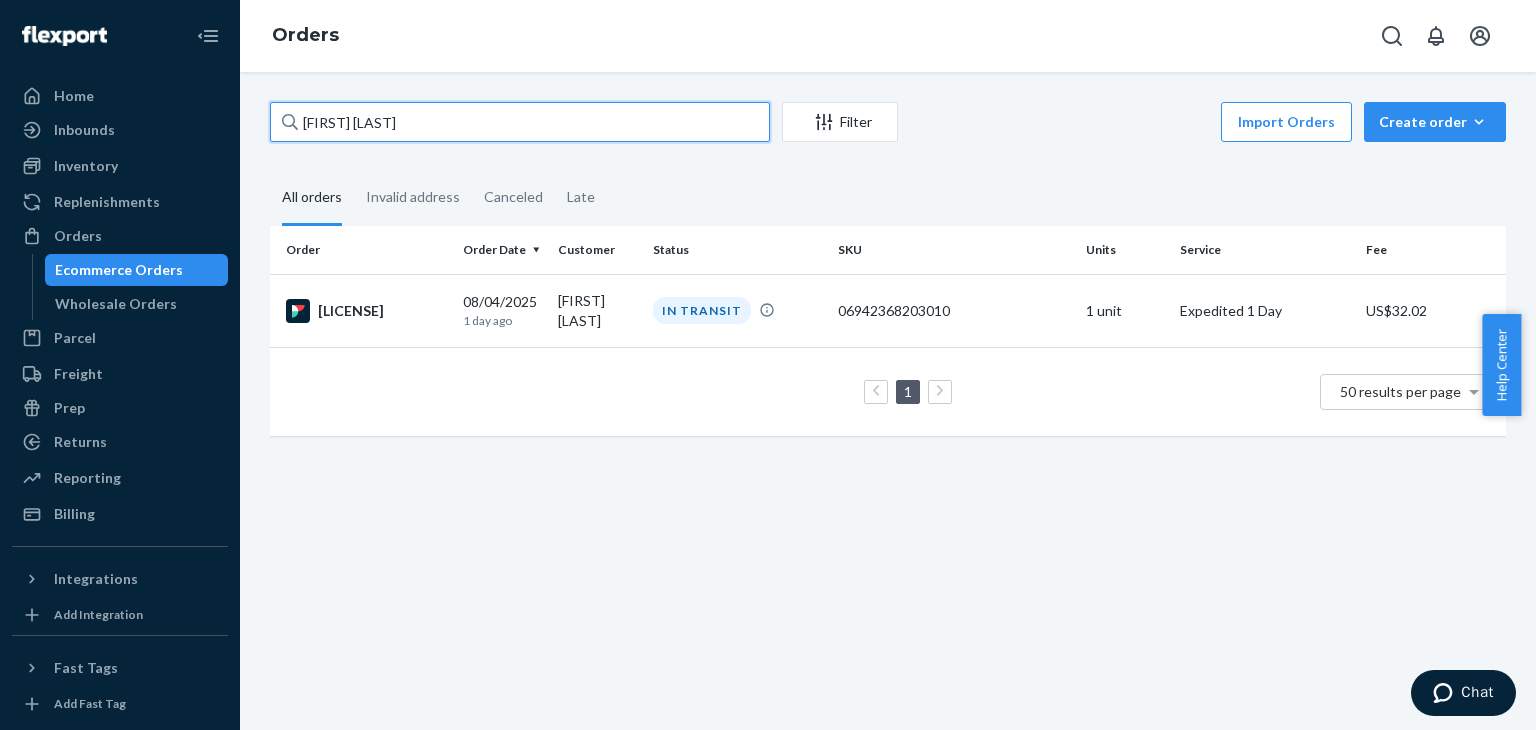 click on "[FIRST] [LAST]" at bounding box center [520, 122] 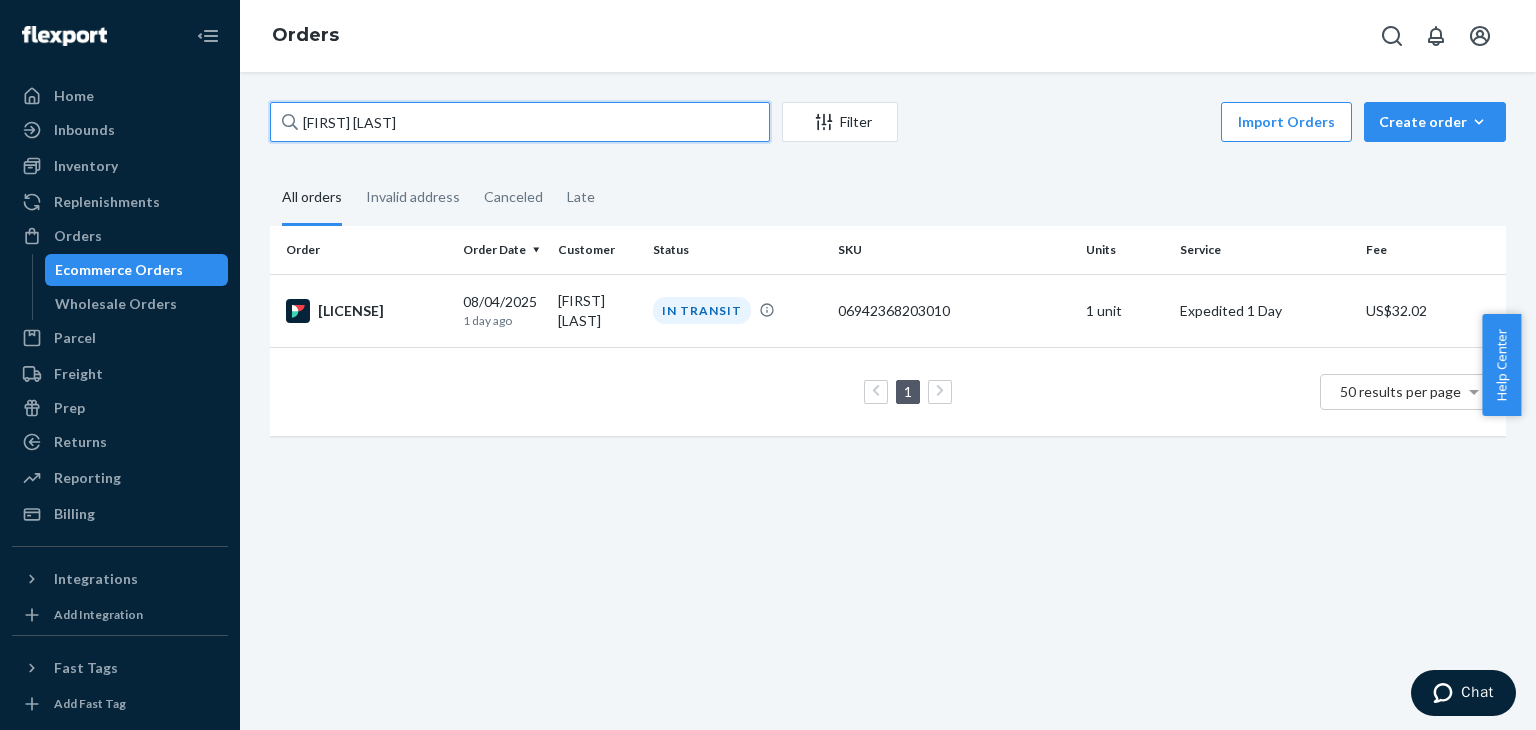 paste on "[FIRST] [LAST]" 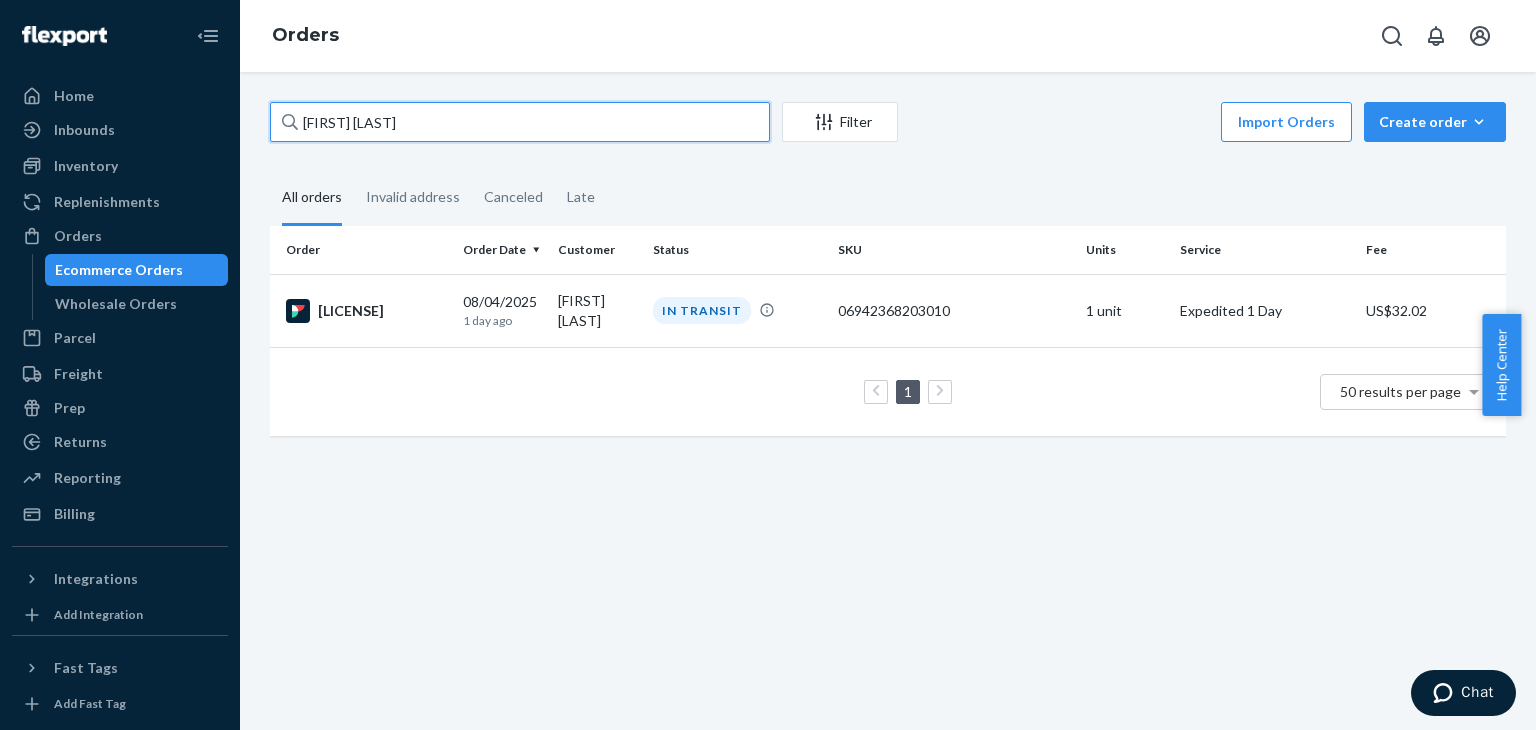 type on "[FIRST] [LAST]" 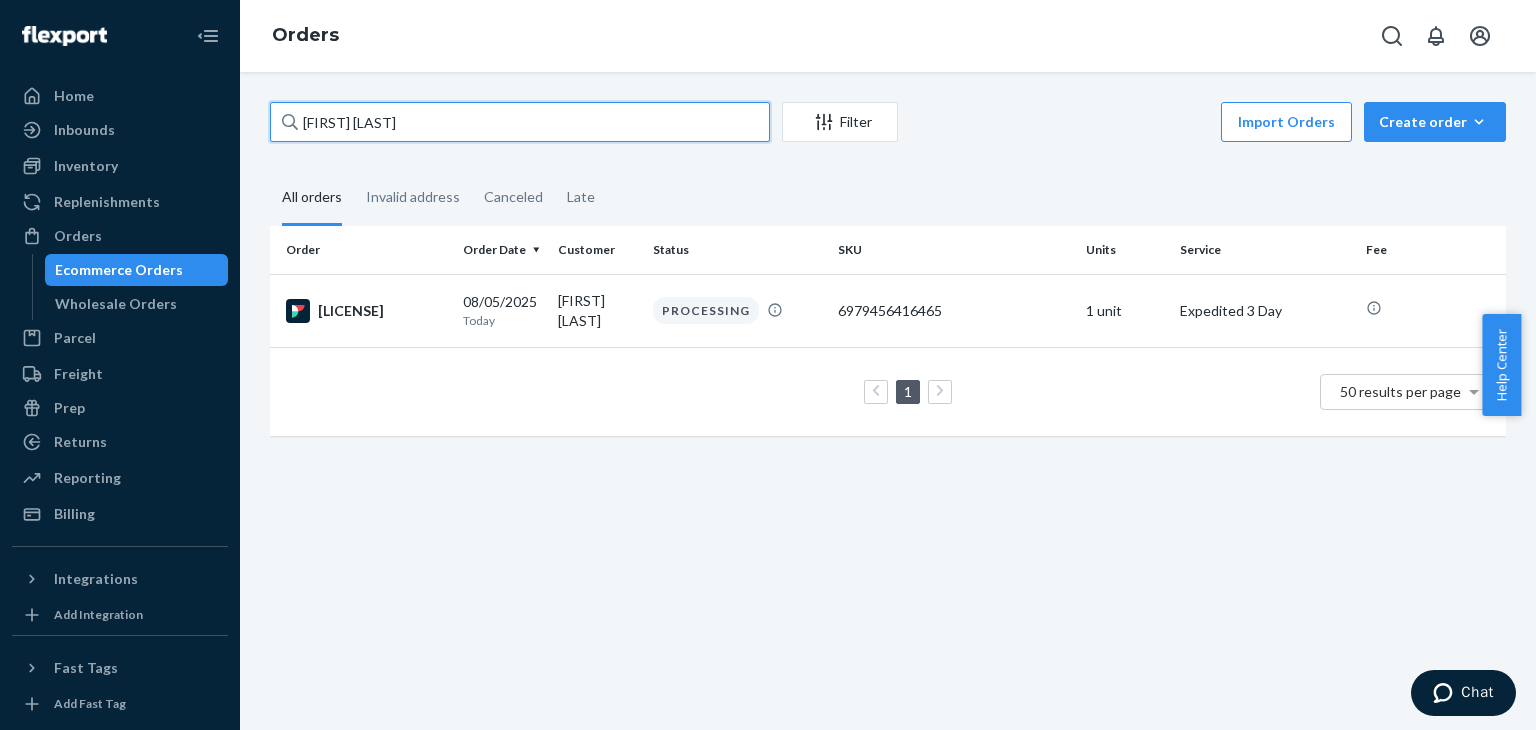 click on "[FIRST] [LAST]" at bounding box center (520, 122) 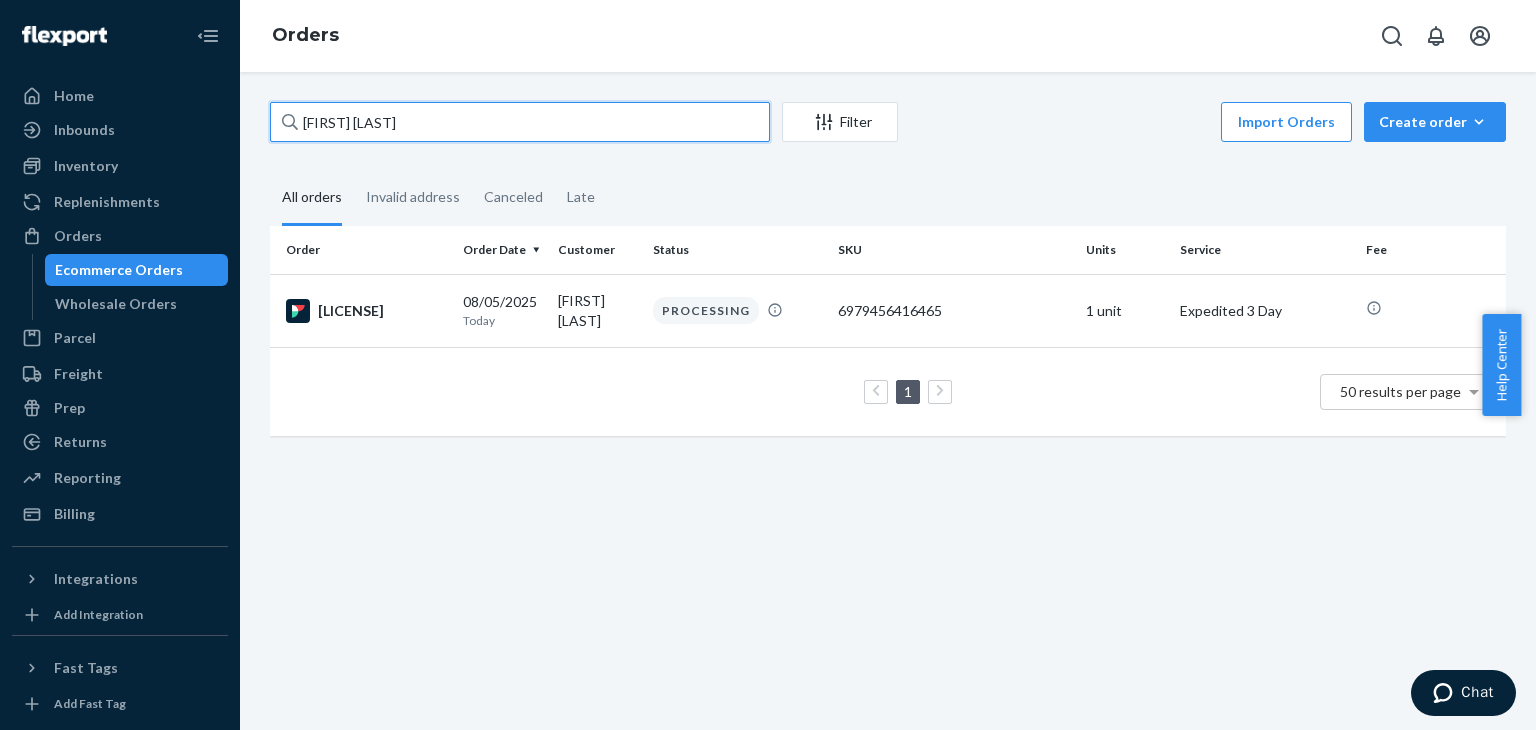 click on "[FIRST] [LAST]" at bounding box center [520, 122] 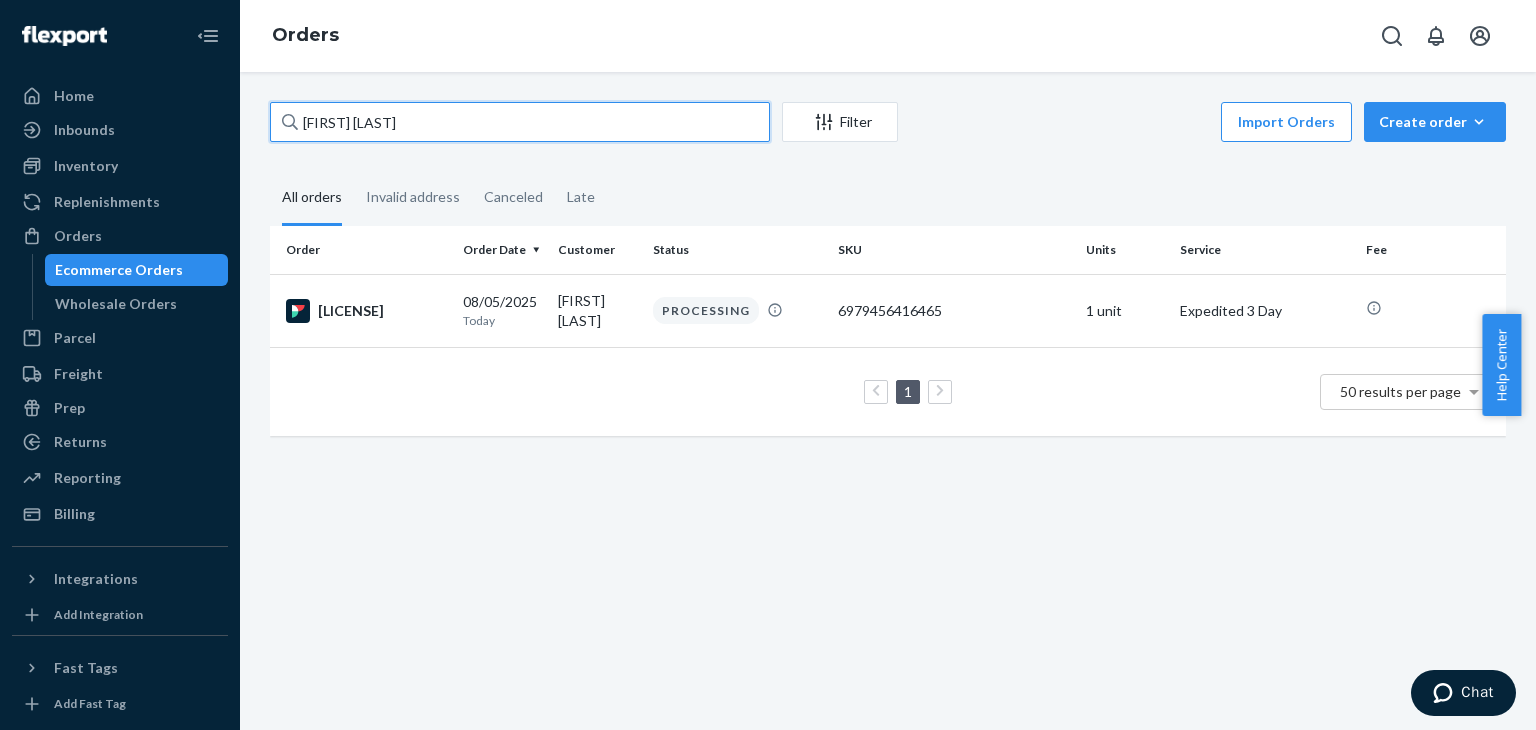 click on "[FIRST] [LAST]" at bounding box center (520, 122) 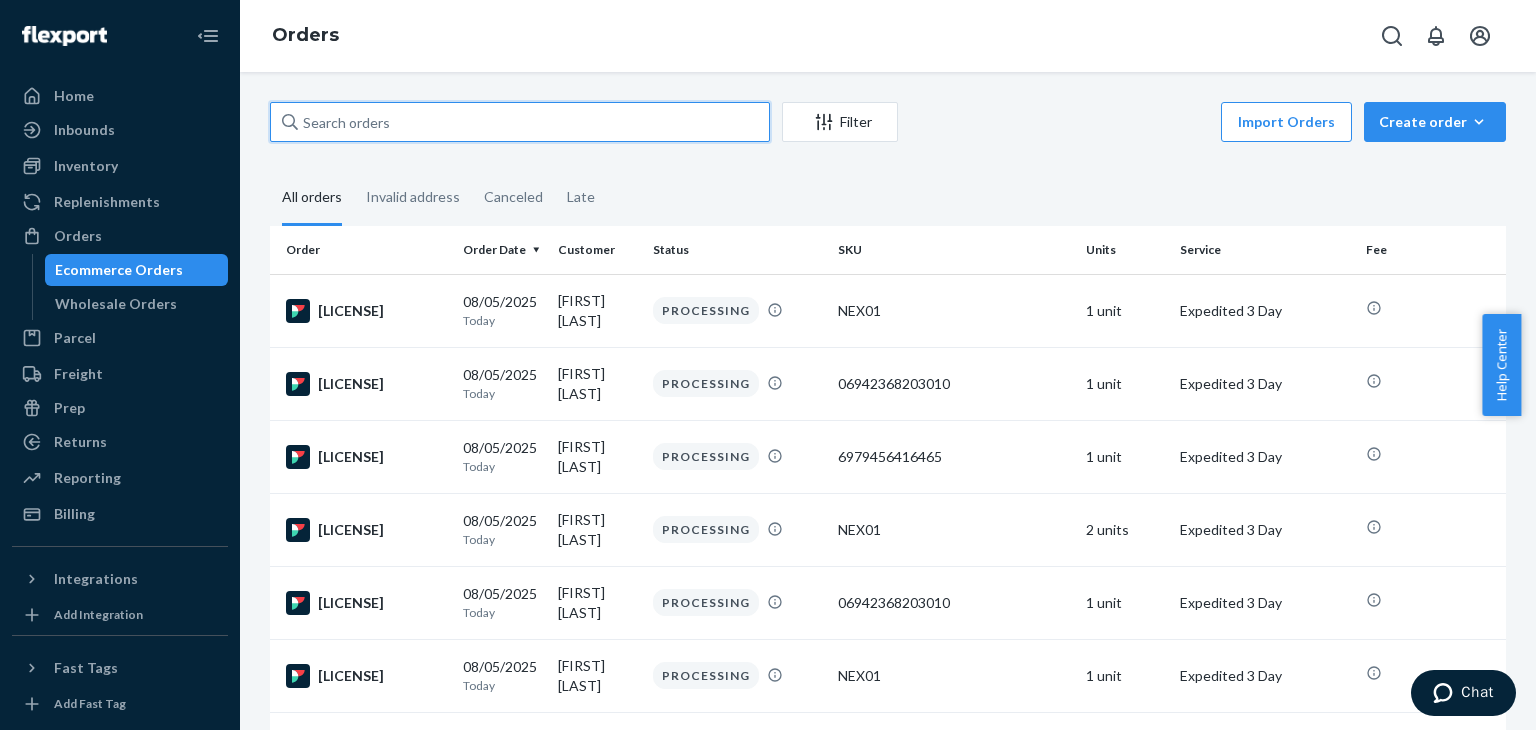 paste on "[FIRST] [LAST]" 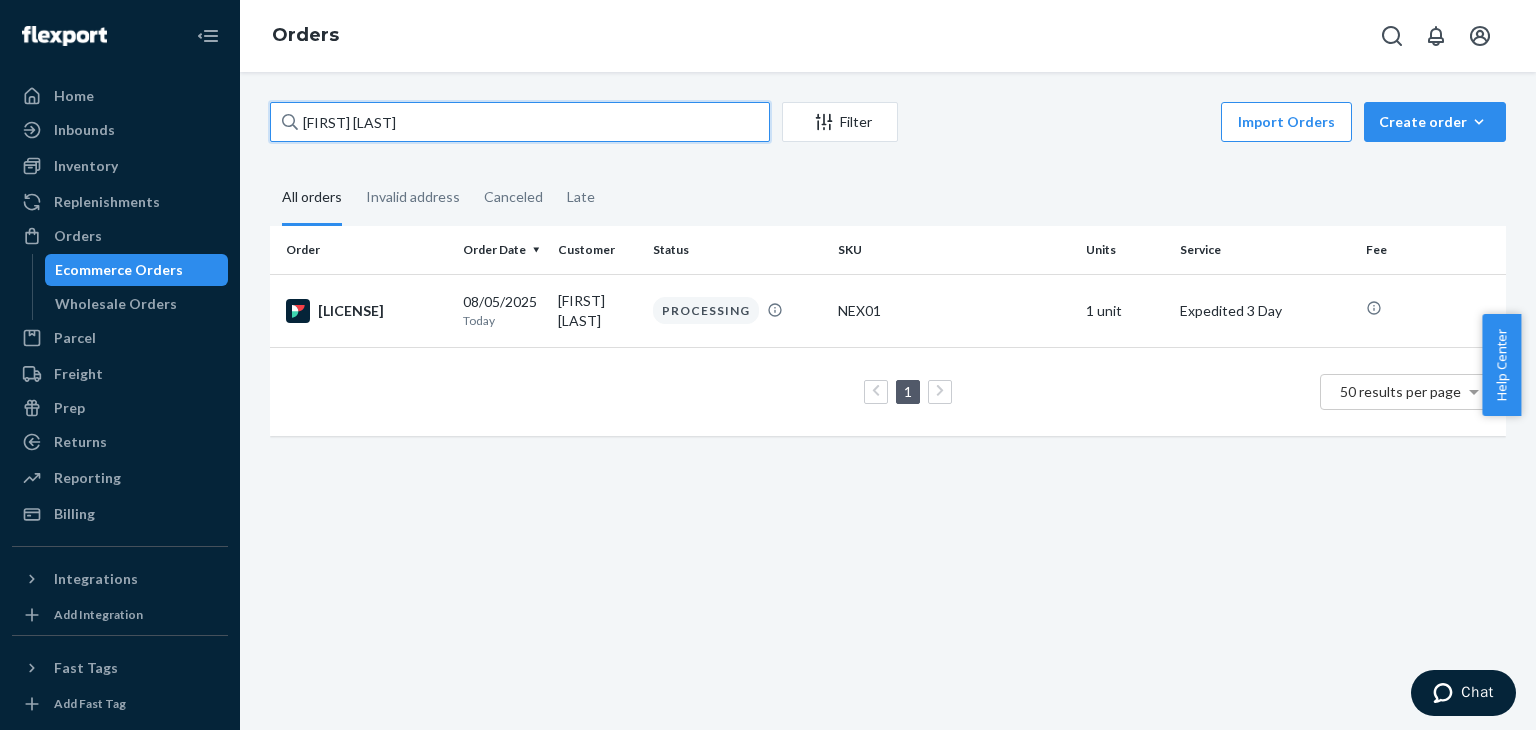 click on "[FIRST] [LAST]" at bounding box center (520, 122) 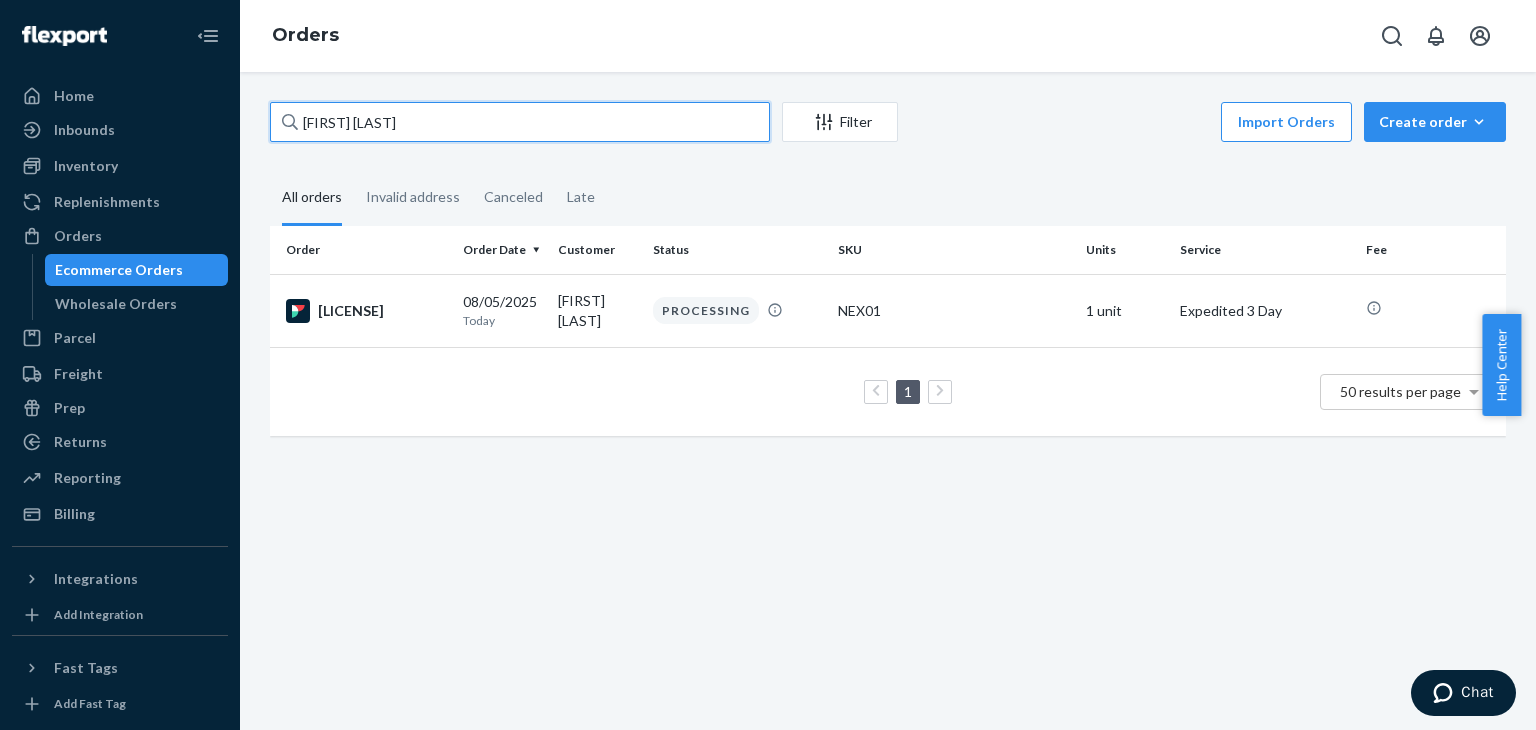 click on "[FIRST] [LAST]" at bounding box center (520, 122) 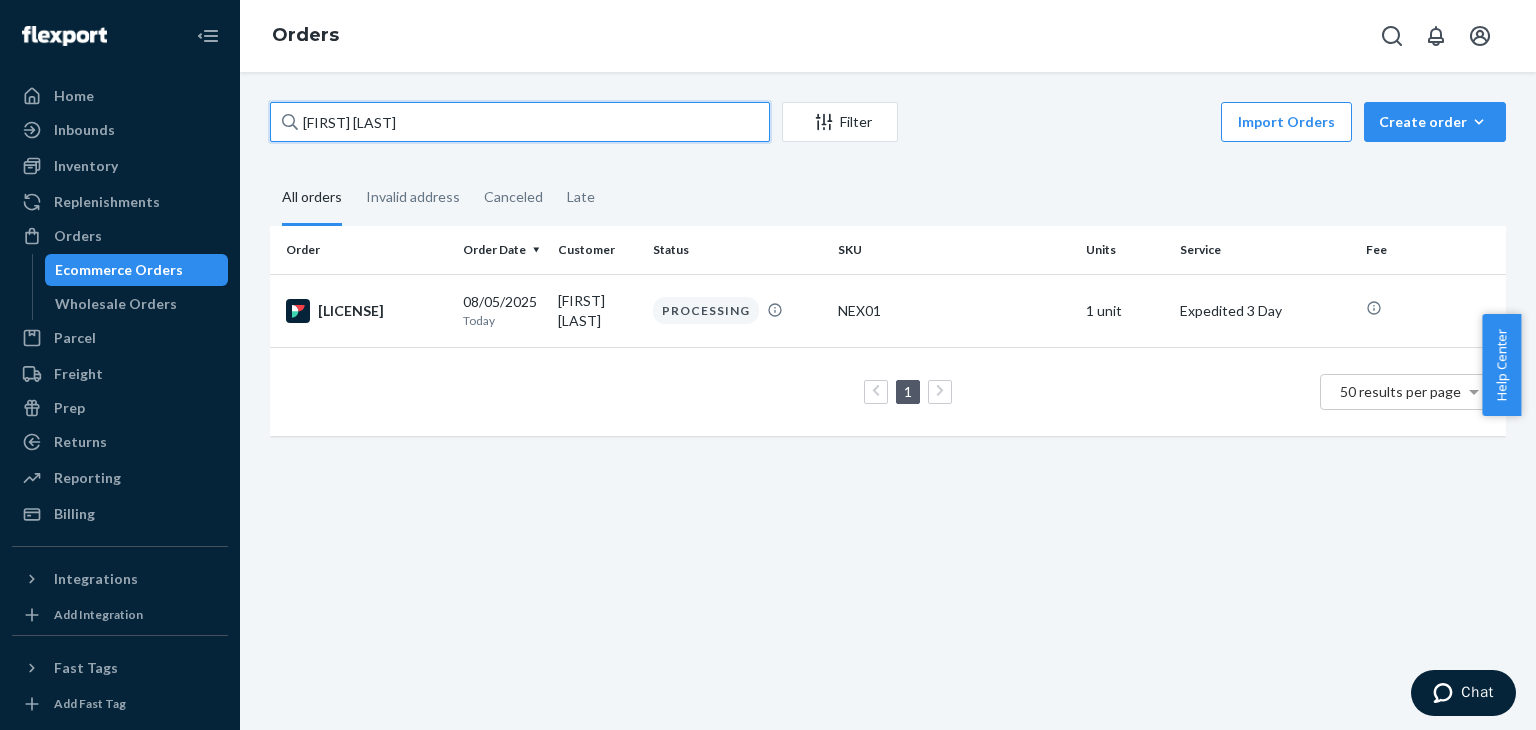 paste on "[FIRST] [LAST]" 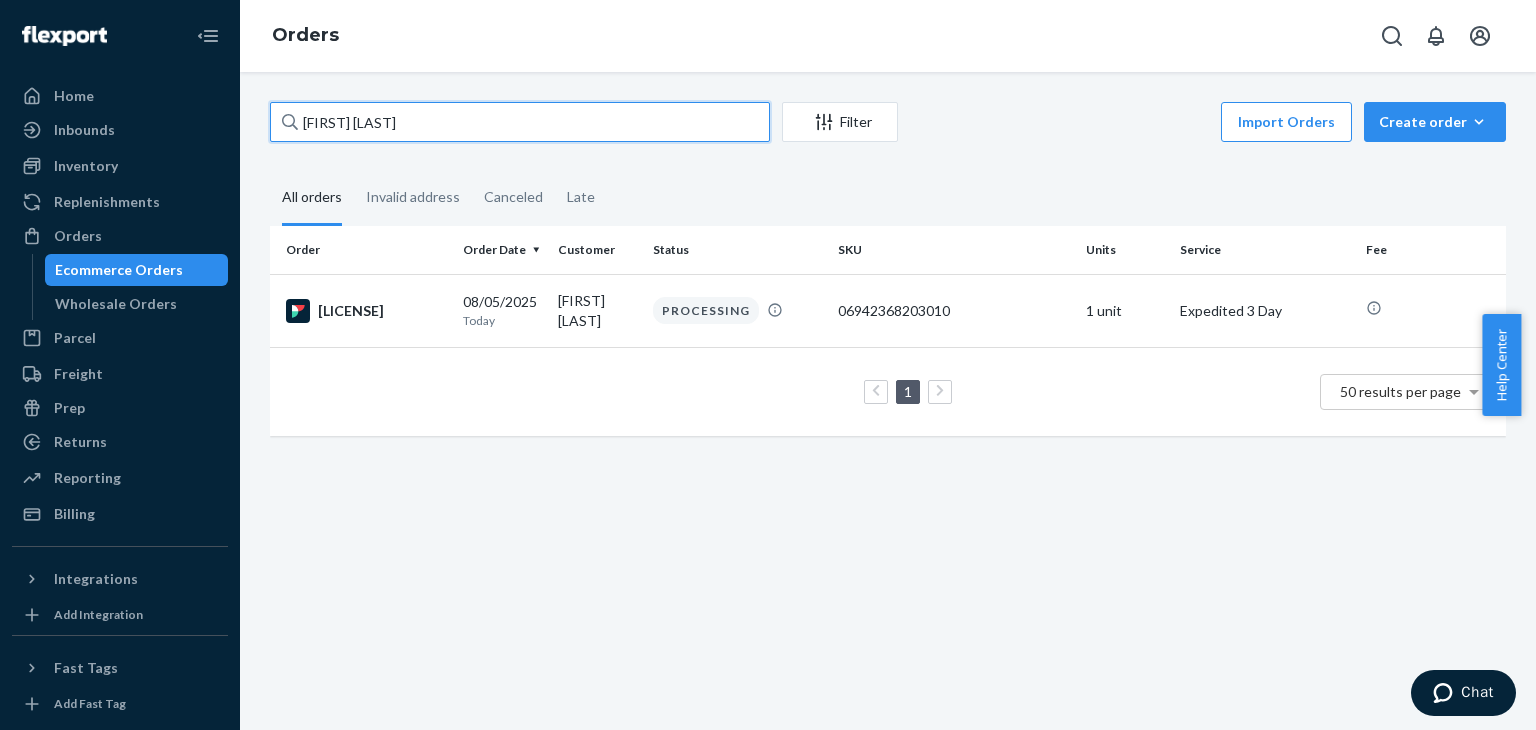 click on "[FIRST] [LAST]" at bounding box center (520, 122) 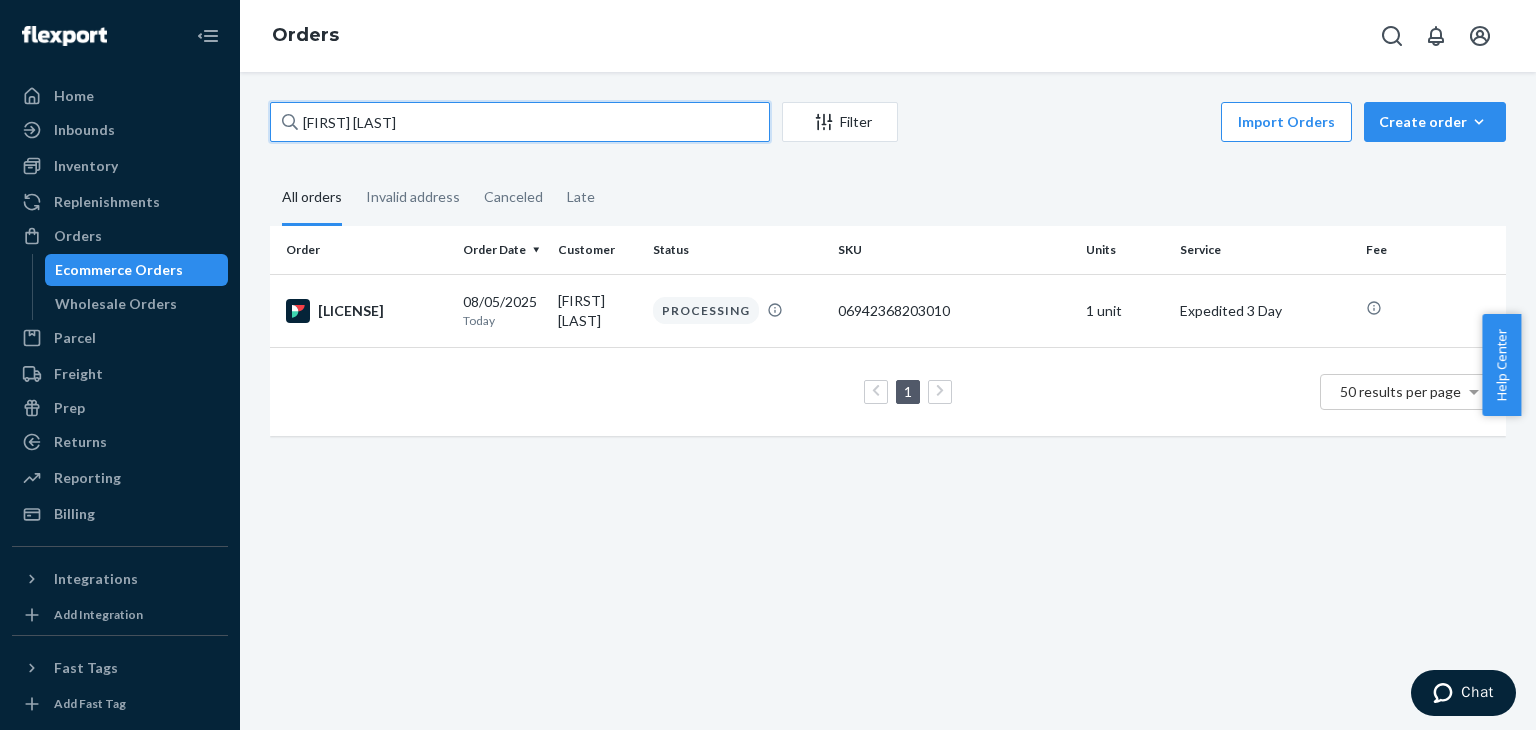 paste on "[FIRST] [LAST]" 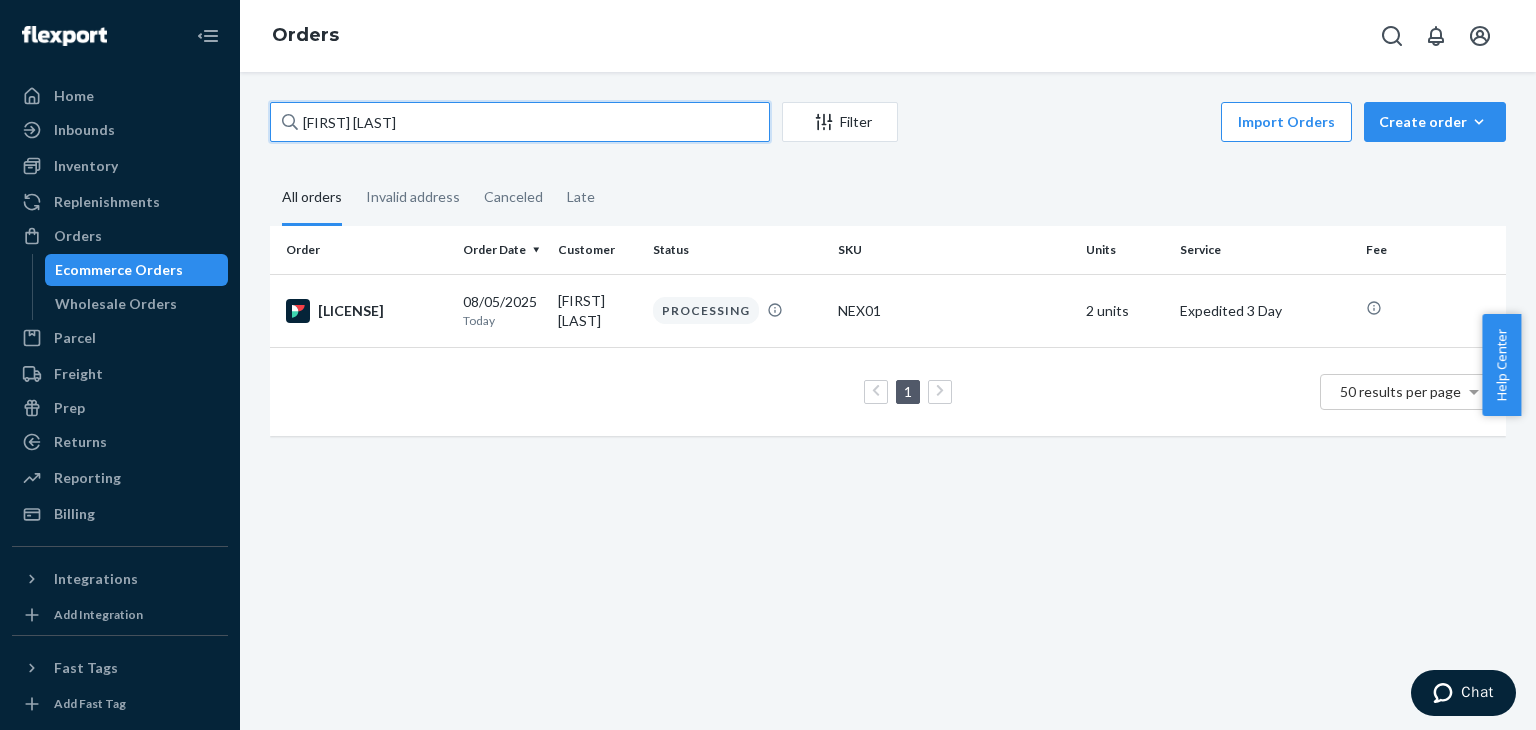 click on "[FIRST] [LAST]" at bounding box center [520, 122] 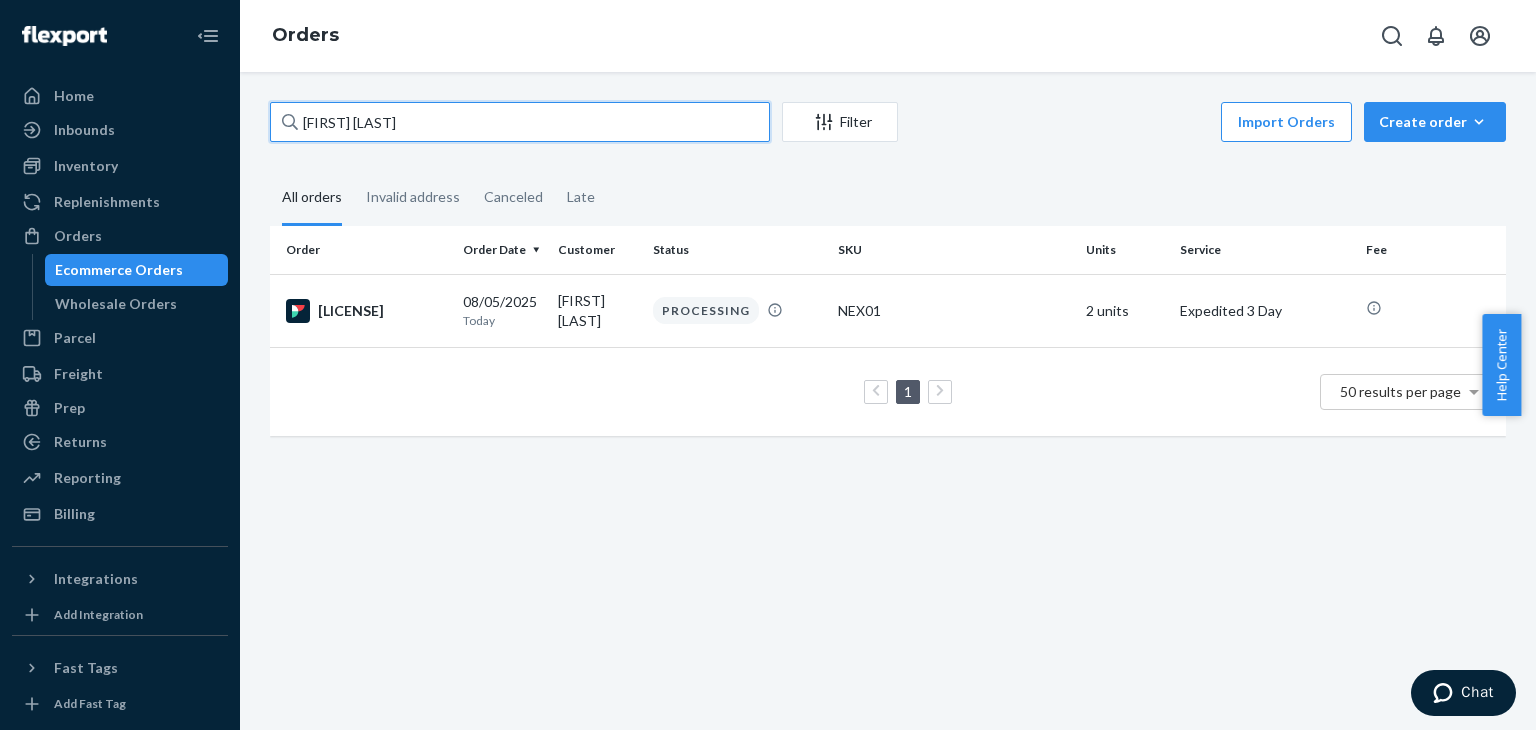 click on "[FIRST] [LAST]" at bounding box center [520, 122] 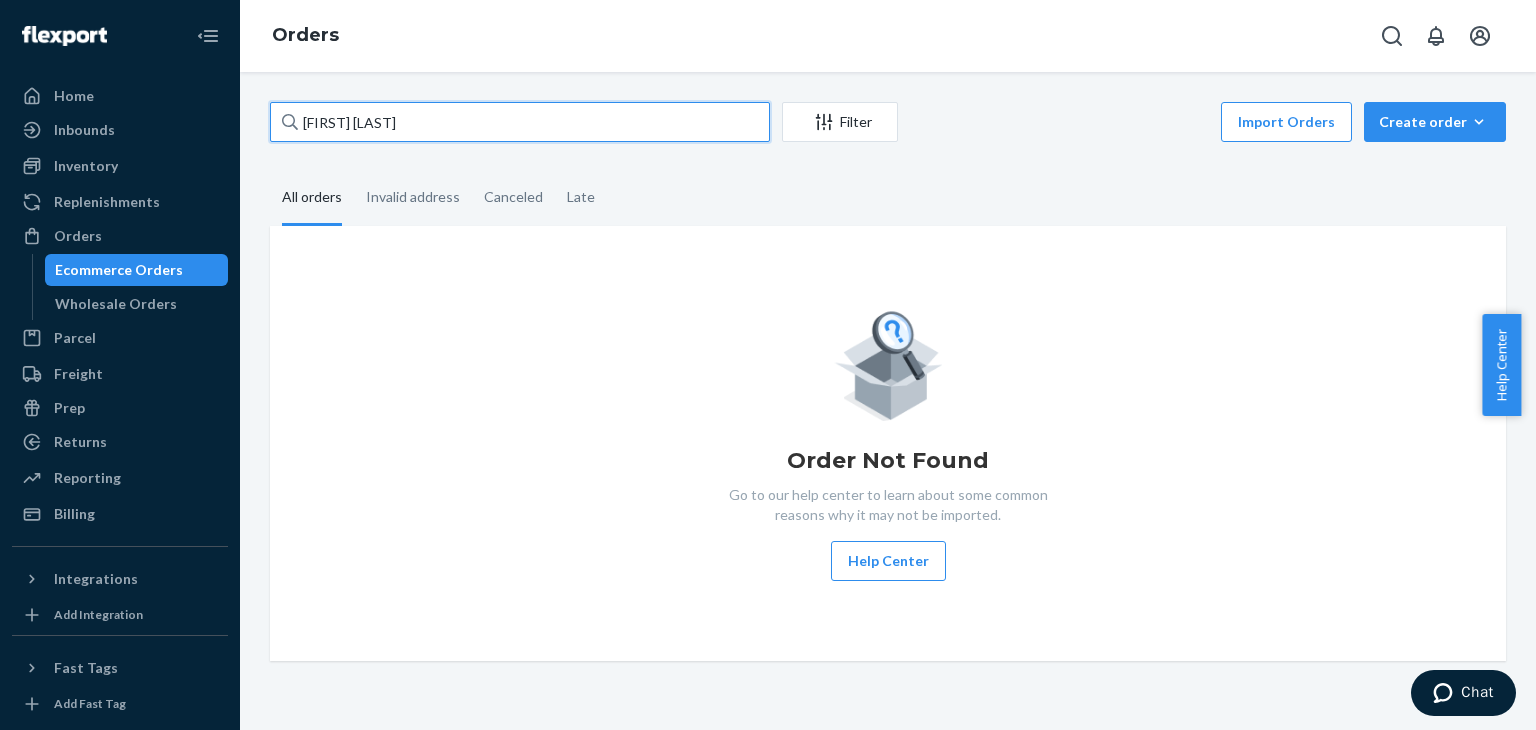 click on "[FIRST] [LAST]" at bounding box center (520, 122) 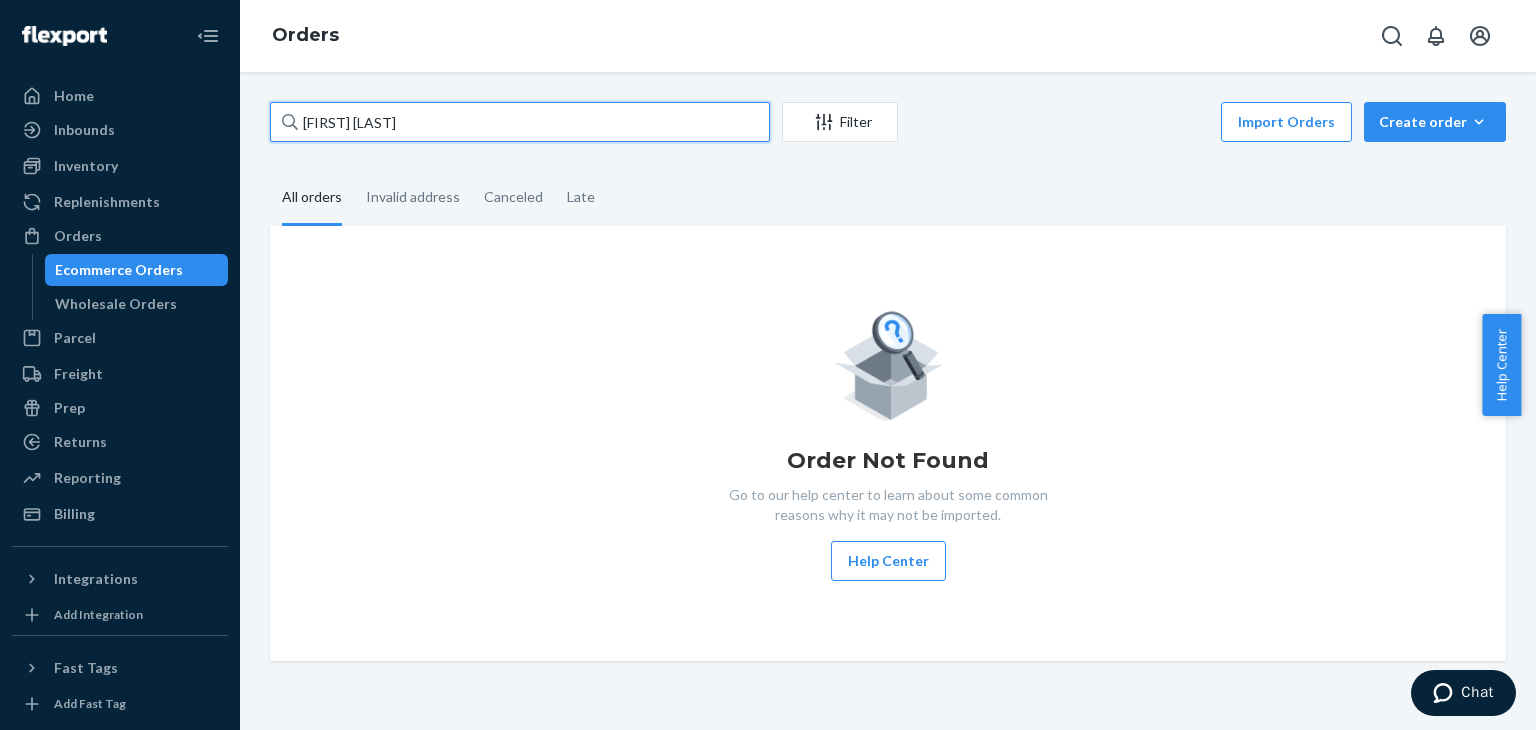click on "[FIRST] [LAST]" at bounding box center (520, 122) 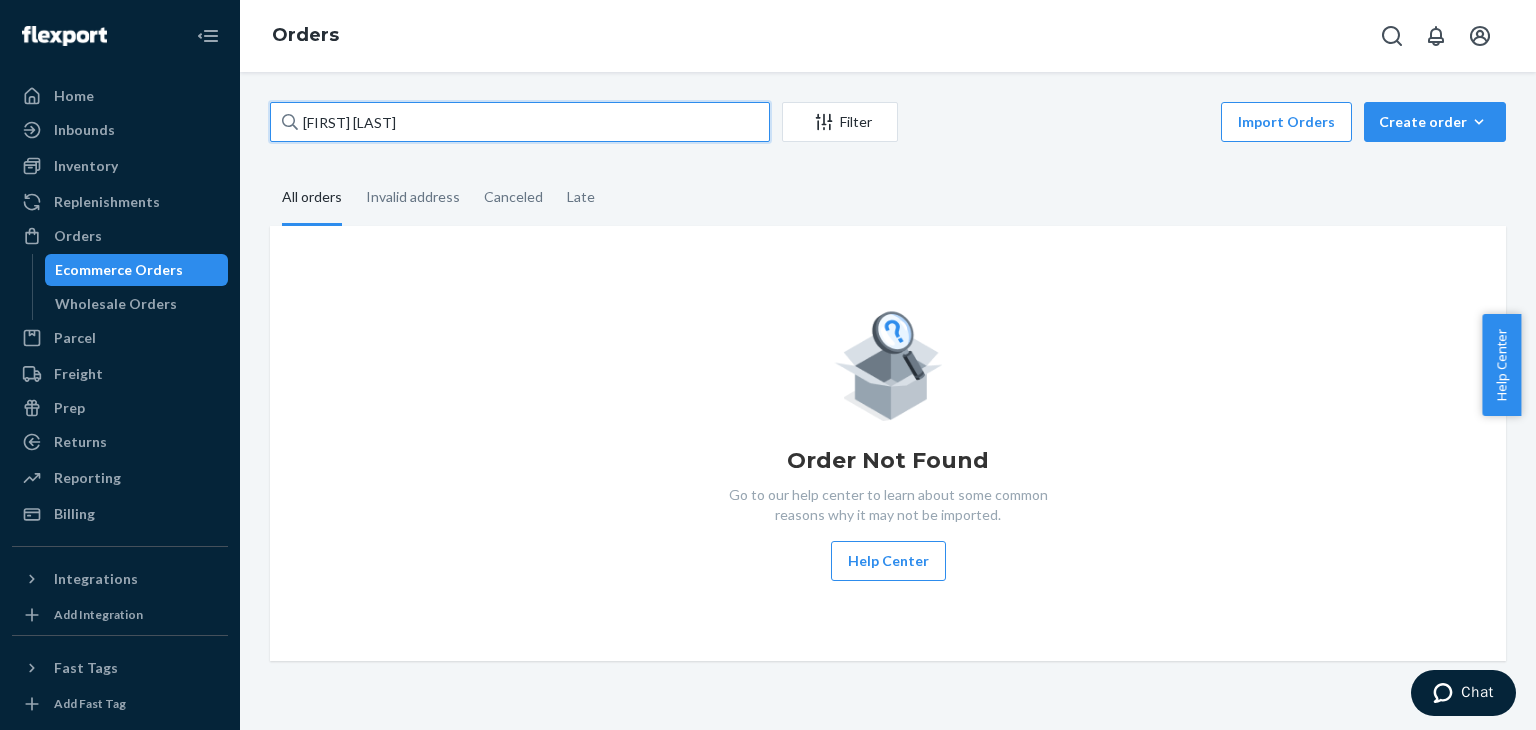 click on "[FIRST] [LAST]" at bounding box center [520, 122] 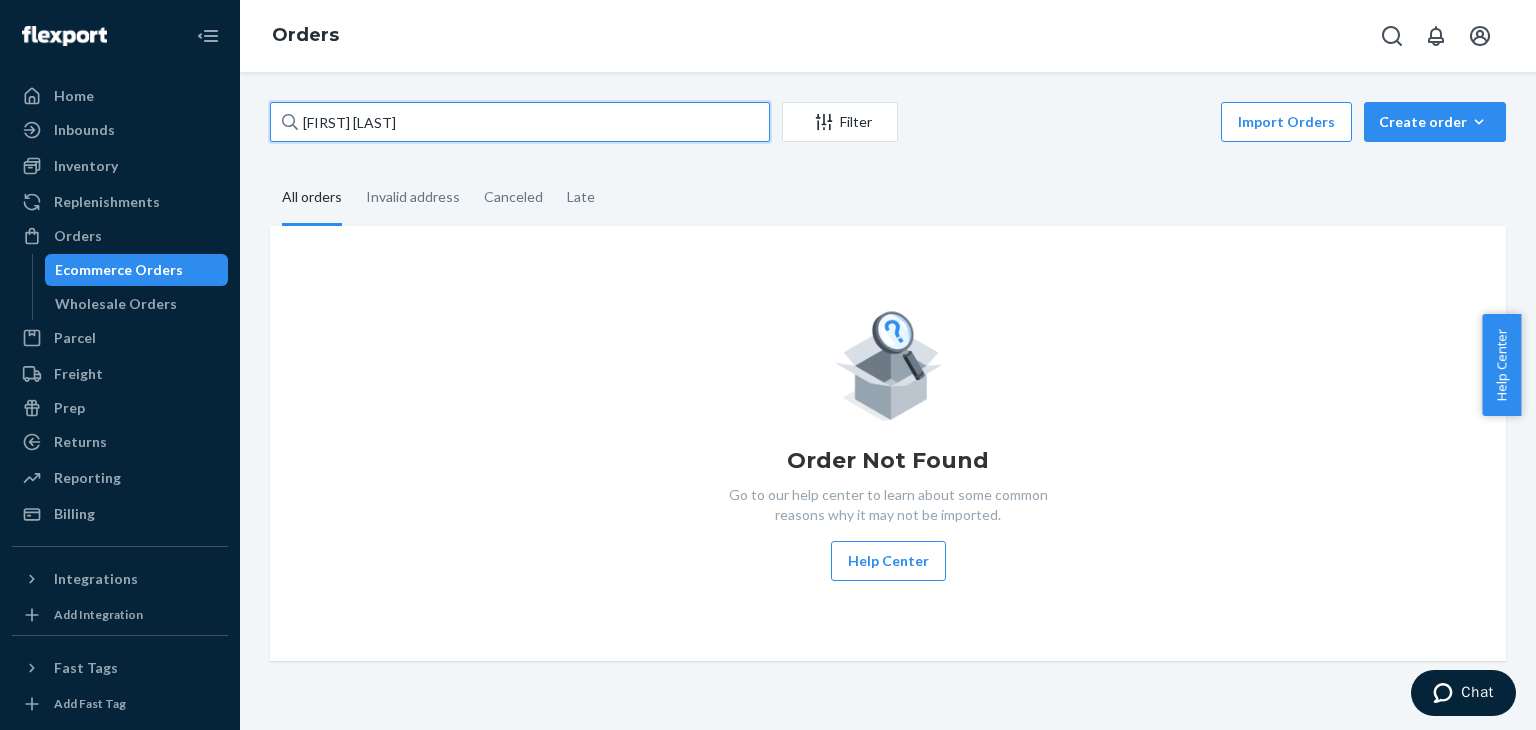 type on "[FIRST] [LAST]" 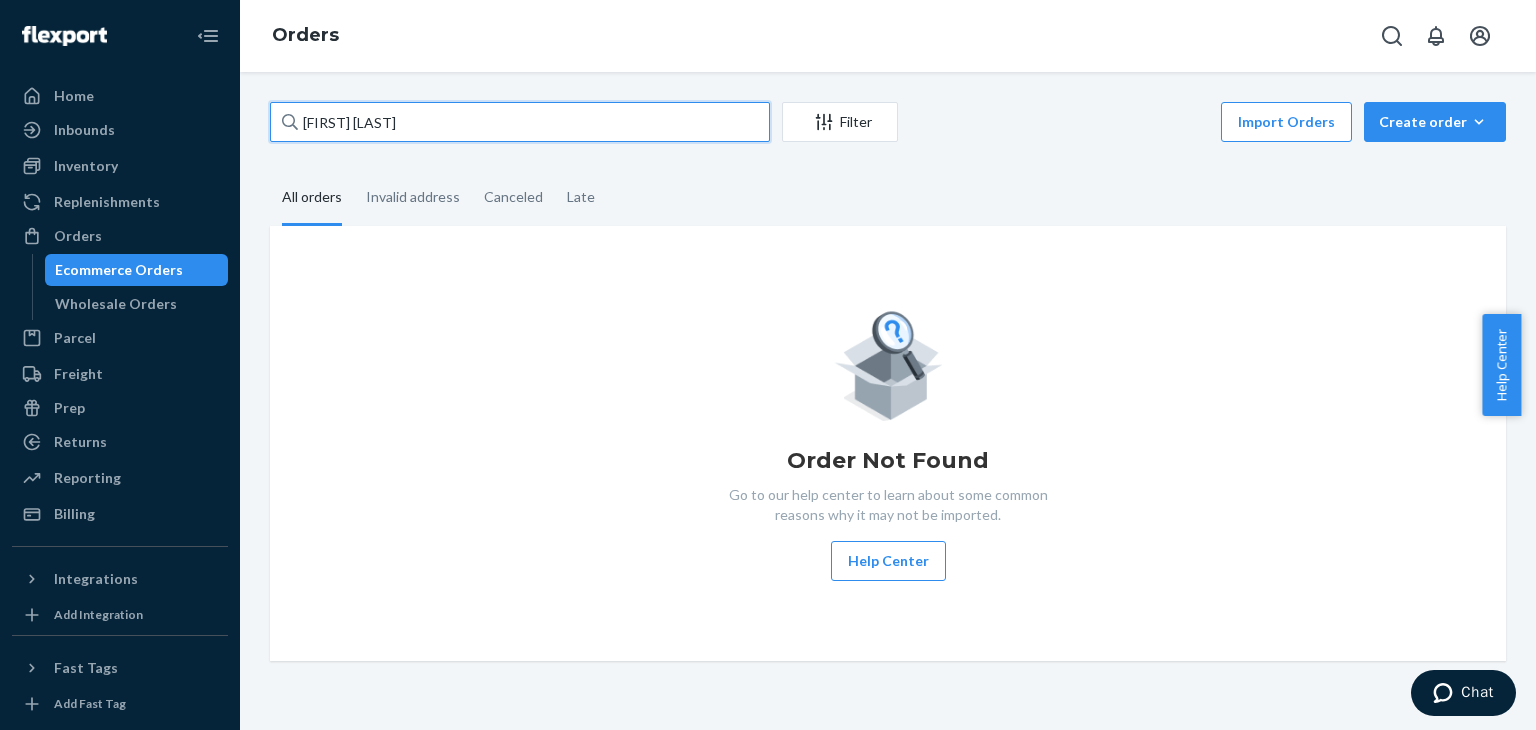 click on "[FIRST] [LAST]" at bounding box center [520, 122] 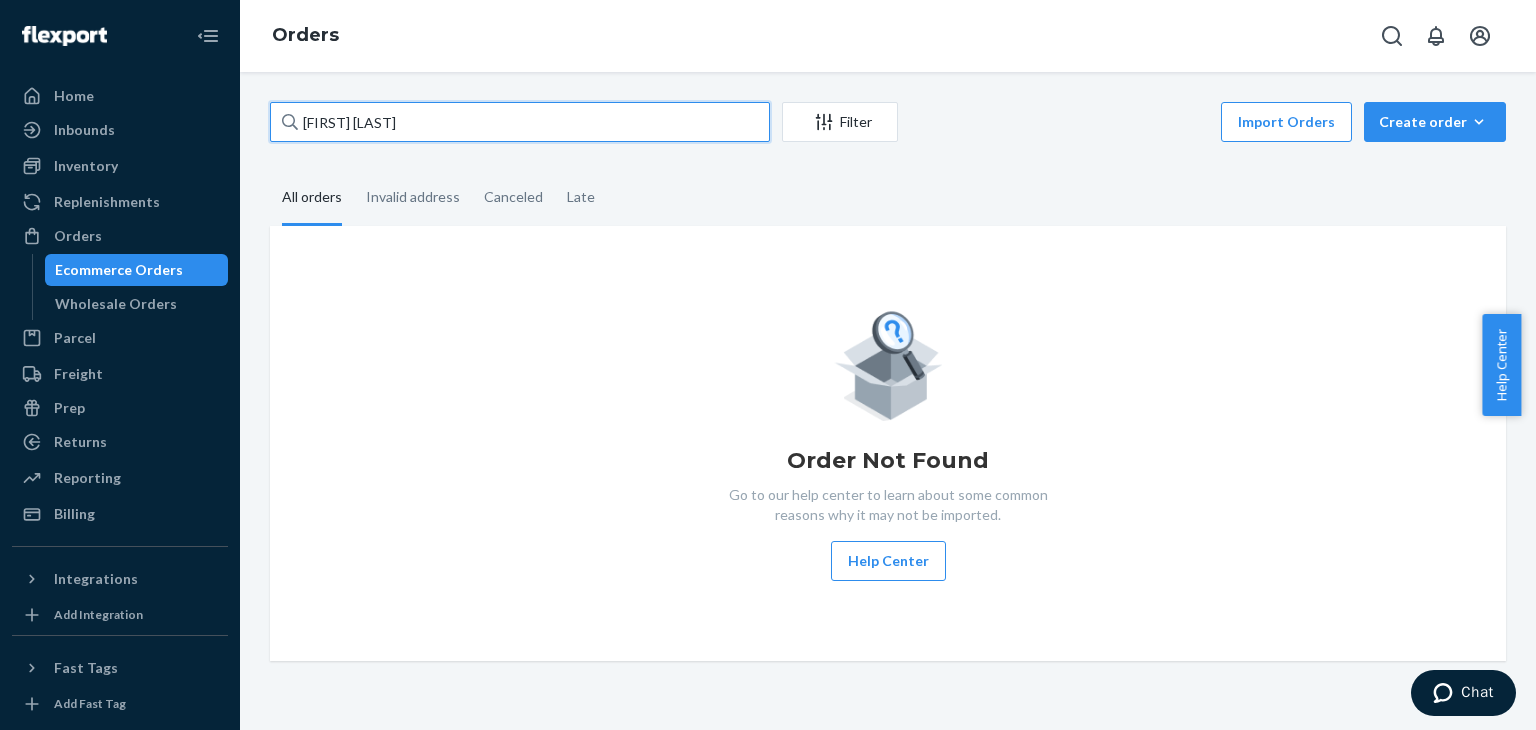 click on "[FIRST] [LAST]" at bounding box center (520, 122) 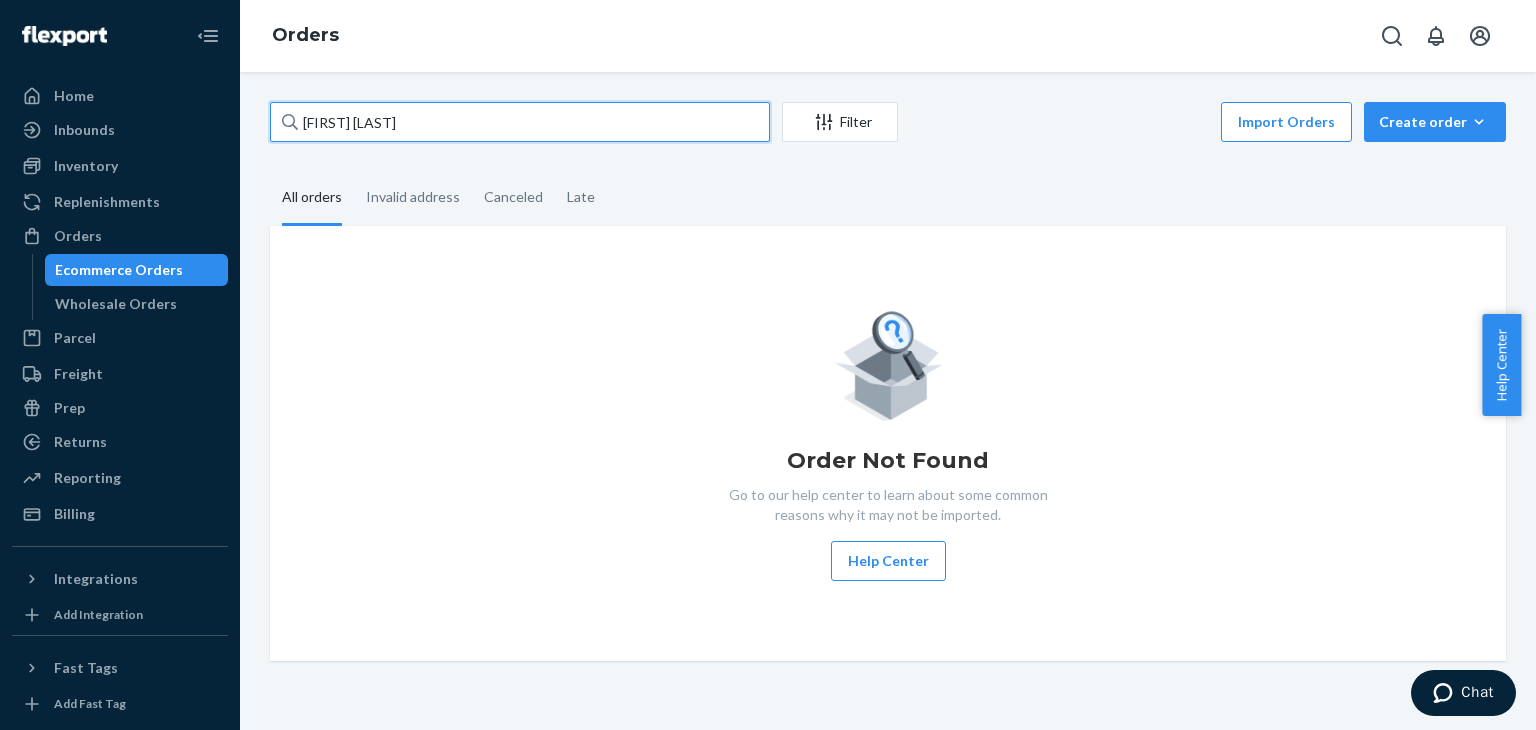 click on "[FIRST] [LAST]" at bounding box center (520, 122) 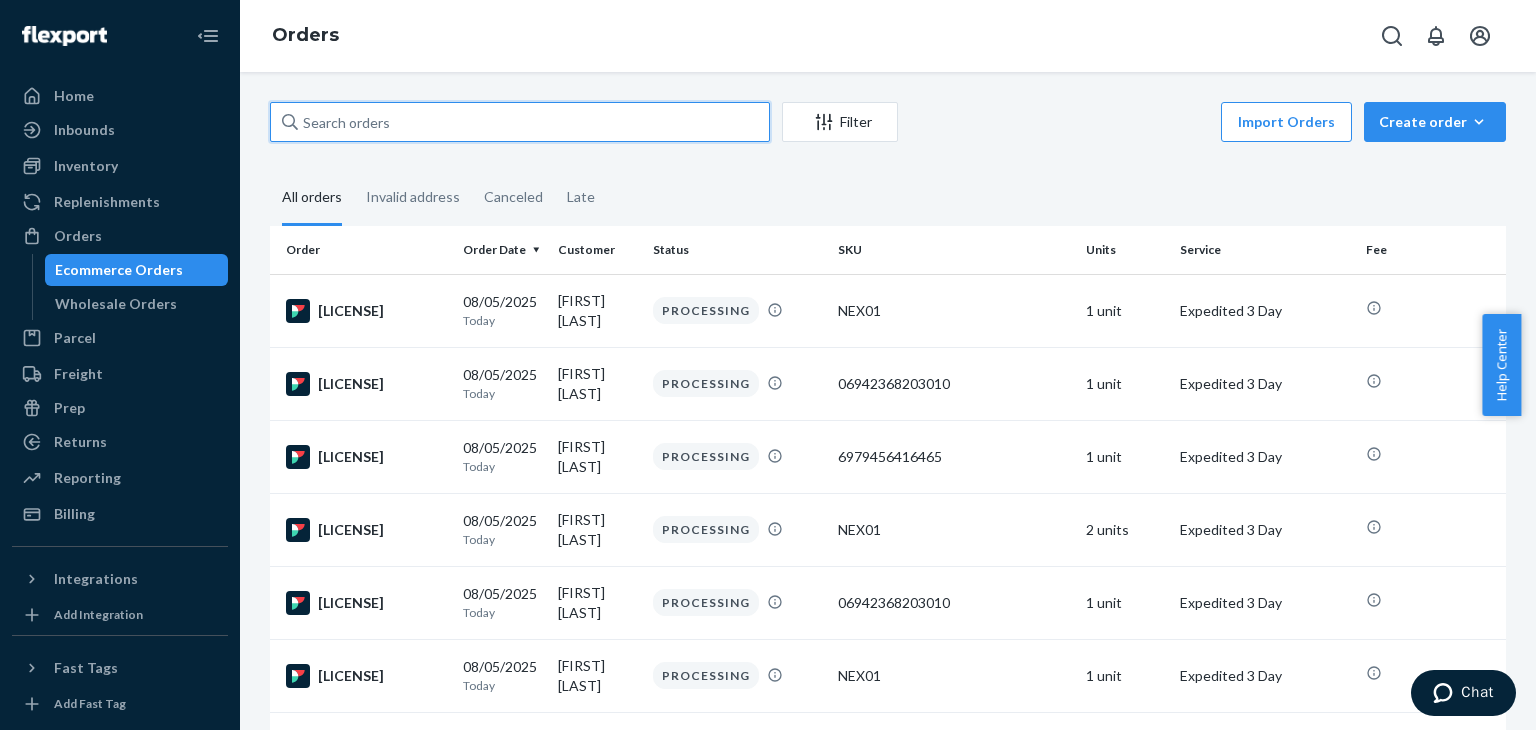 paste on "[FIRST] [LAST]" 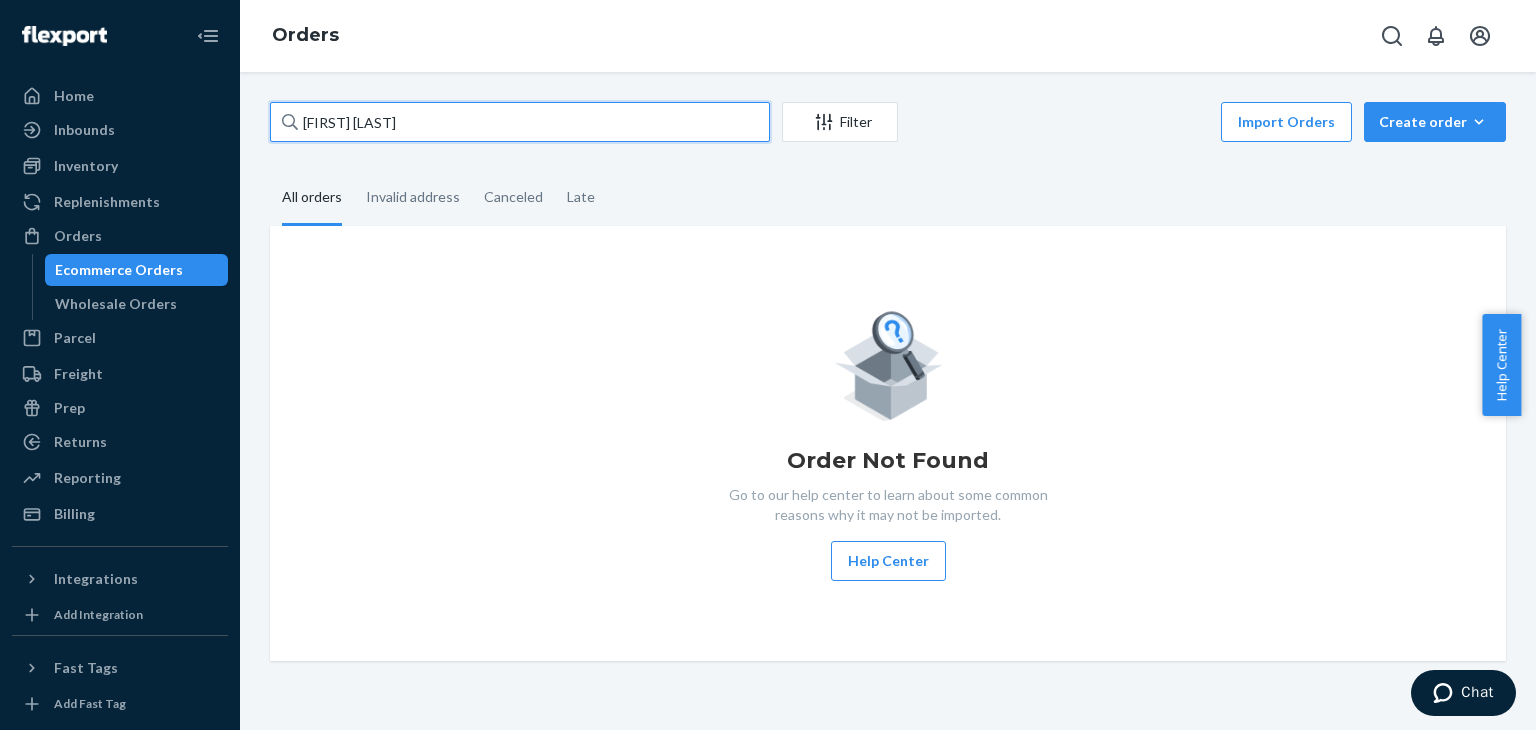 click on "[FIRST] [LAST]" at bounding box center [520, 122] 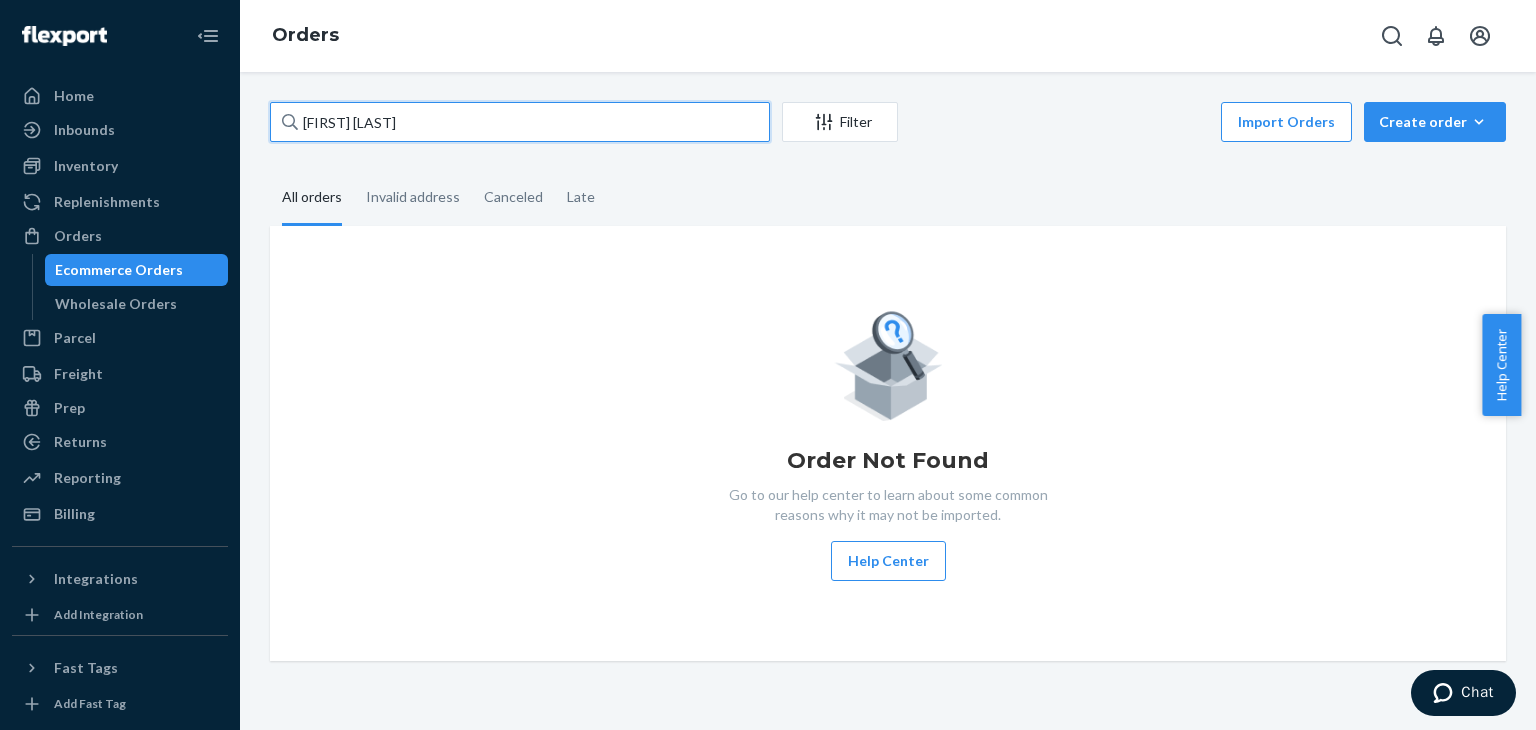 click on "[FIRST] [LAST]" at bounding box center (520, 122) 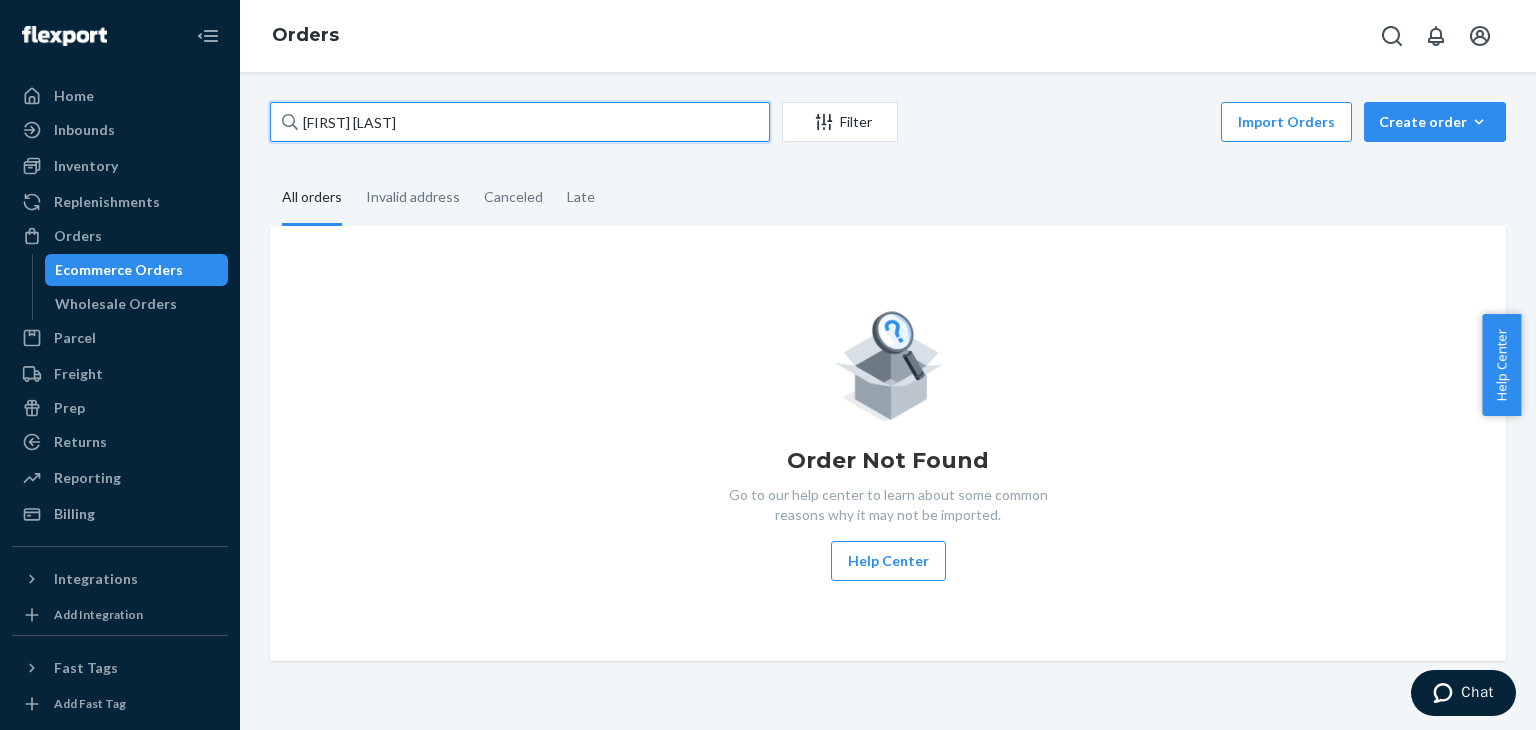 click on "[FIRST] [LAST]" at bounding box center [520, 122] 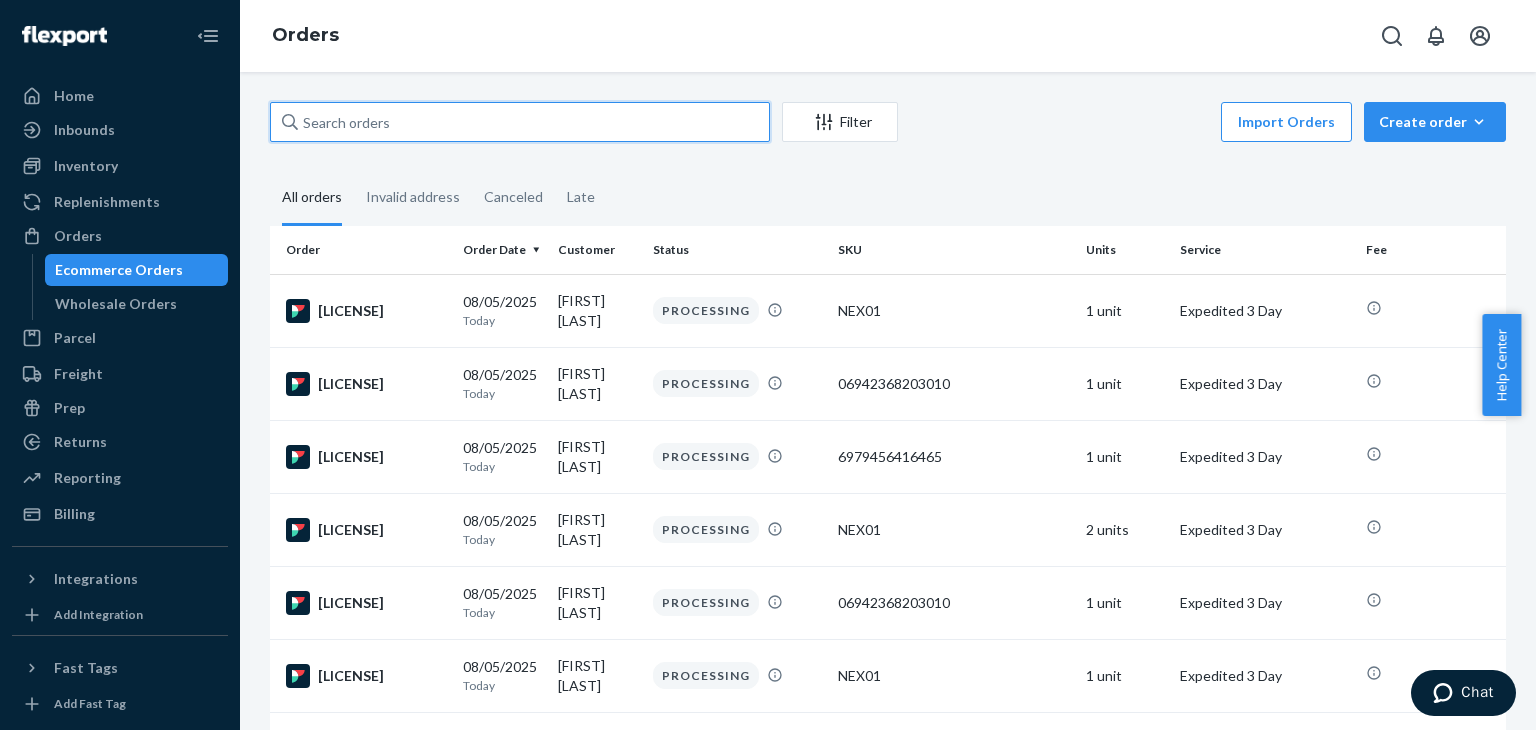 paste on "[FIRST] [LAST]" 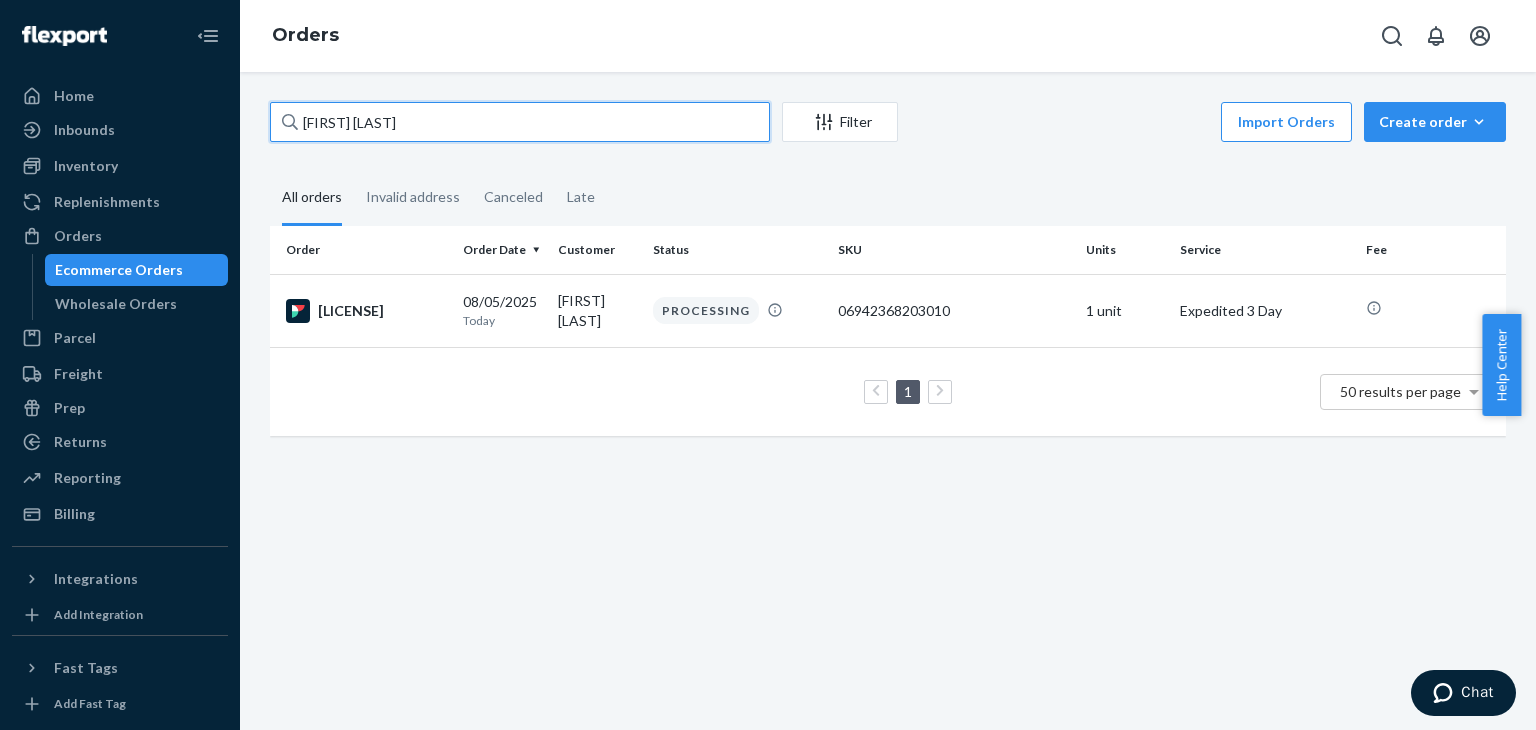 click on "[FIRST] [LAST]" at bounding box center [520, 122] 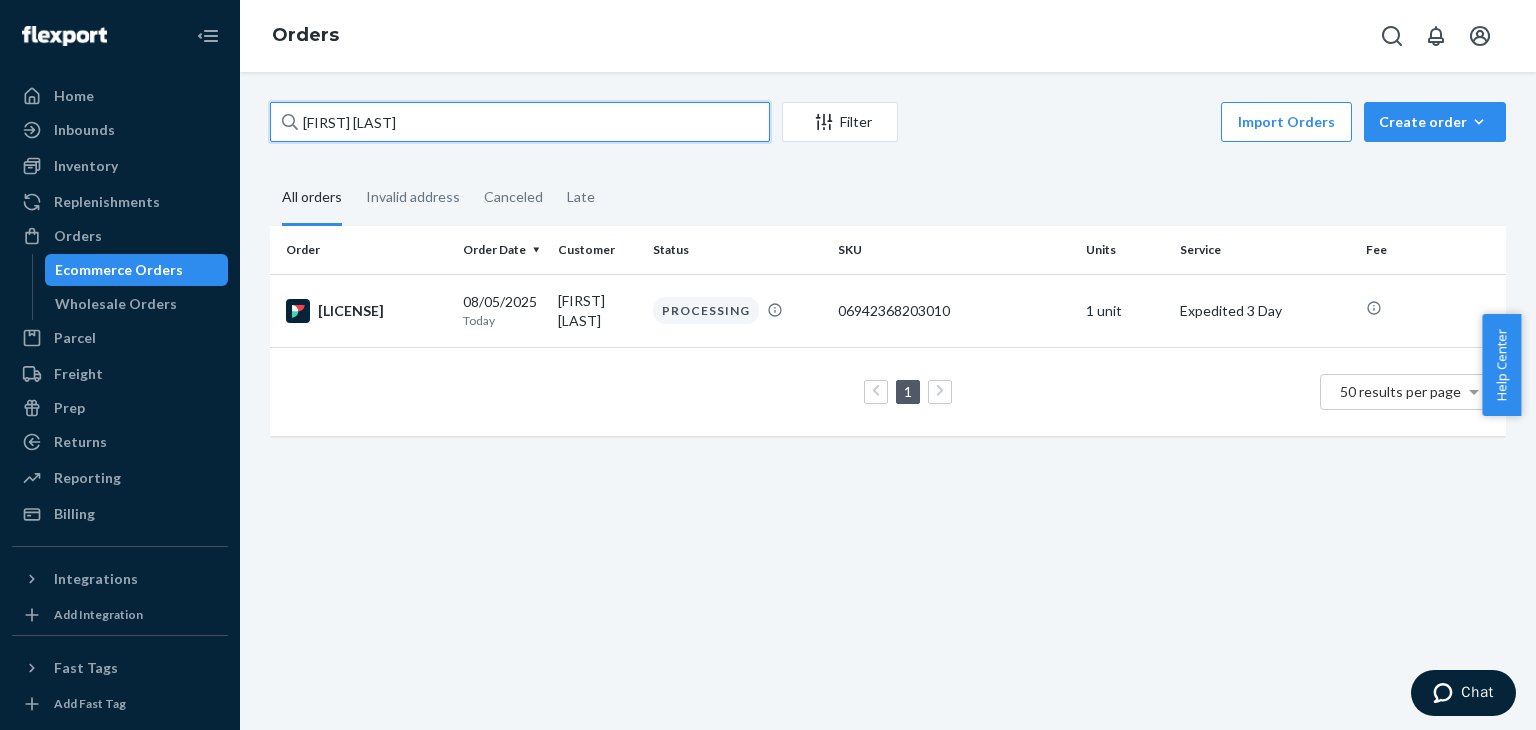click on "[FIRST] [LAST]" at bounding box center [520, 122] 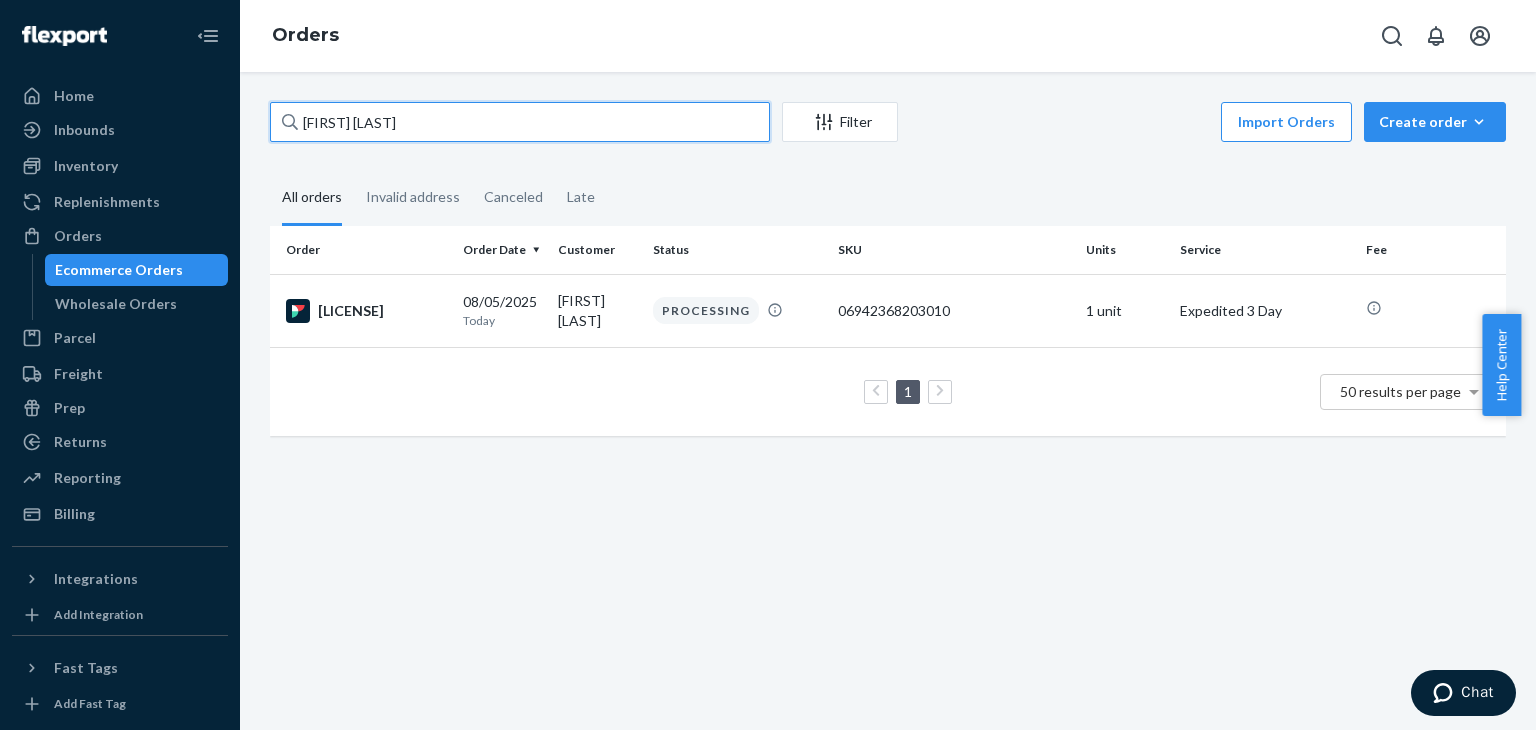 click on "[FIRST] [LAST]" at bounding box center [520, 122] 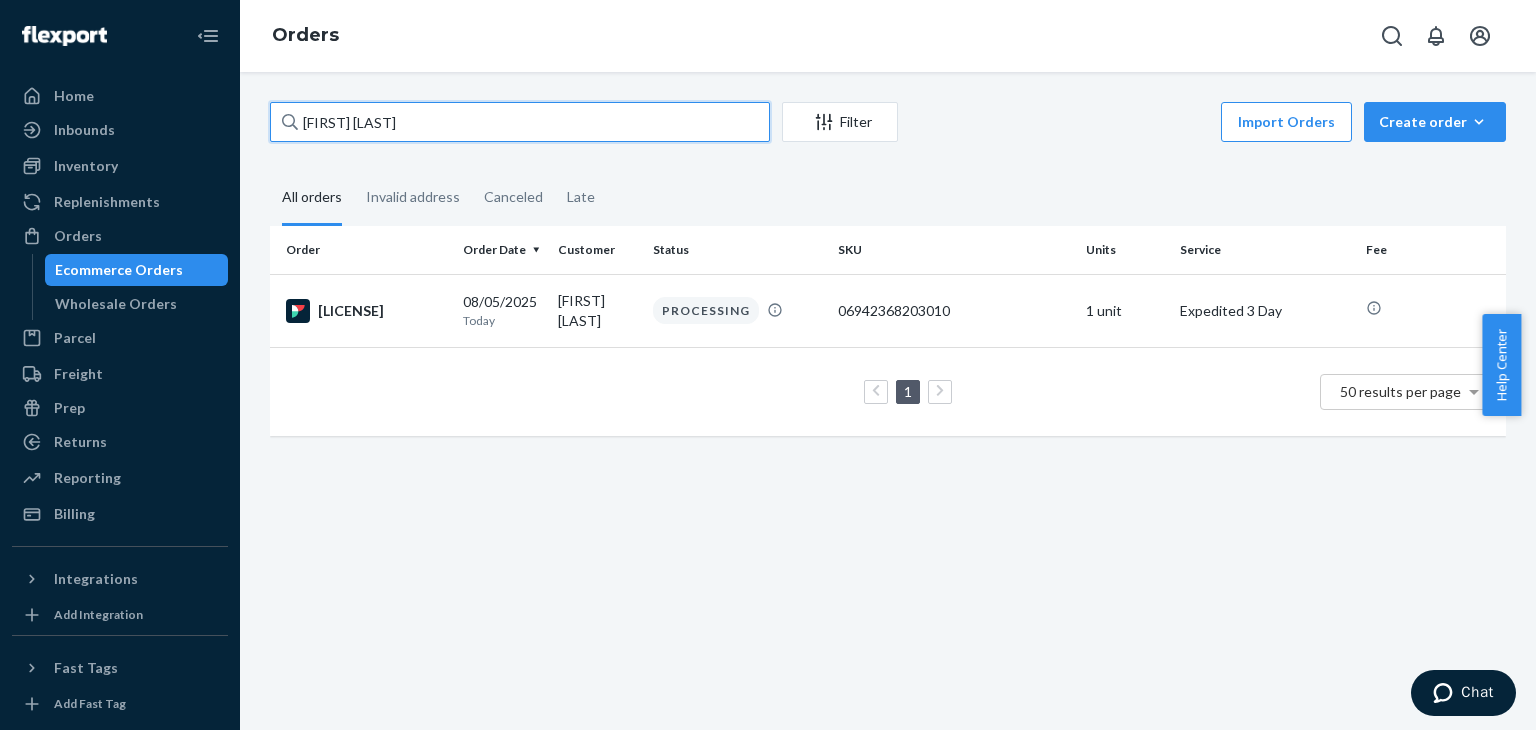 click on "[FIRST] [LAST]" at bounding box center (520, 122) 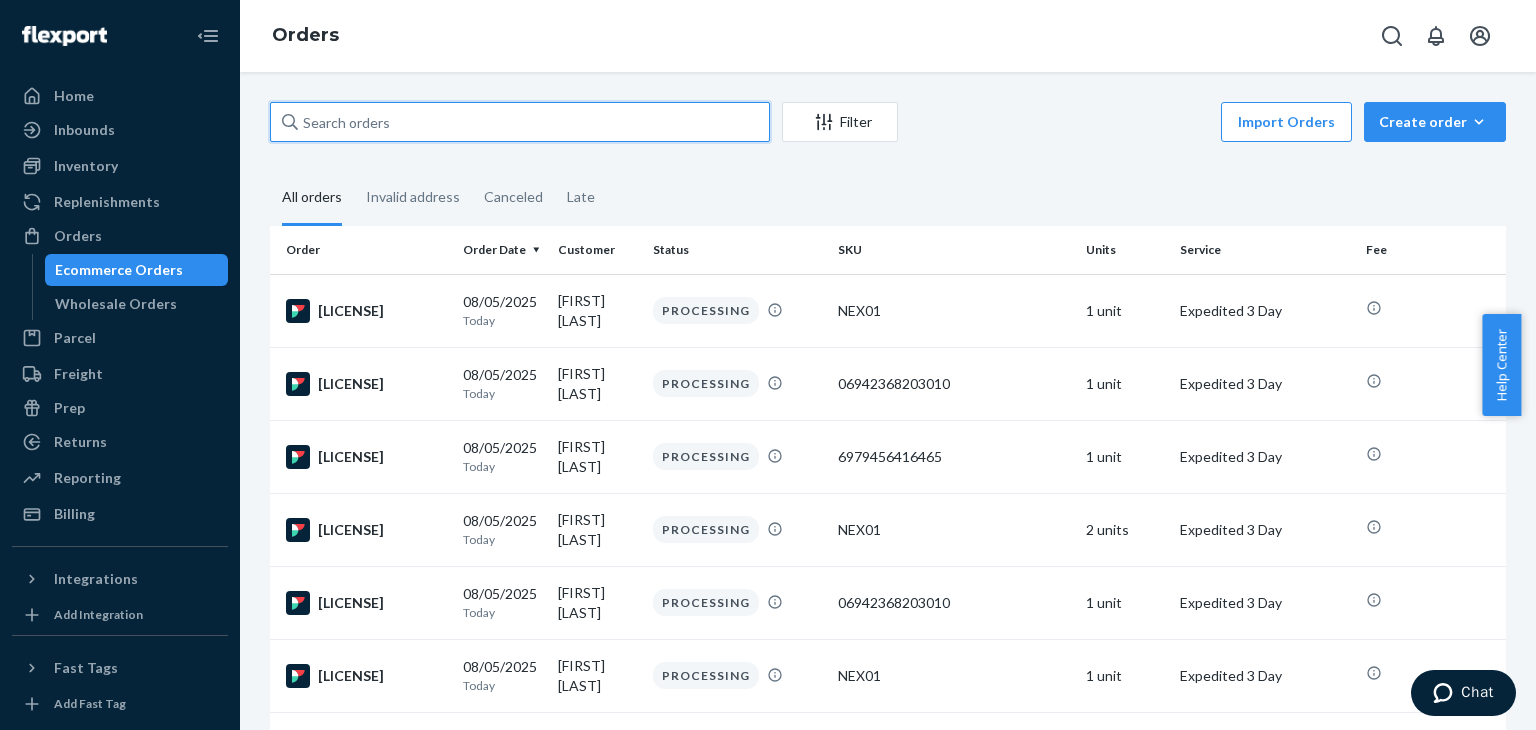 paste on "[FIRST] [LAST]" 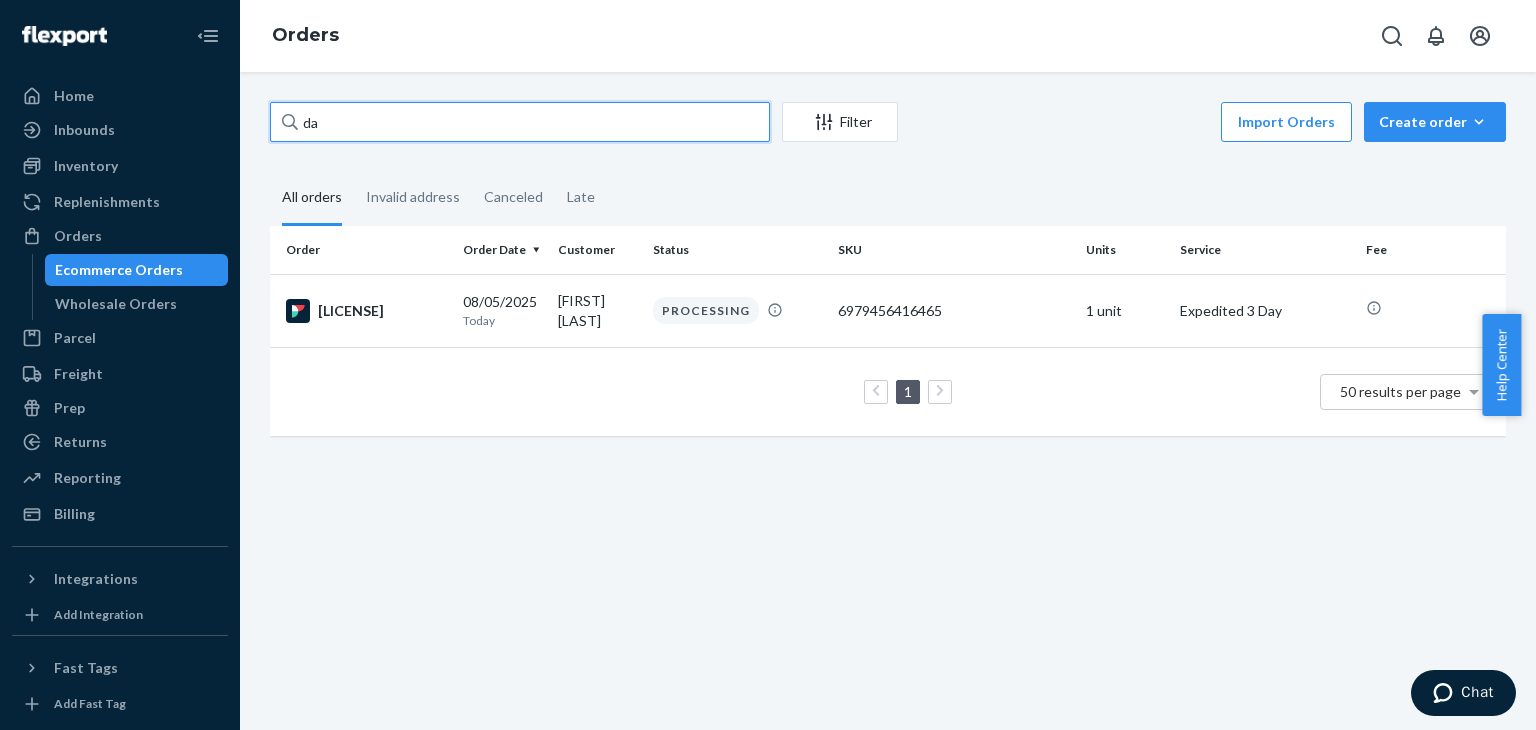 type on "d" 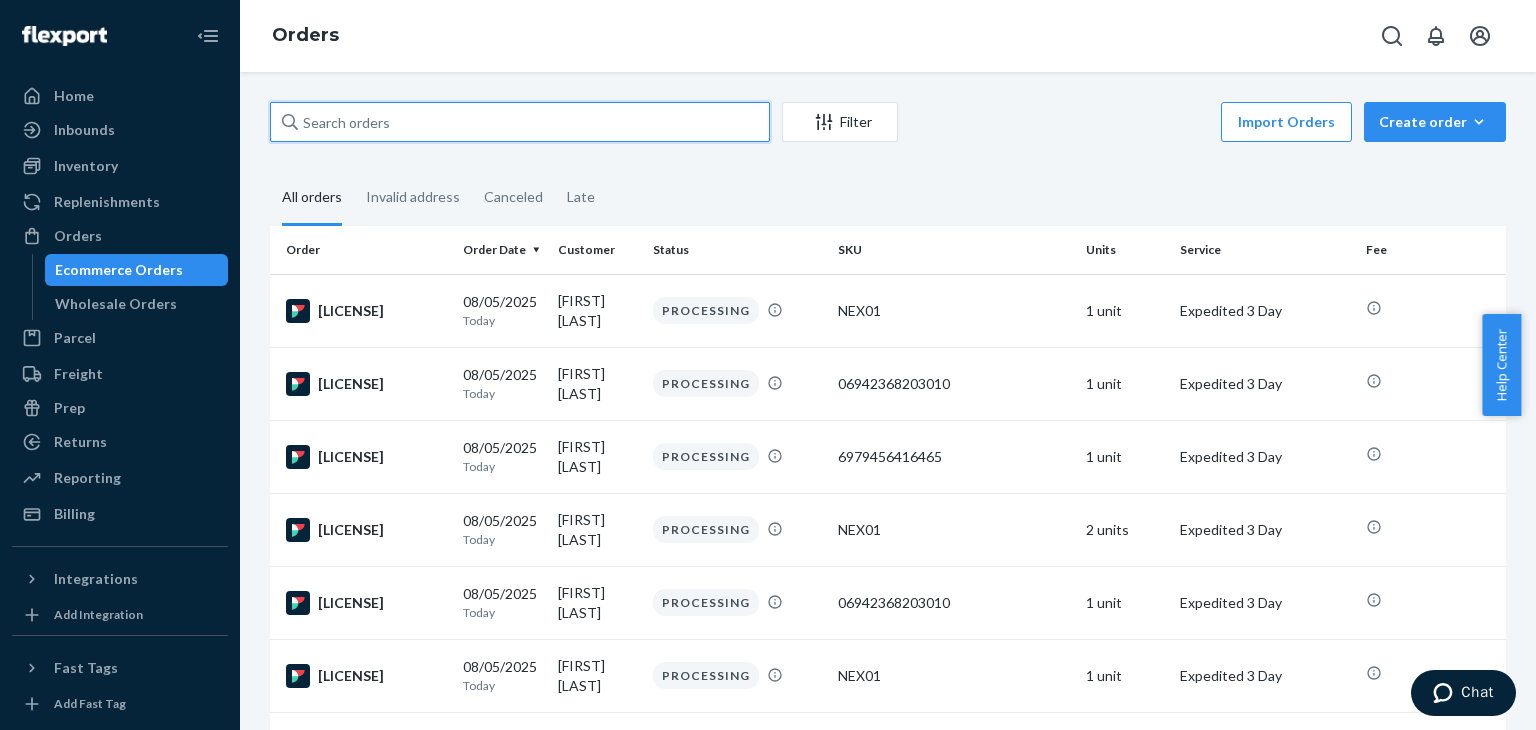 paste on "[FIRST] [LAST]" 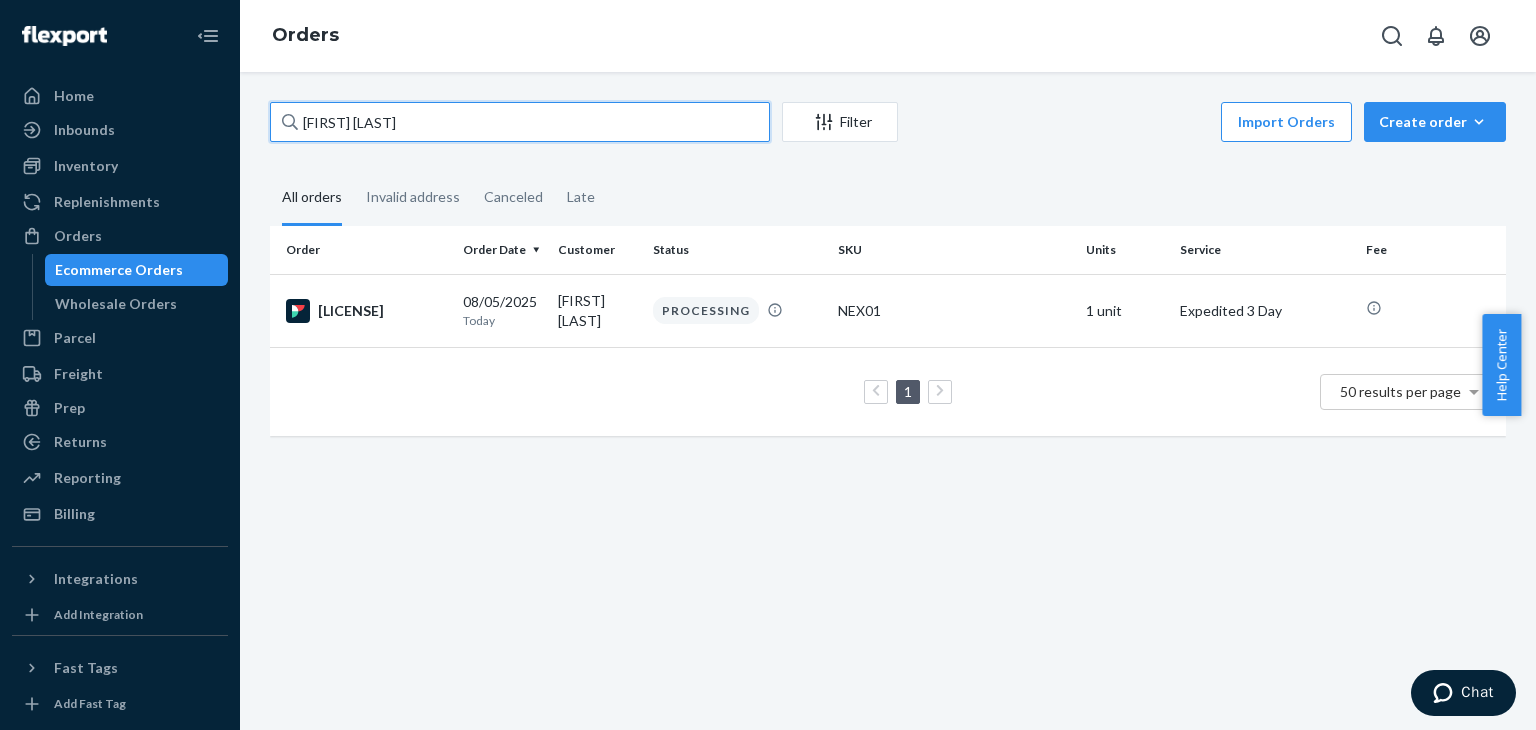 click on "[FIRST] [LAST]" at bounding box center [520, 122] 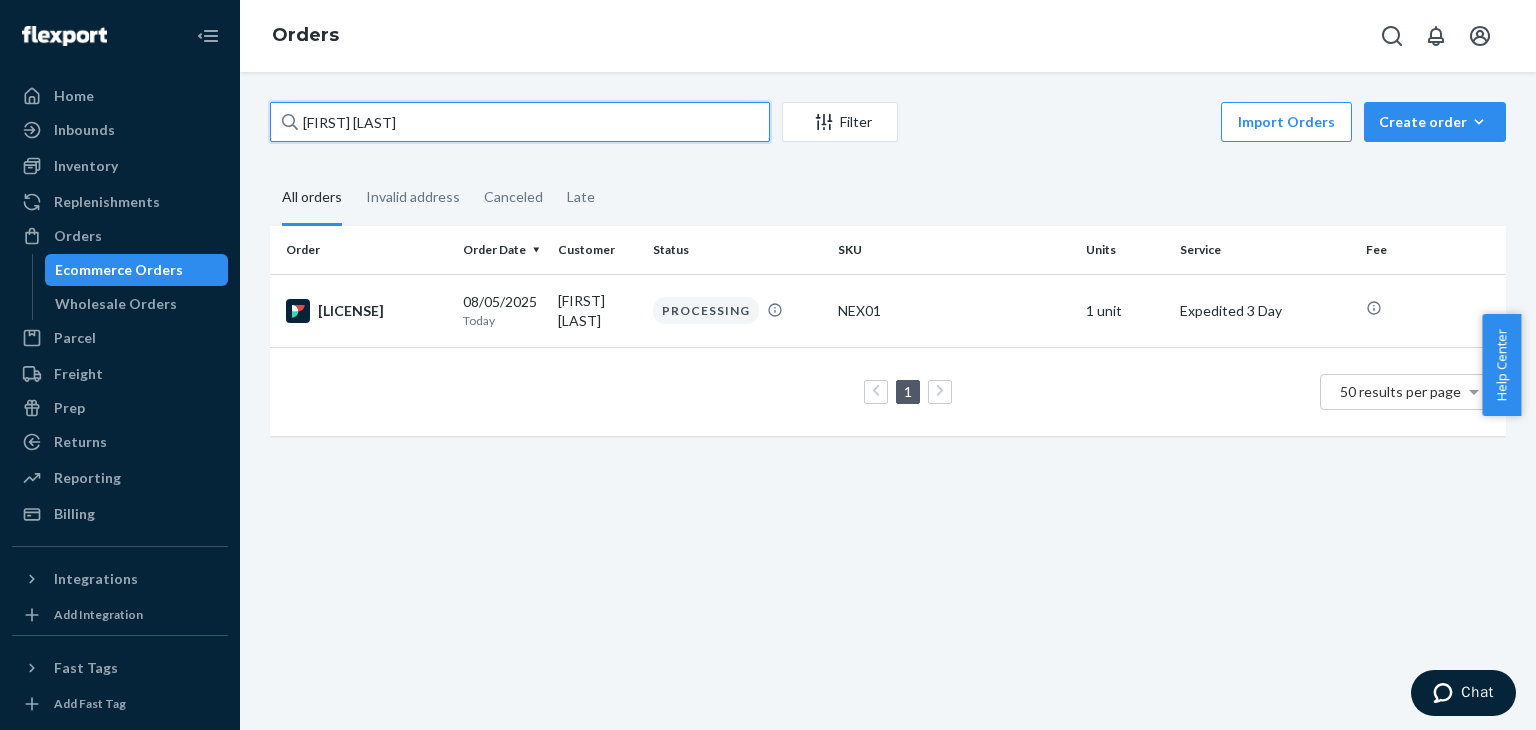 click on "[FIRST] [LAST]" at bounding box center [520, 122] 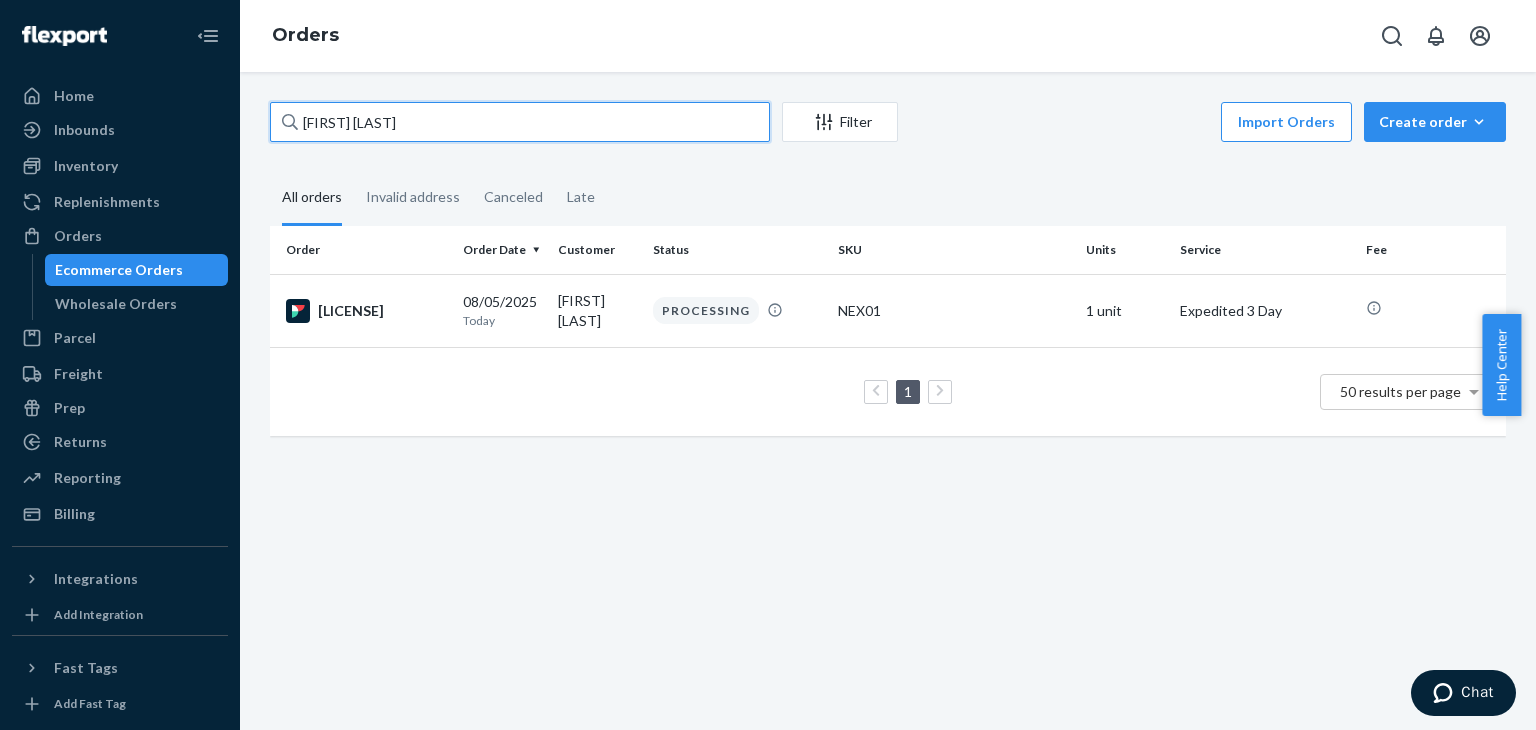 click on "[FIRST] [LAST]" at bounding box center (520, 122) 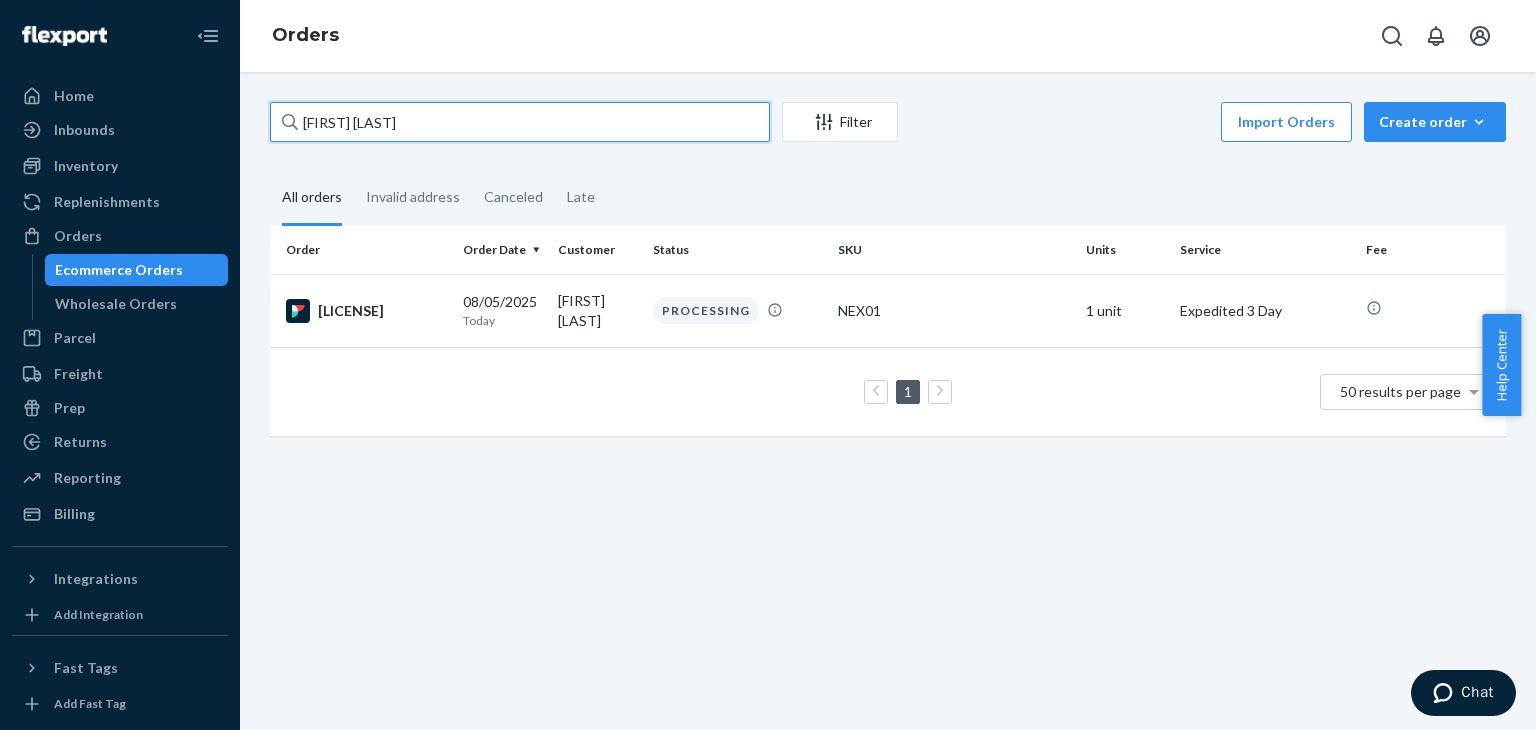 type 